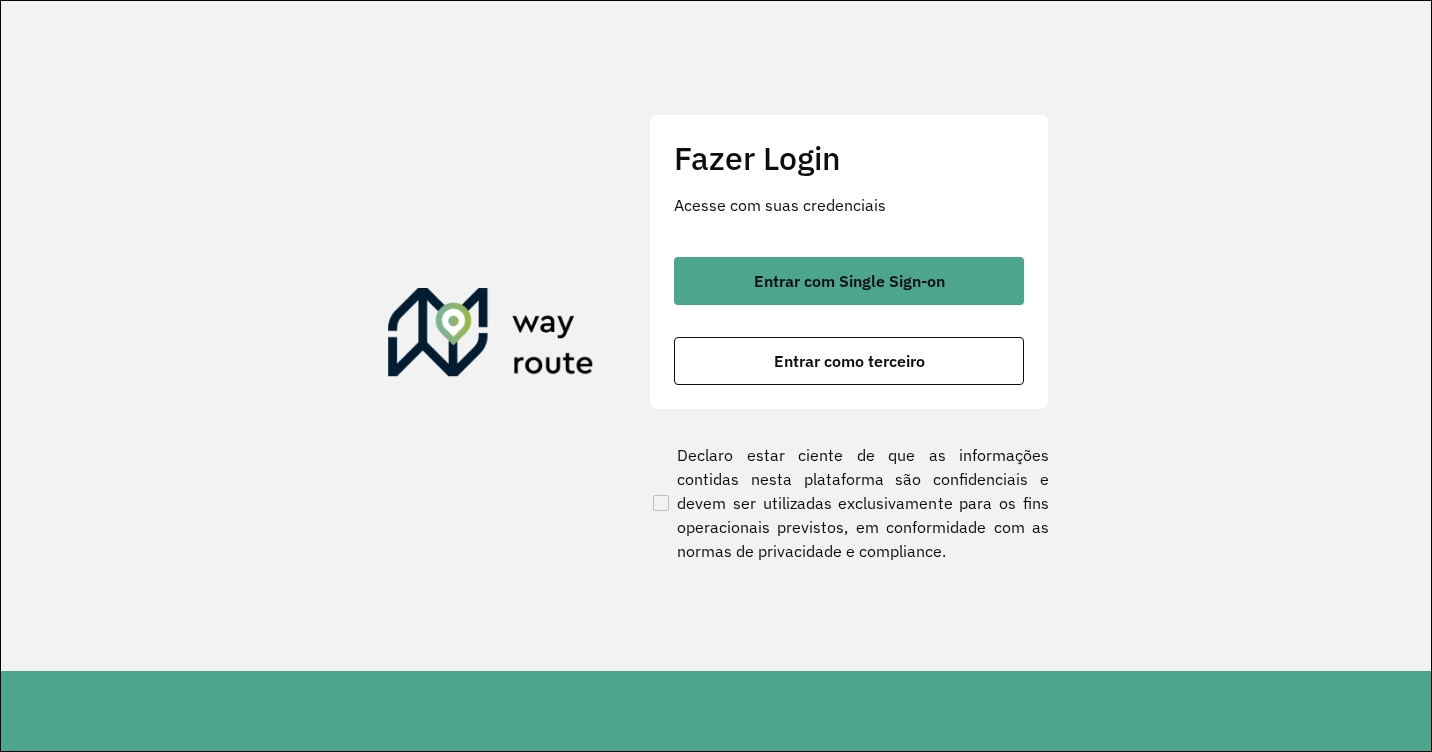 scroll, scrollTop: 0, scrollLeft: 0, axis: both 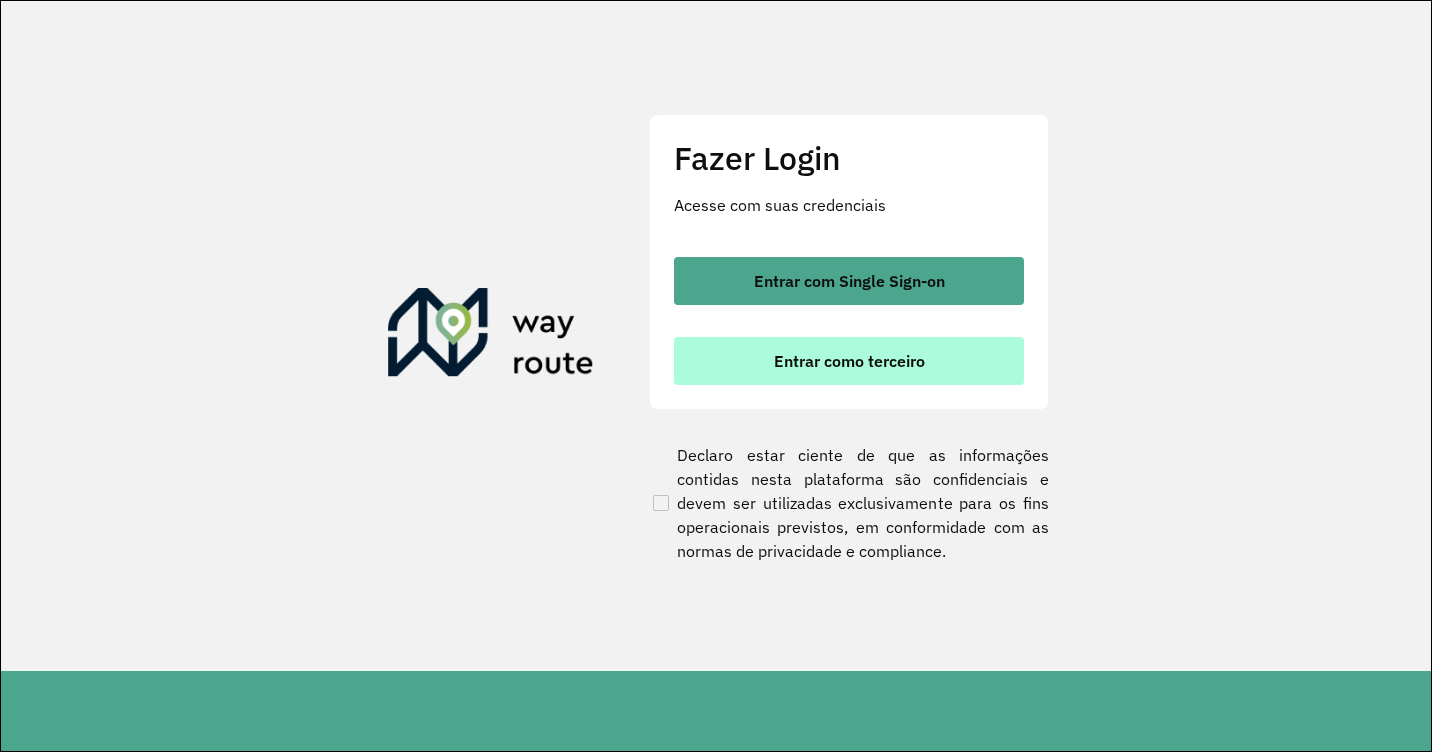 click on "Entrar como terceiro" at bounding box center [849, 361] 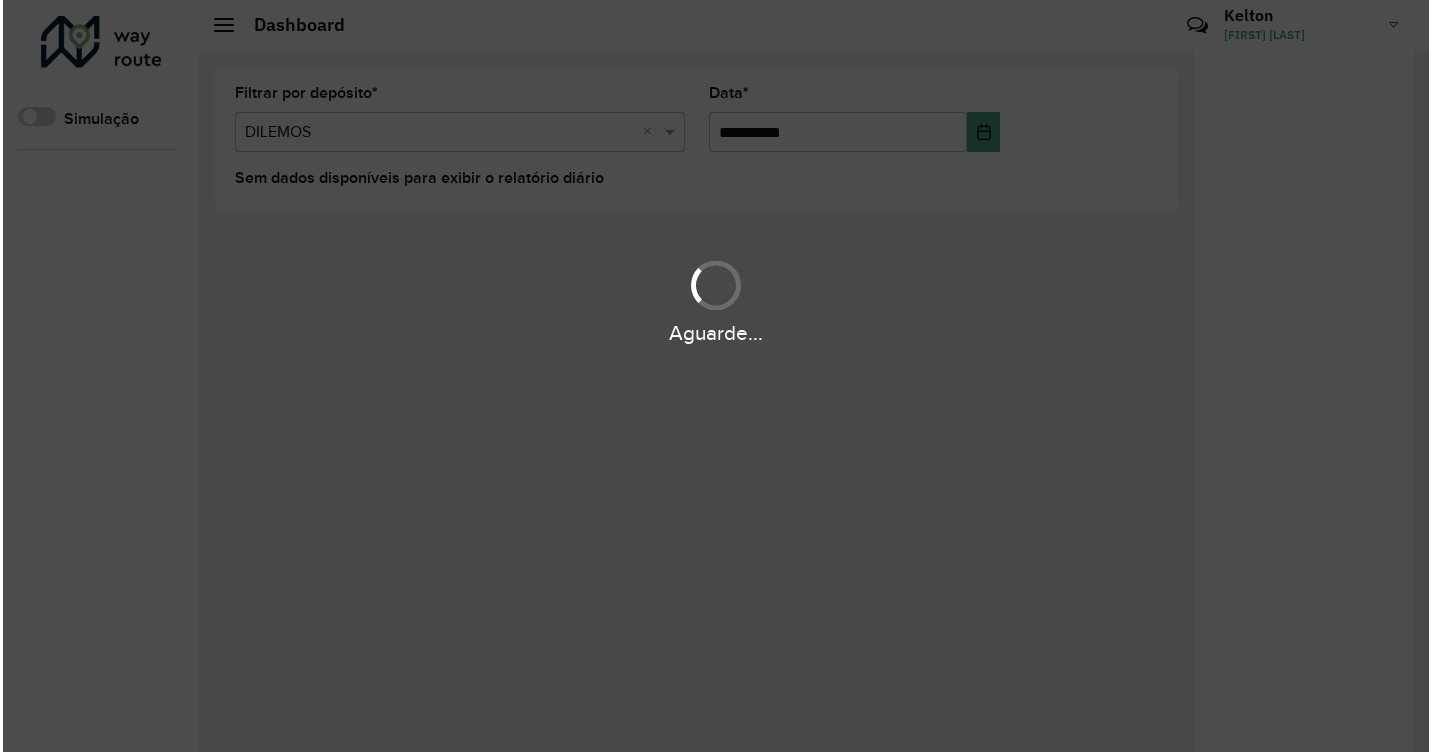 scroll, scrollTop: 0, scrollLeft: 0, axis: both 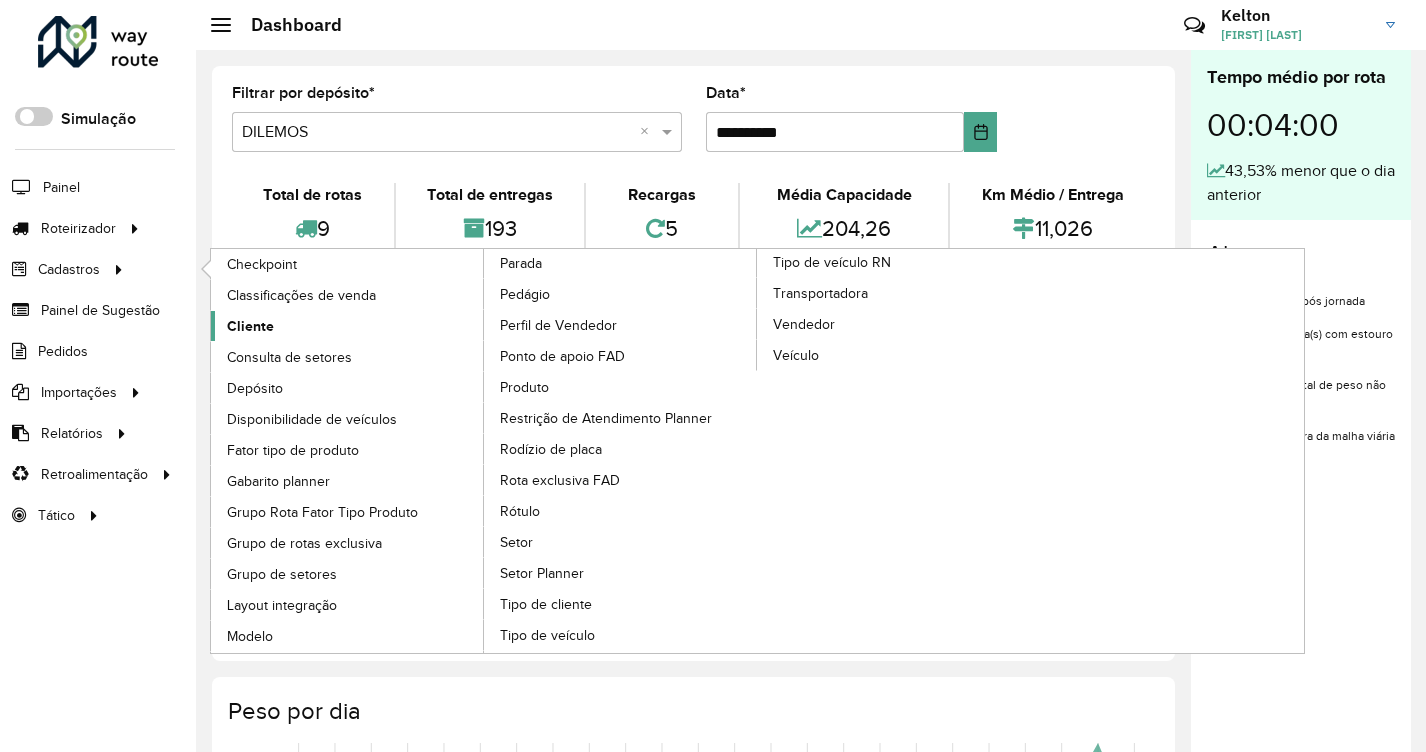 click on "Cliente" 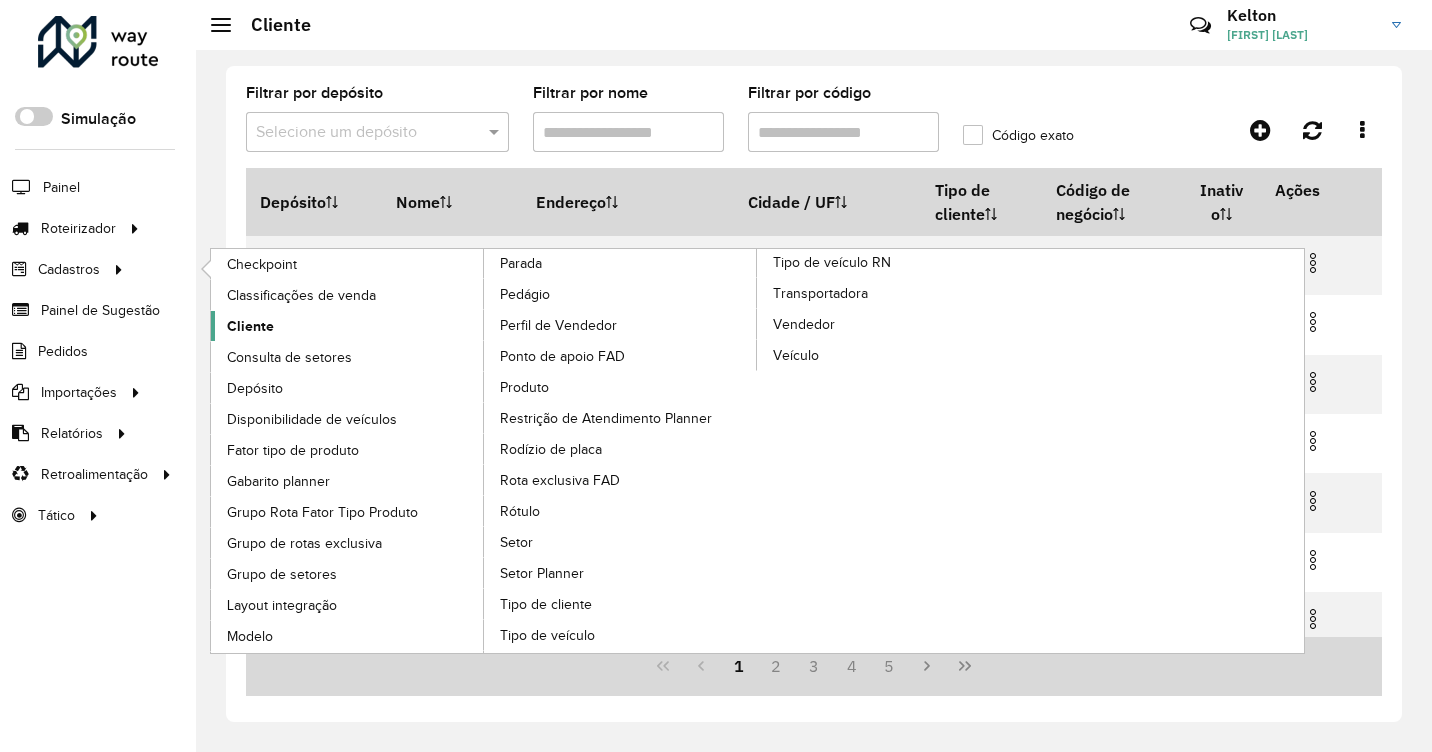click on "Cliente" 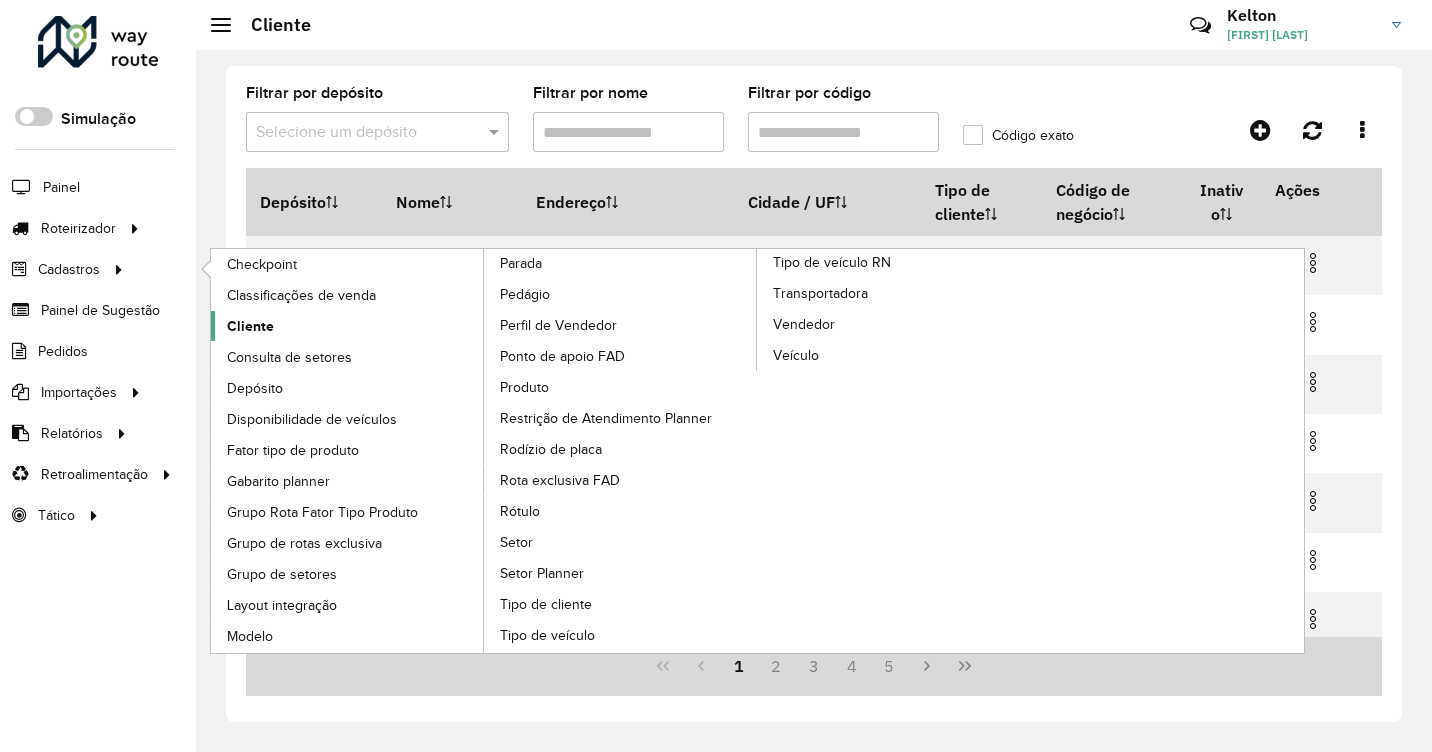 click on "Cliente" 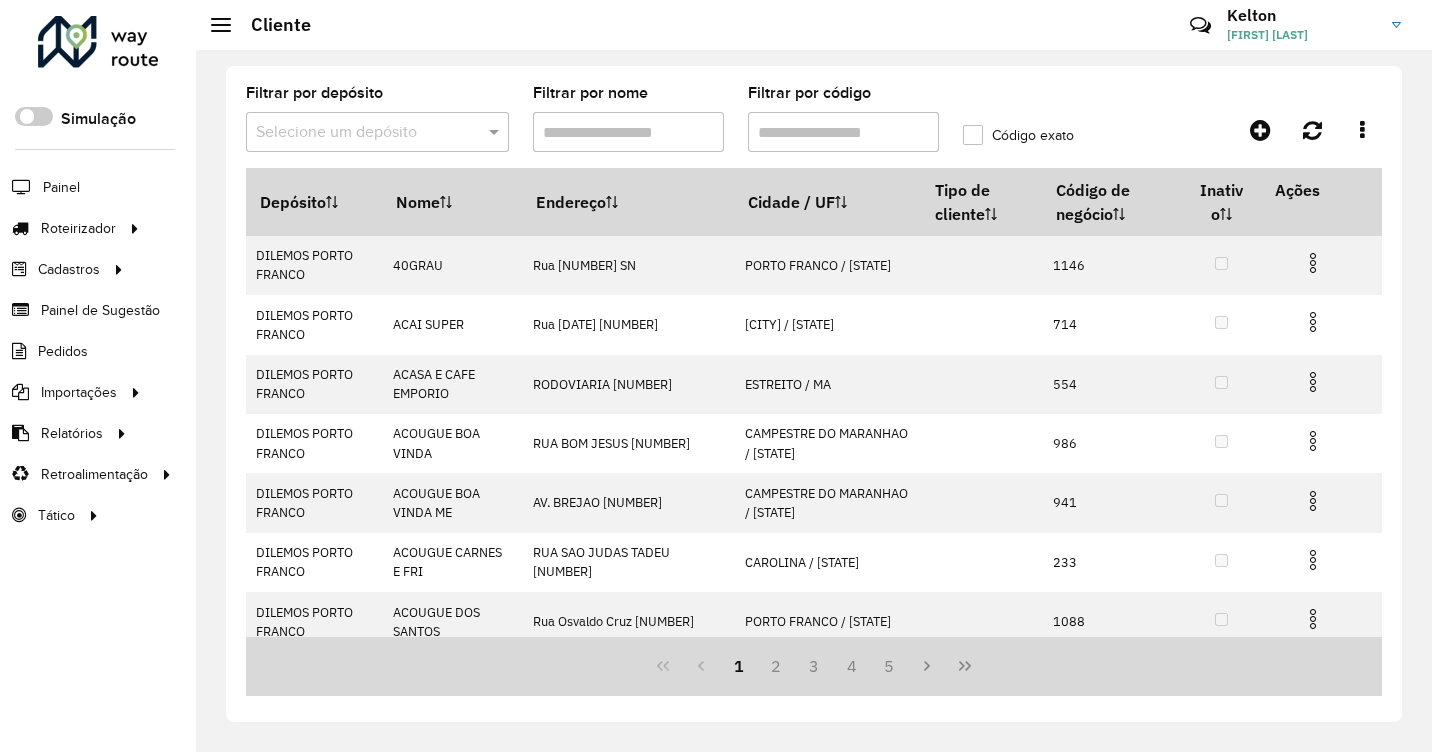 click on "Filtrar por código" at bounding box center [843, 132] 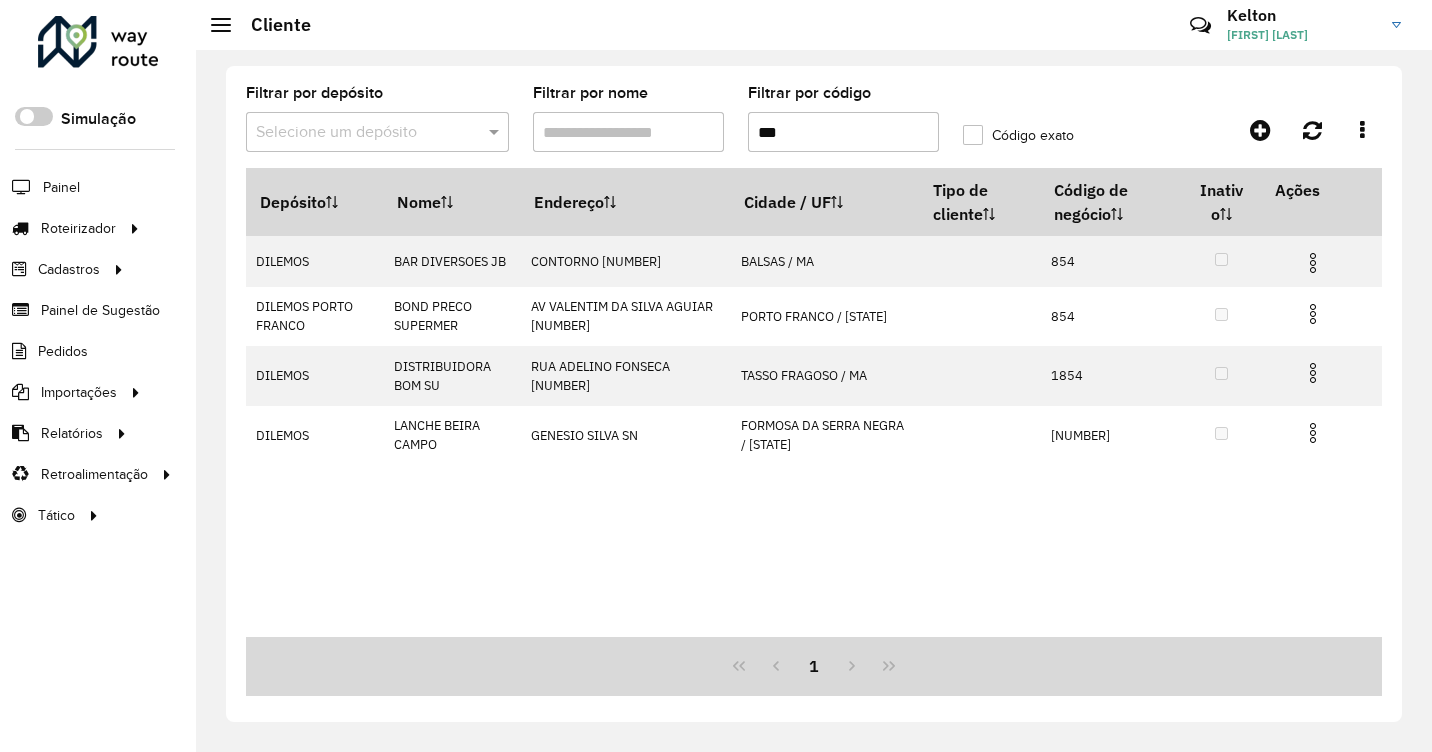 drag, startPoint x: 825, startPoint y: 131, endPoint x: 698, endPoint y: 133, distance: 127.01575 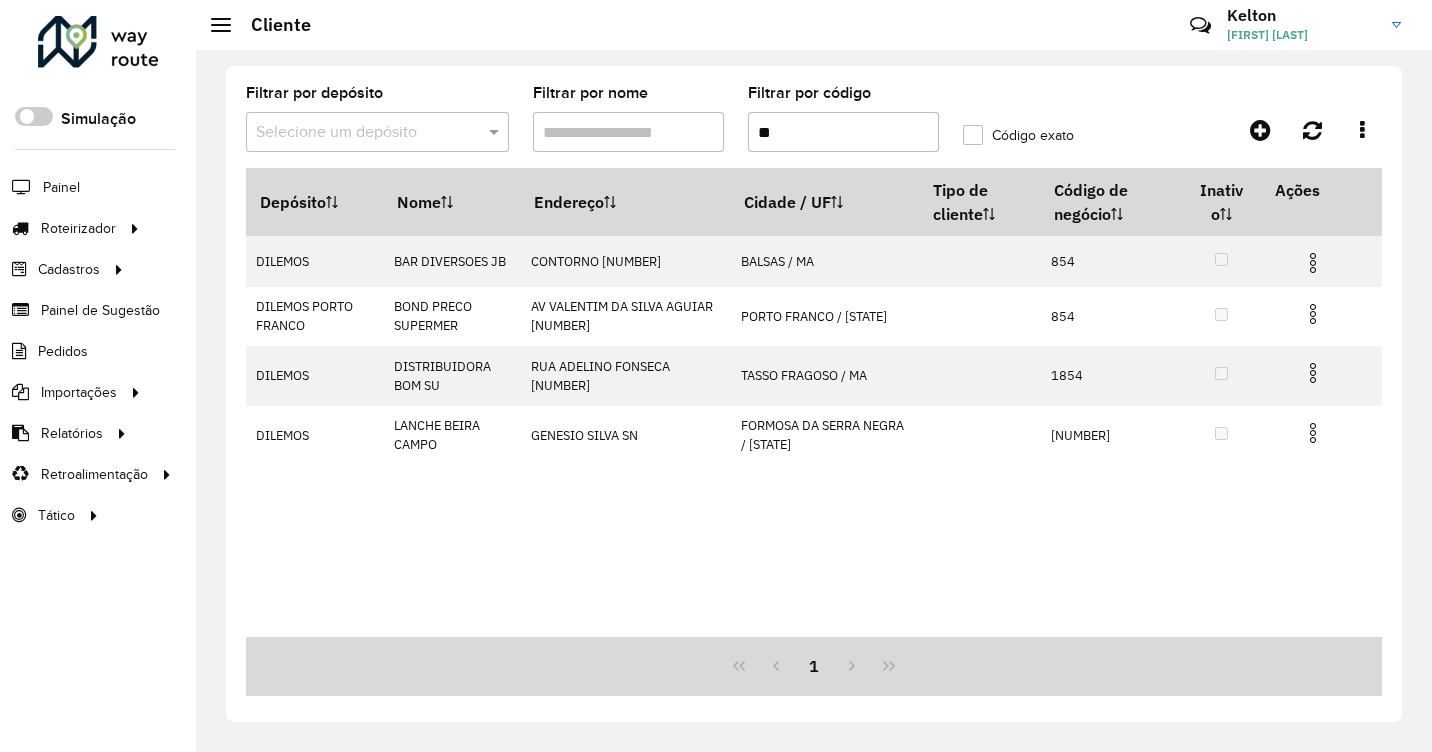 type on "***" 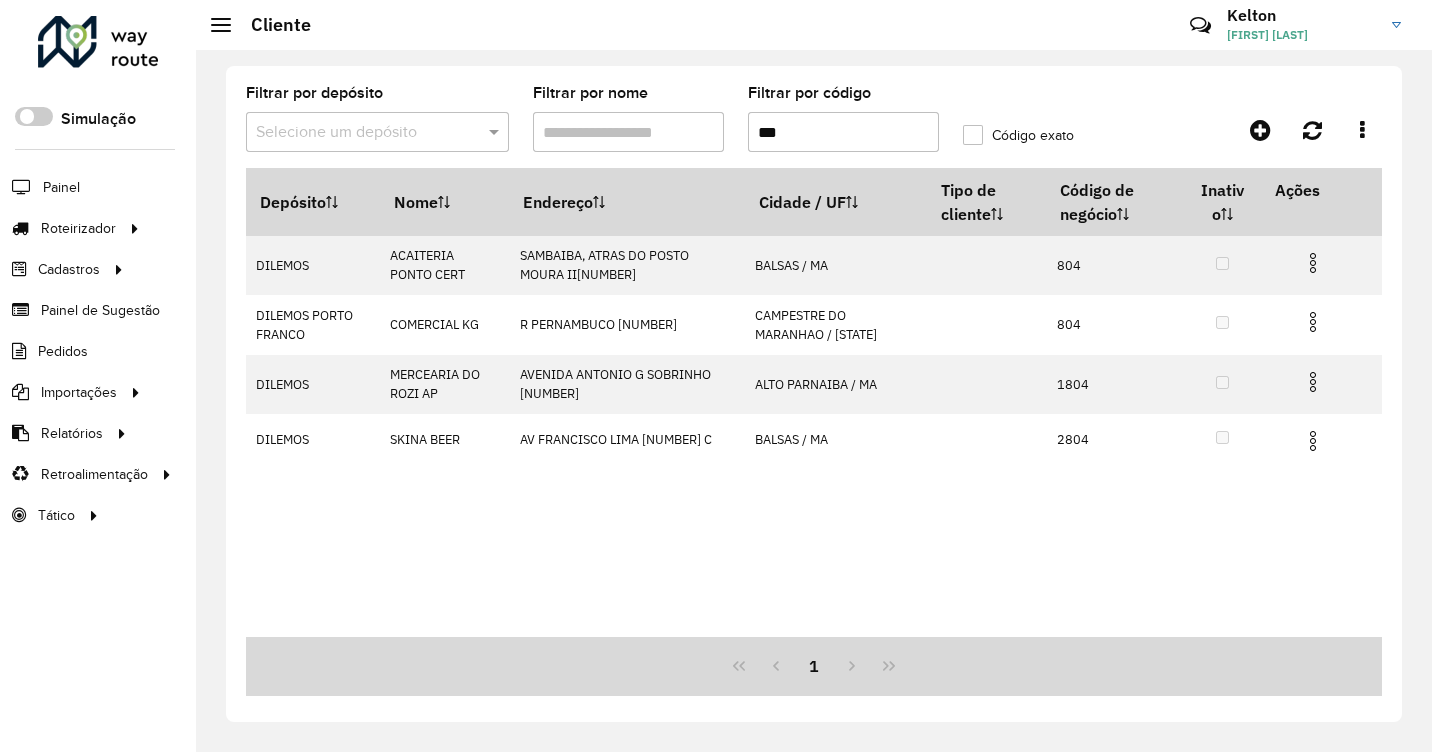 drag, startPoint x: 807, startPoint y: 131, endPoint x: 634, endPoint y: 128, distance: 173.02602 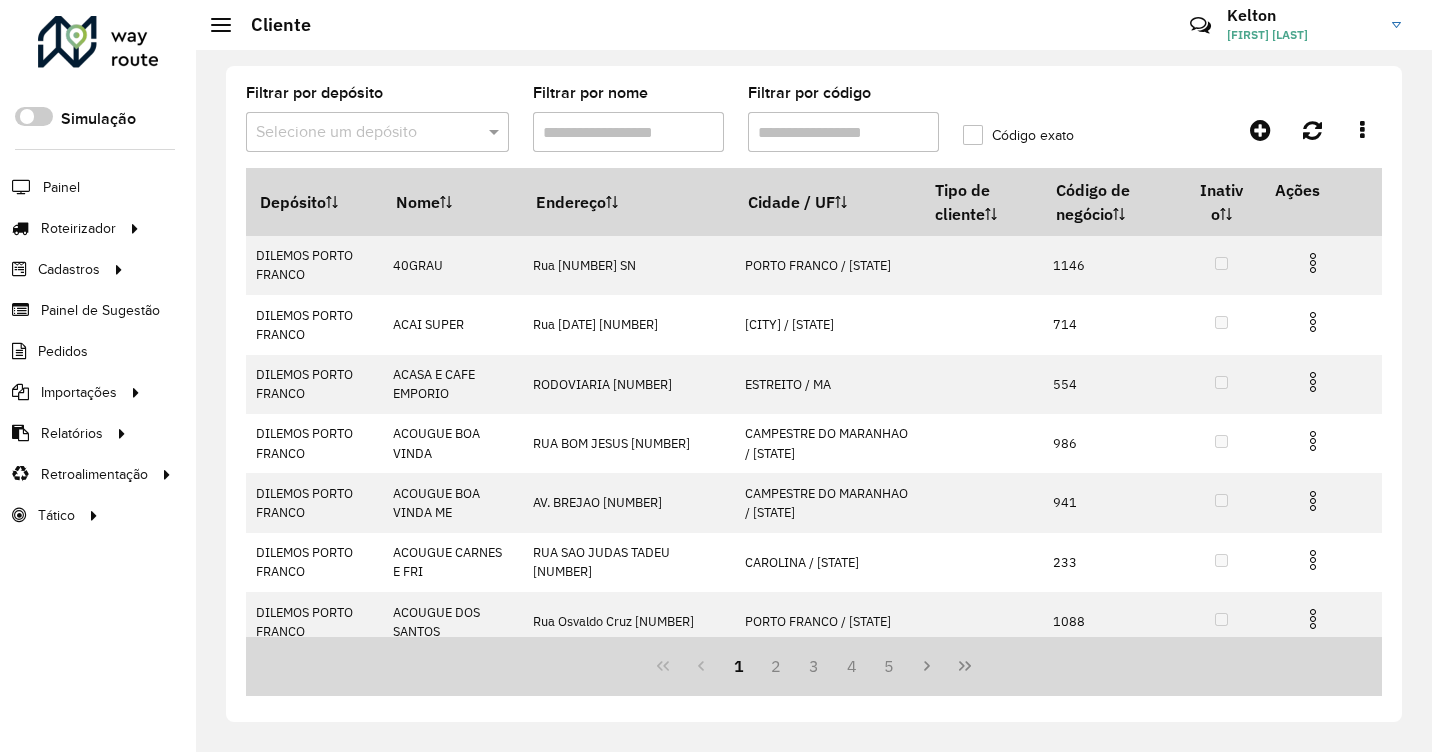 click on "Filtrar por nome" at bounding box center [628, 132] 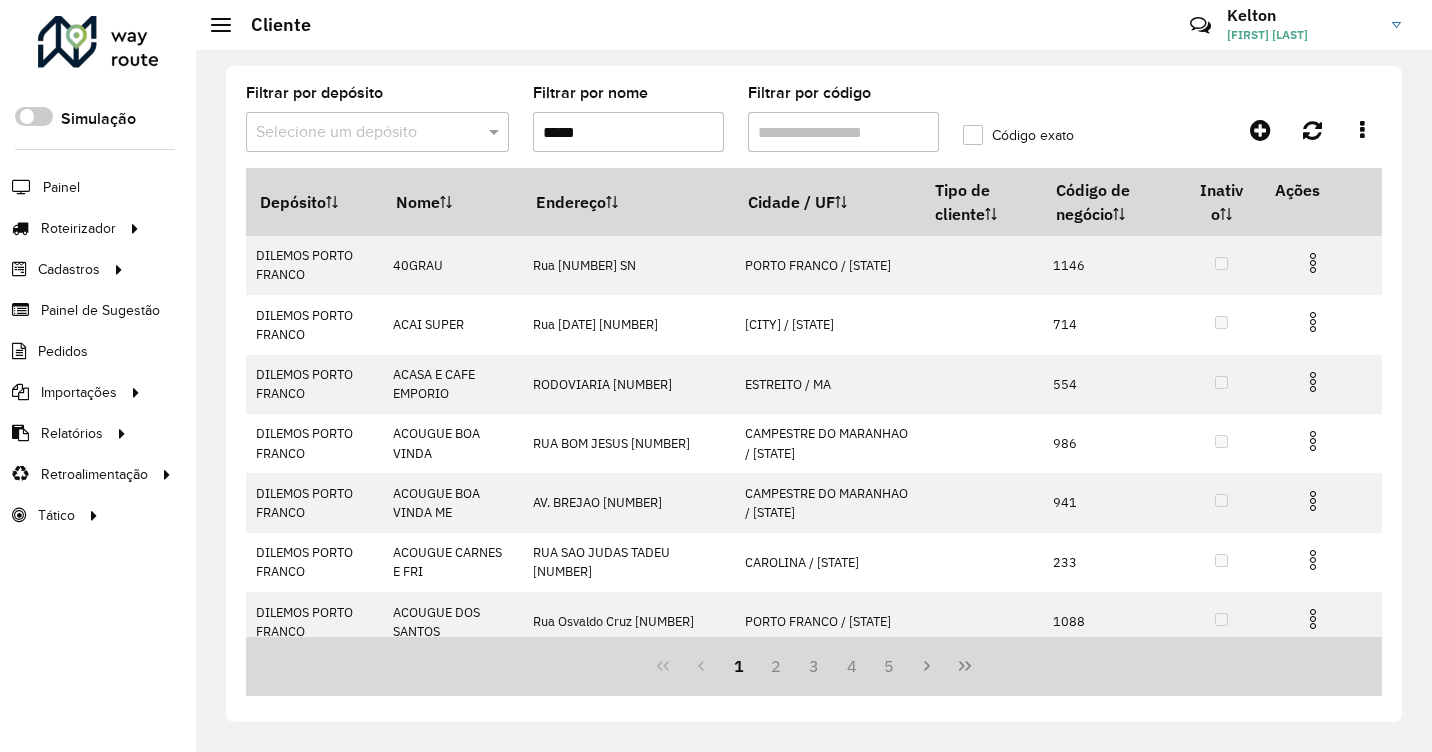 type on "******" 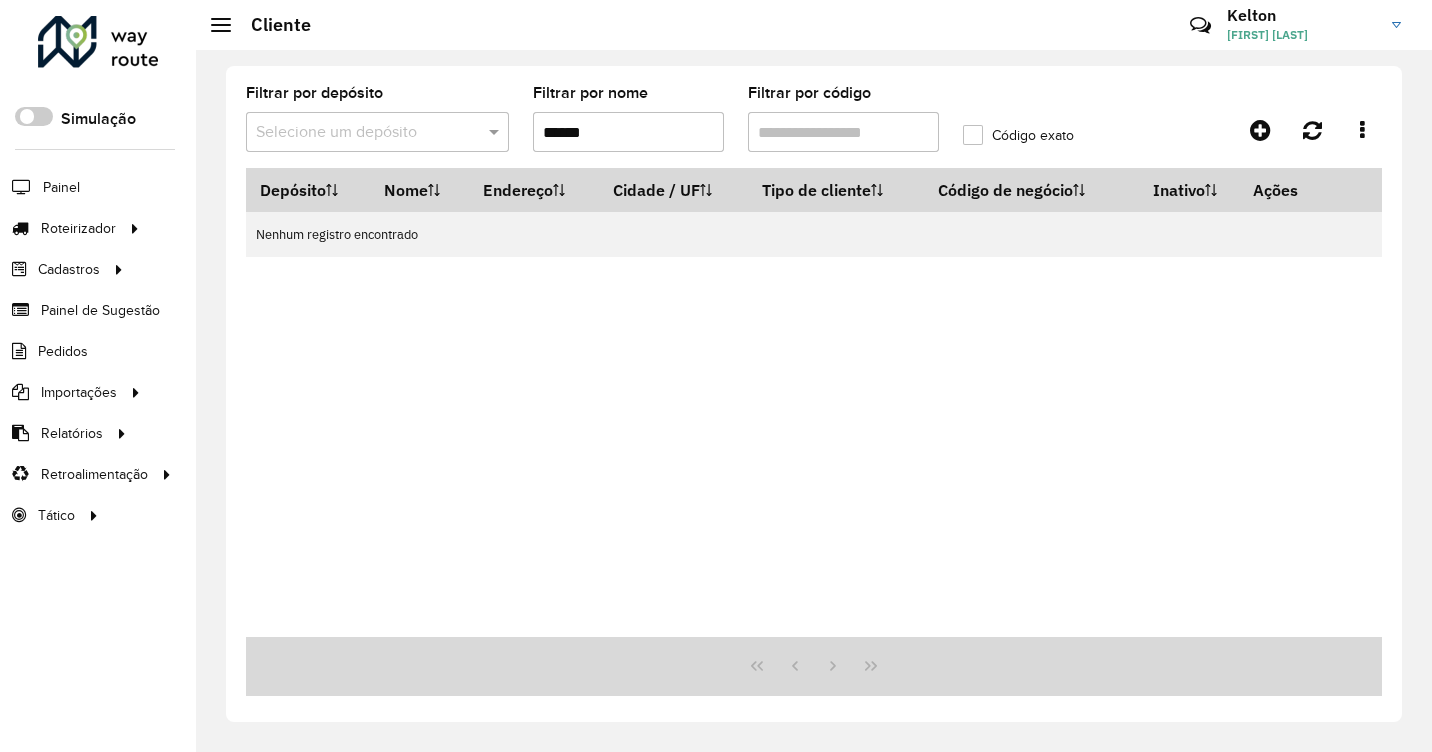 drag, startPoint x: 627, startPoint y: 125, endPoint x: 480, endPoint y: 125, distance: 147 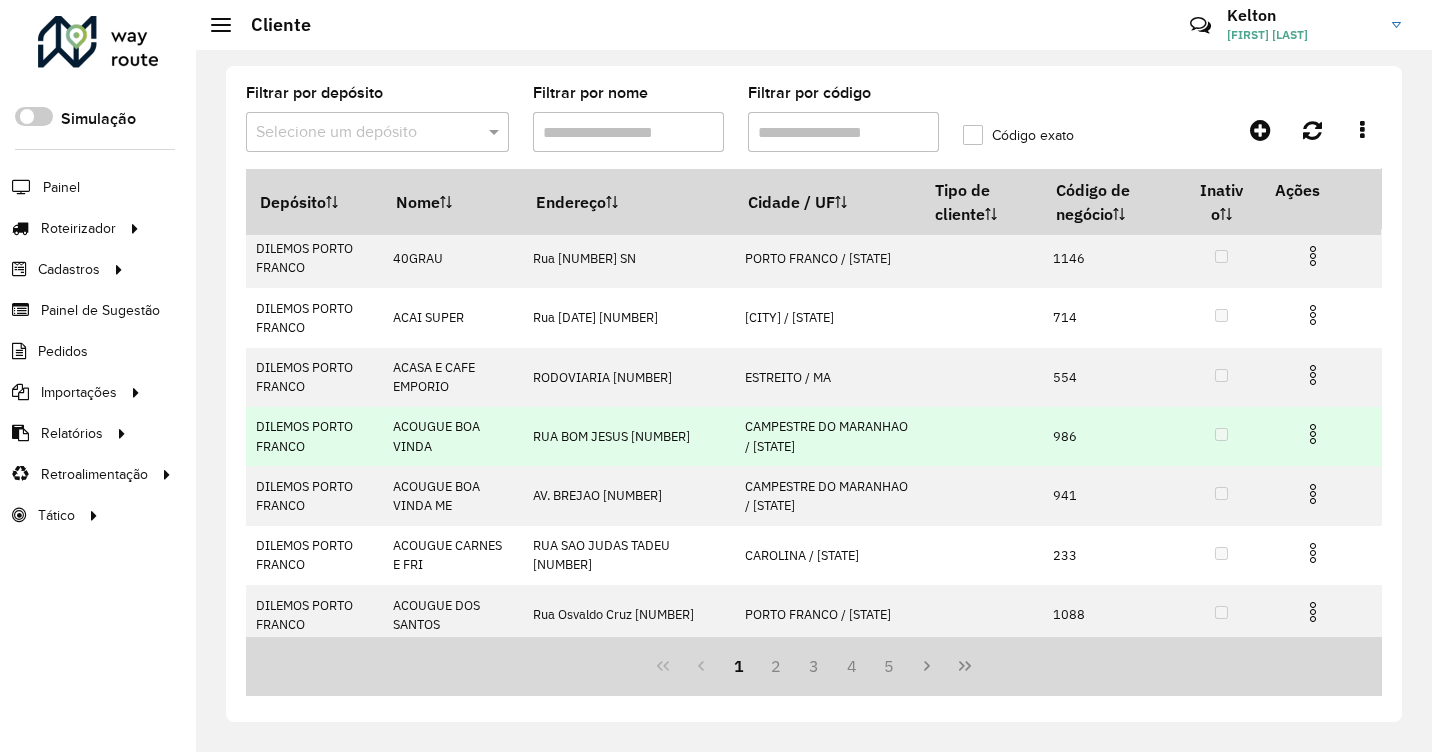 scroll, scrollTop: 0, scrollLeft: 0, axis: both 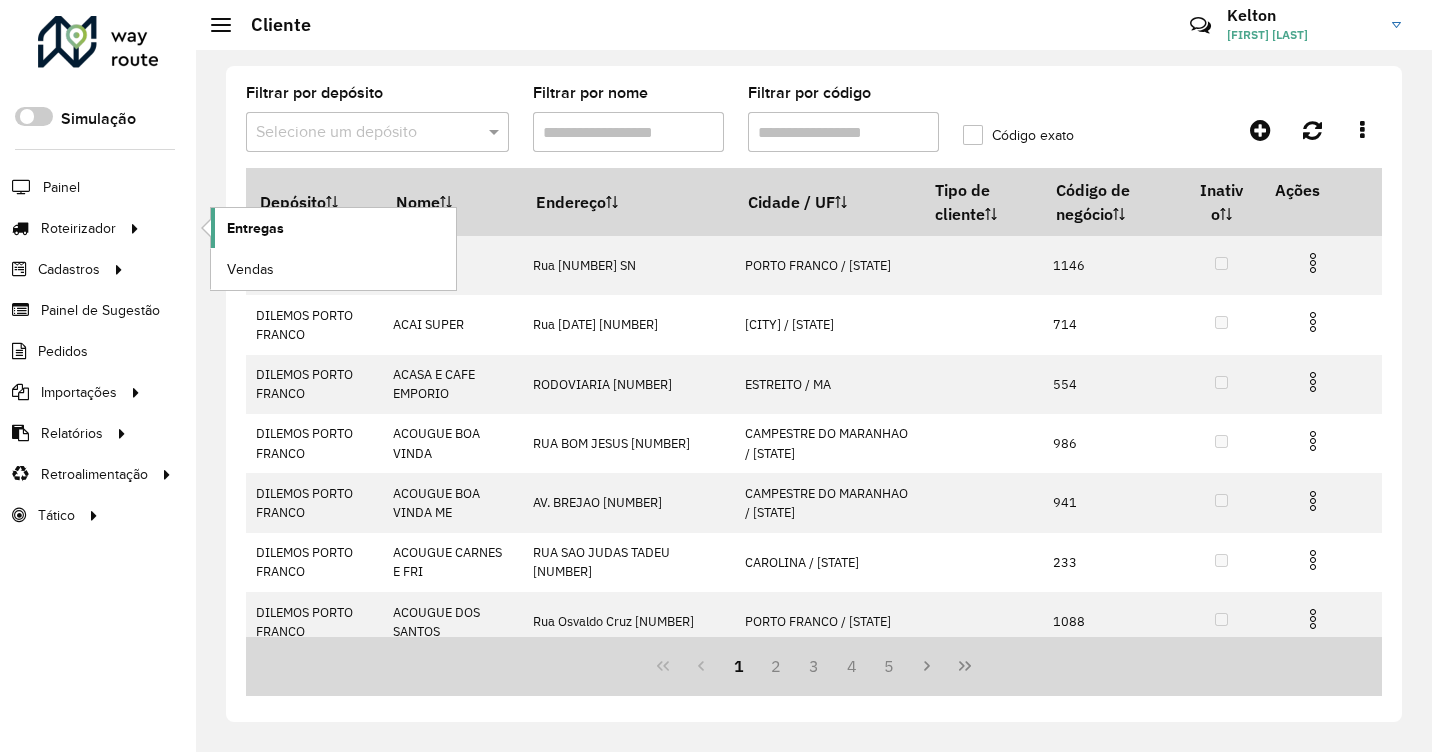 click on "Entregas" 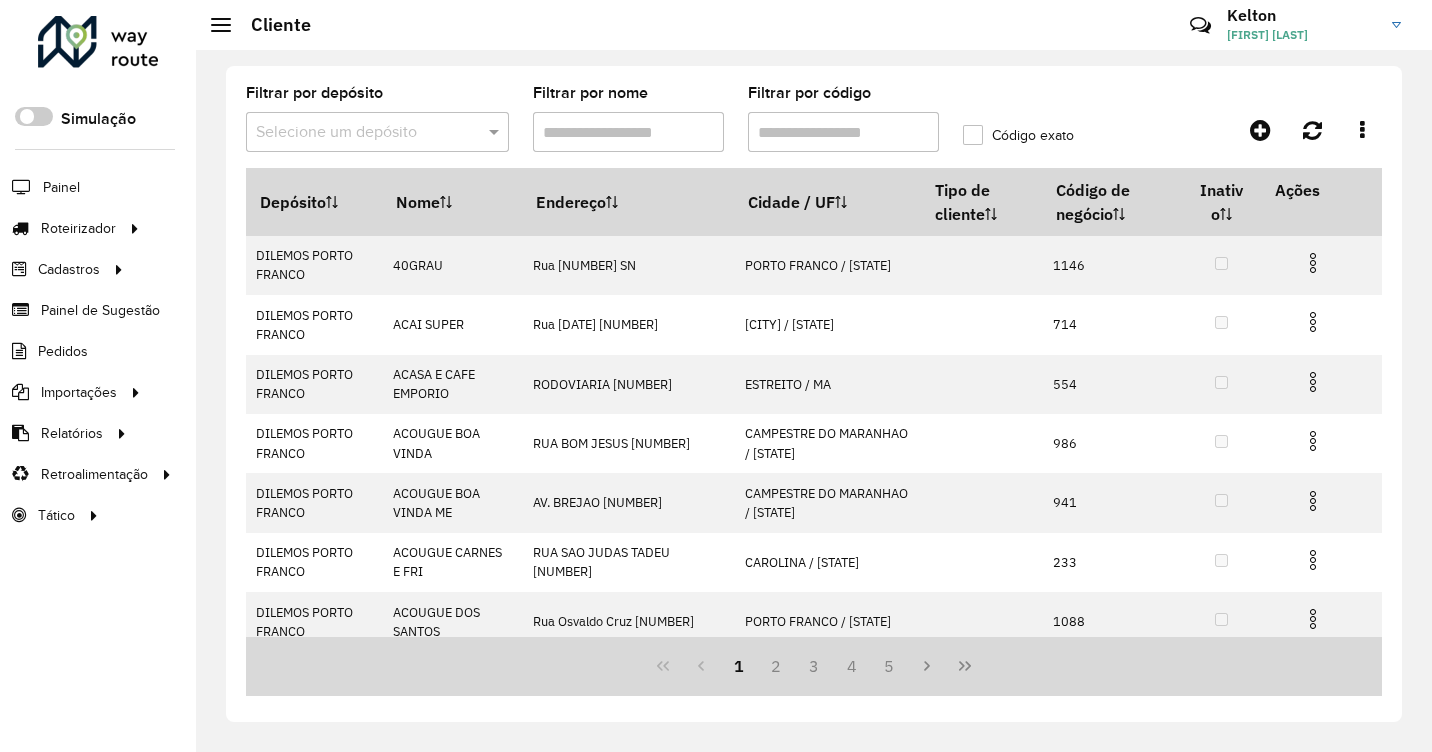 click on "Selecione um depósito" at bounding box center [377, 132] 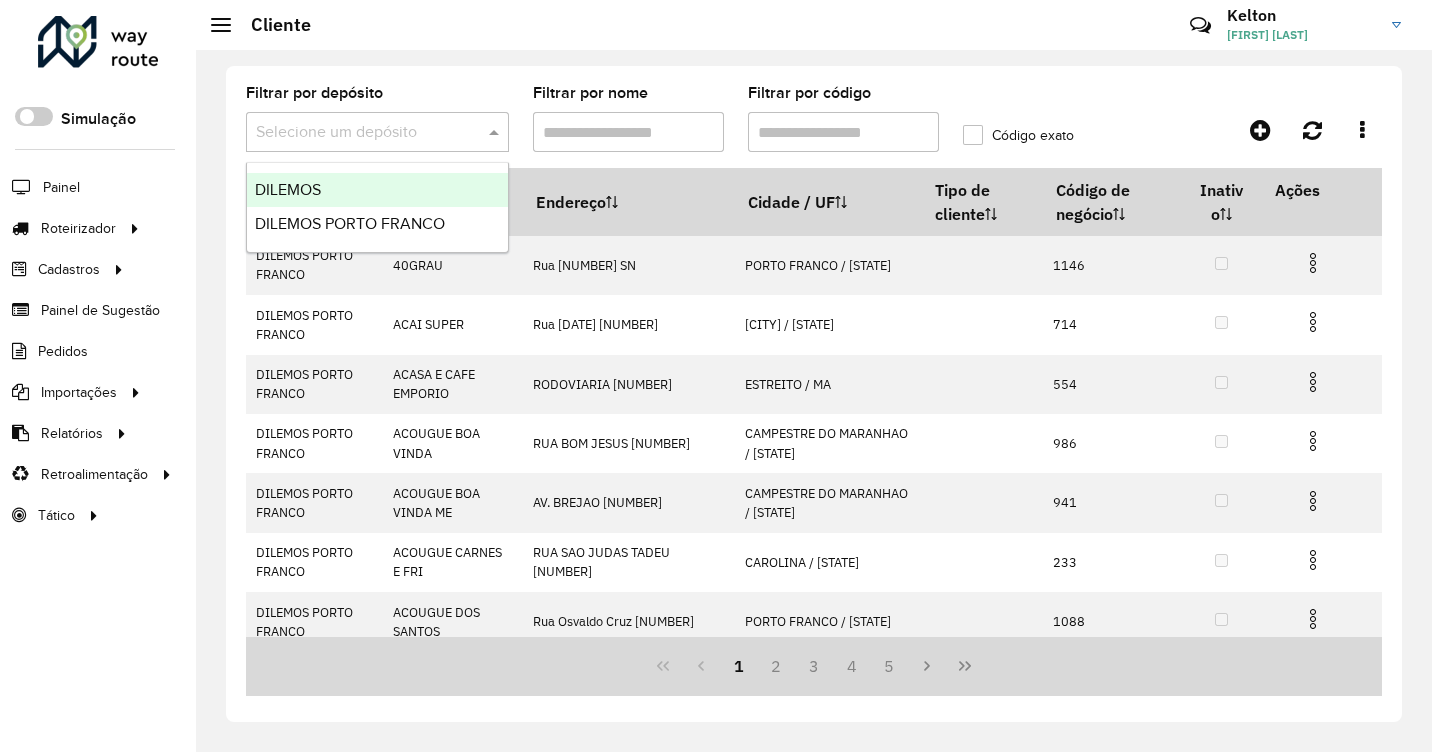 click on "DILEMOS" at bounding box center [288, 189] 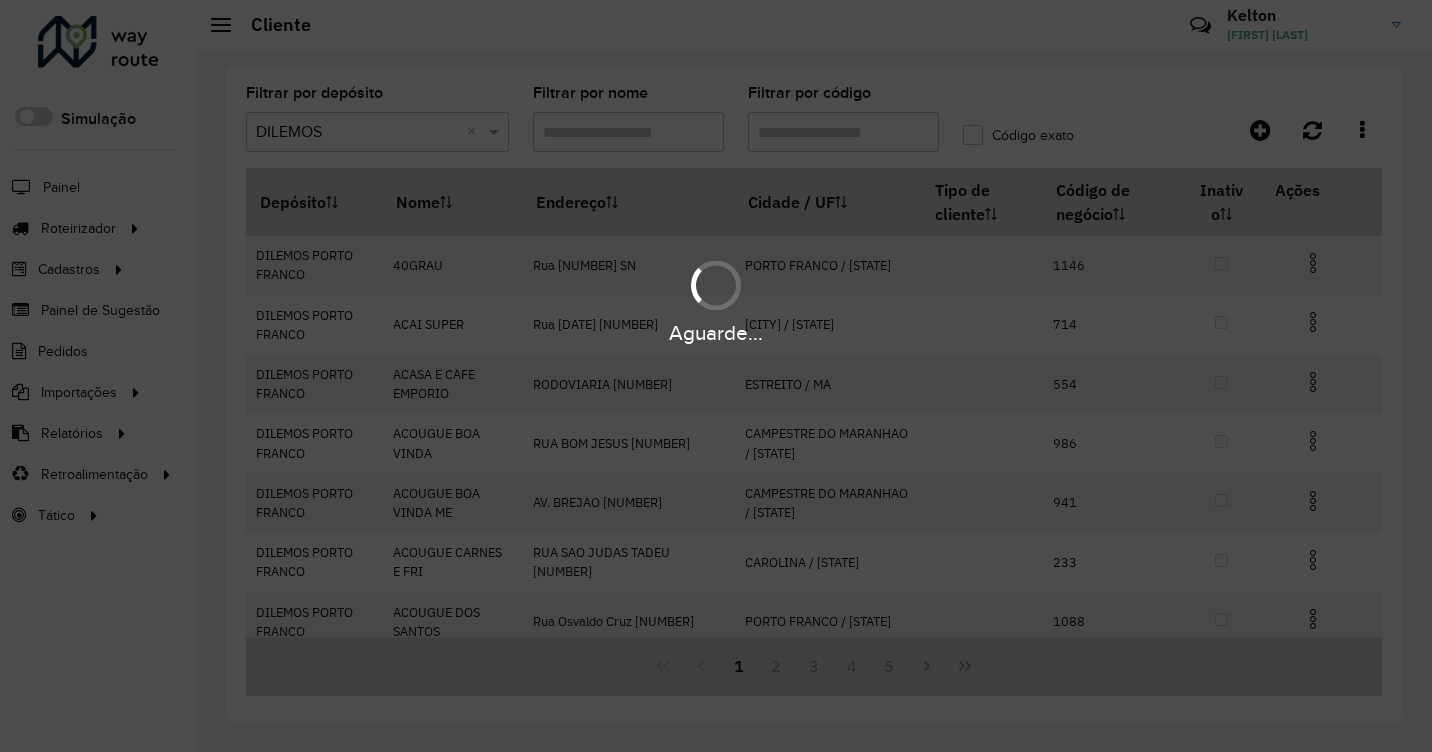 click on "Aguarde..." at bounding box center [716, 376] 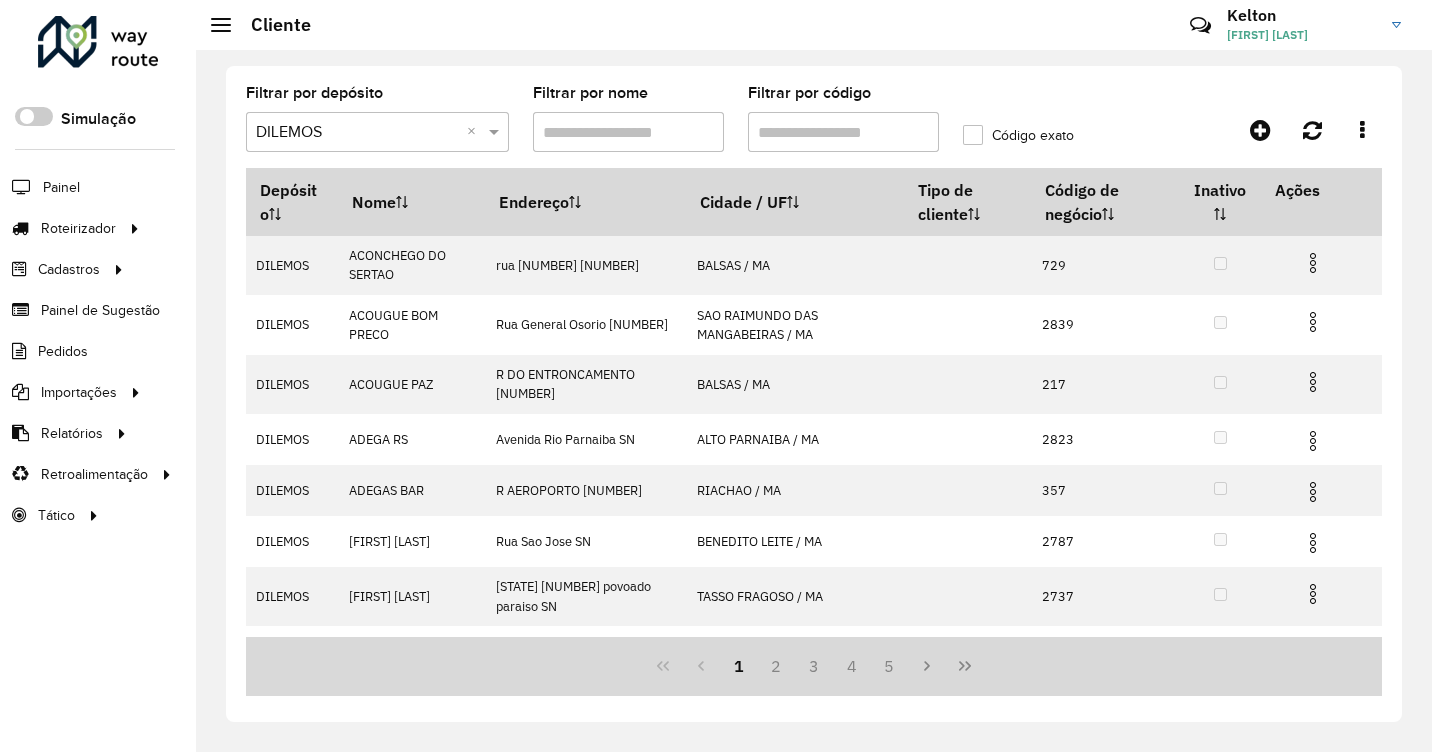 click on "Filtrar por nome" at bounding box center [628, 132] 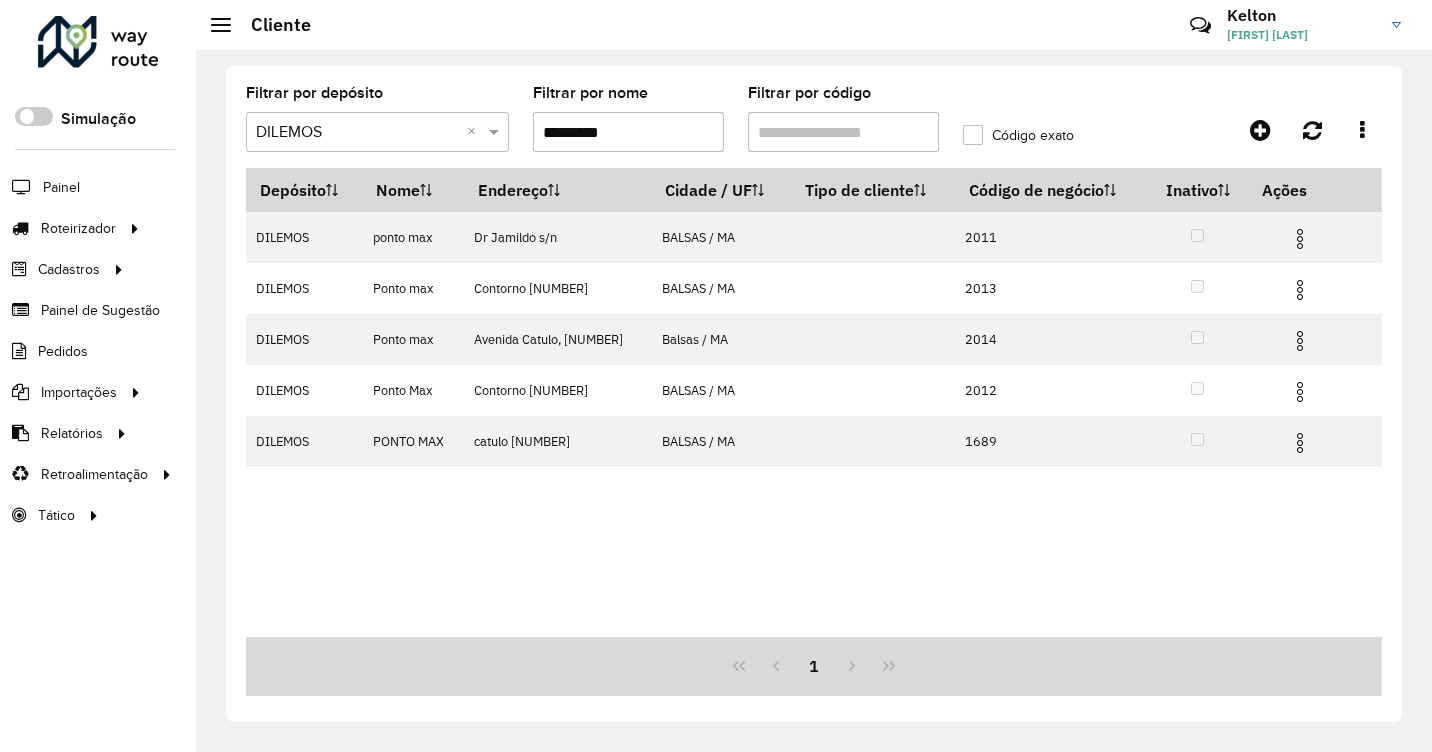 type on "*********" 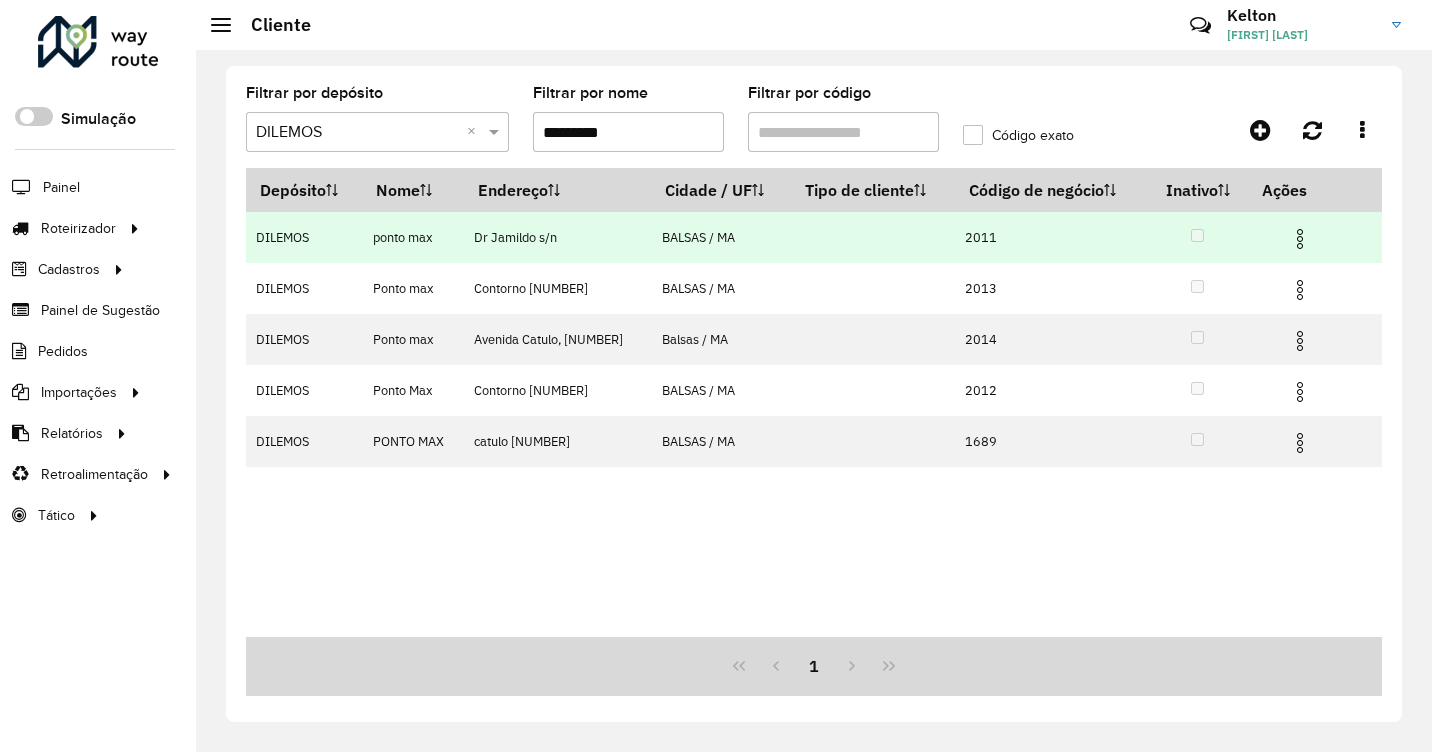 click at bounding box center (1300, 239) 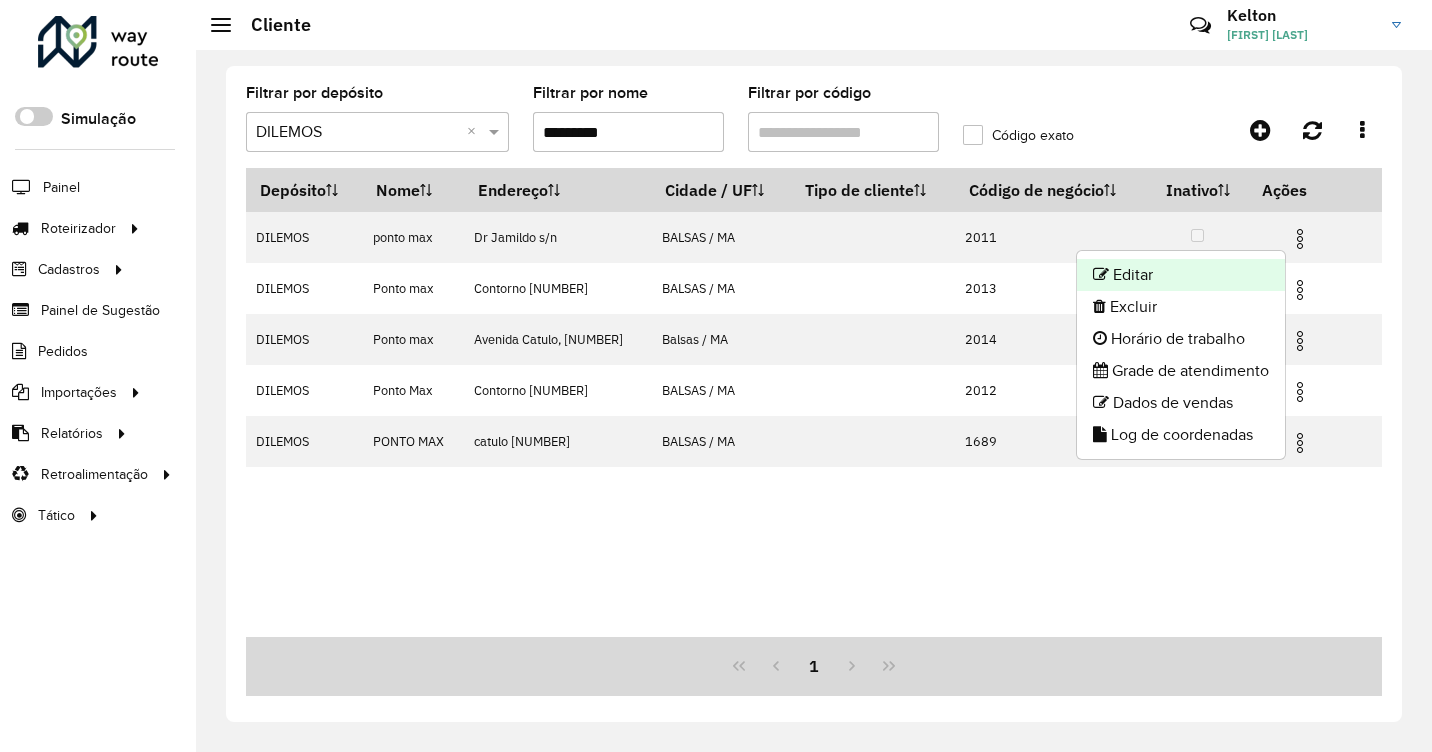 click on "Editar" 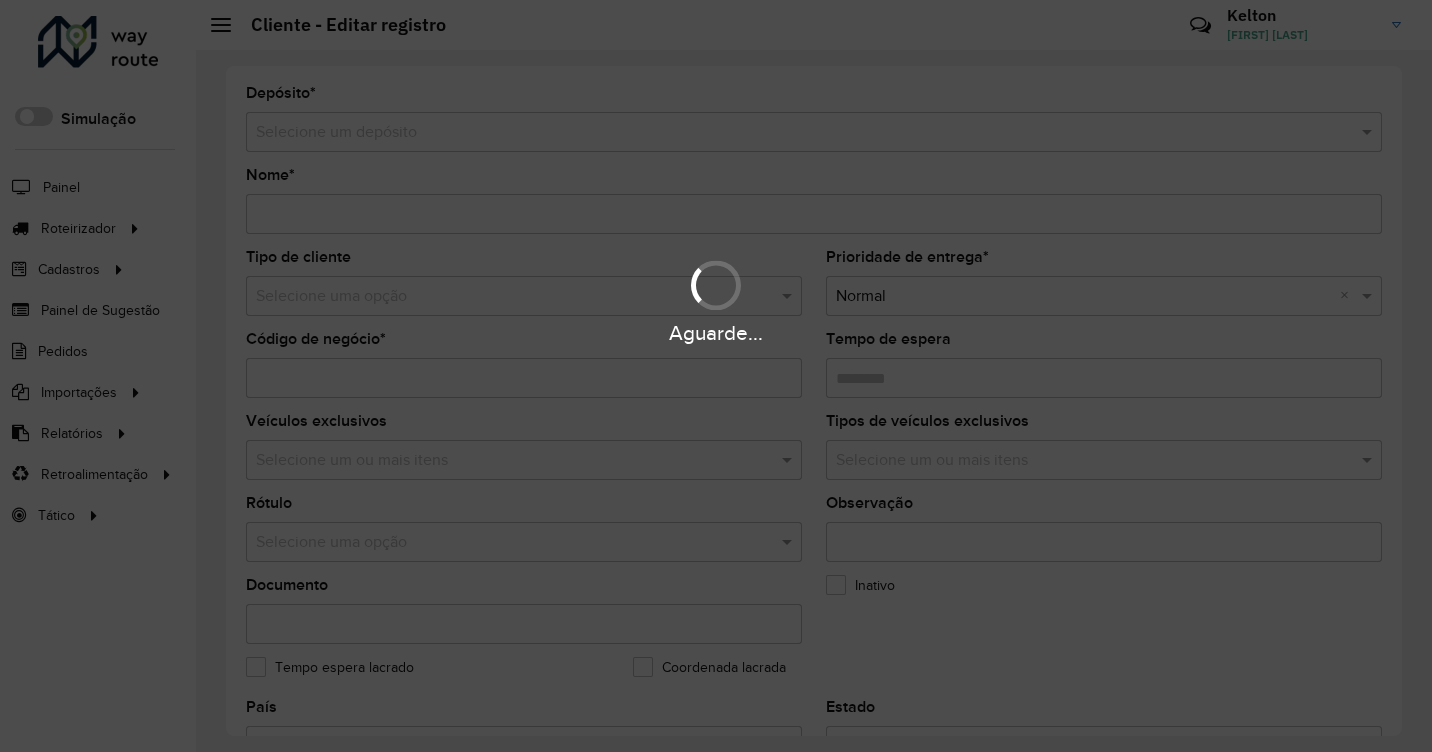 type on "*********" 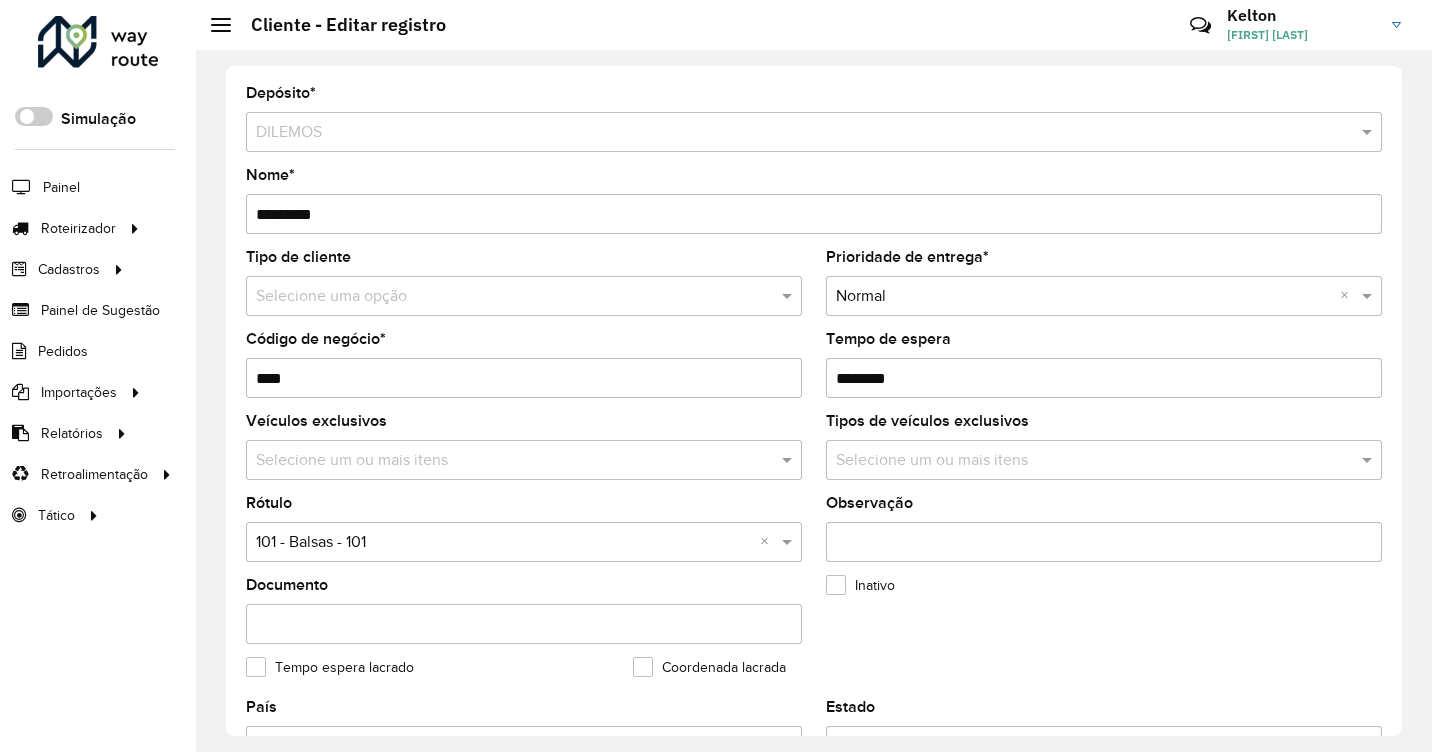 scroll, scrollTop: 100, scrollLeft: 0, axis: vertical 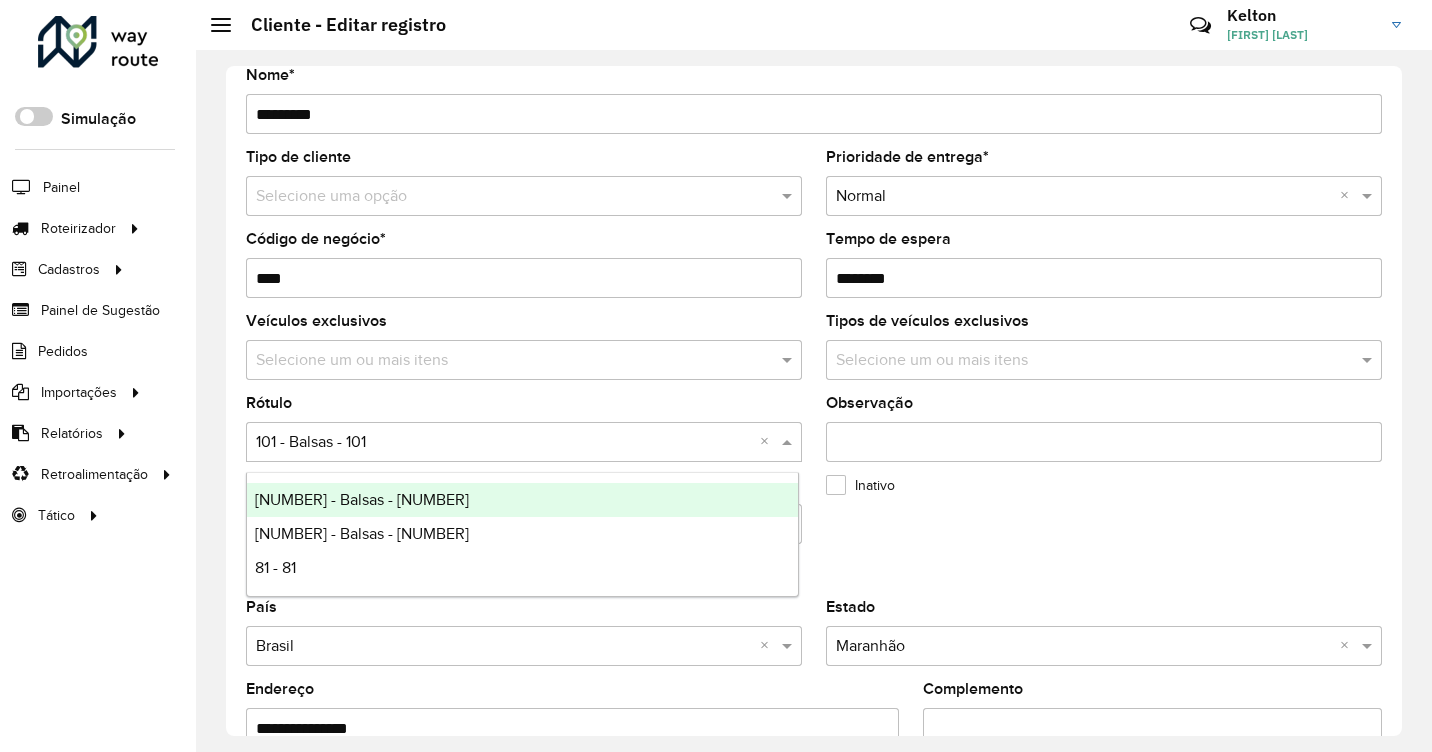 click at bounding box center (789, 442) 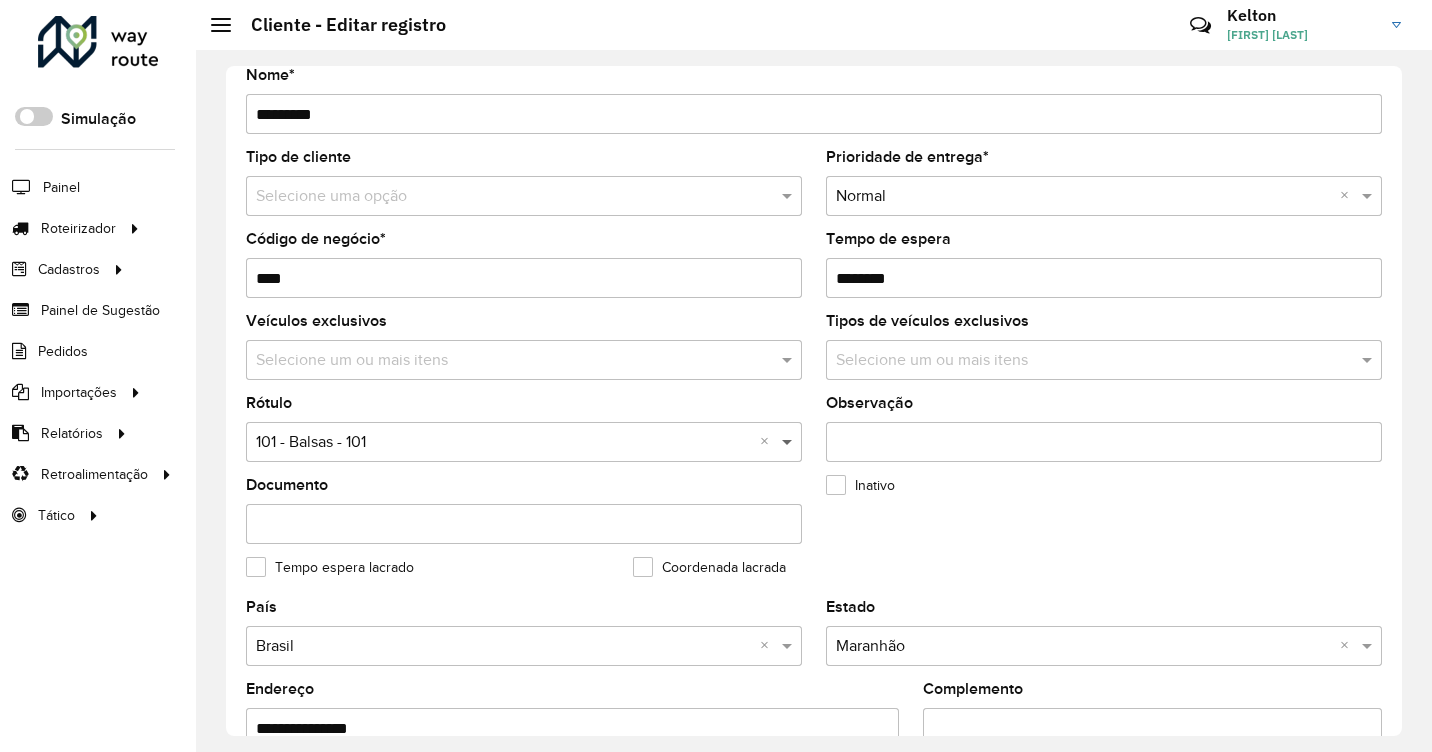 click at bounding box center [789, 442] 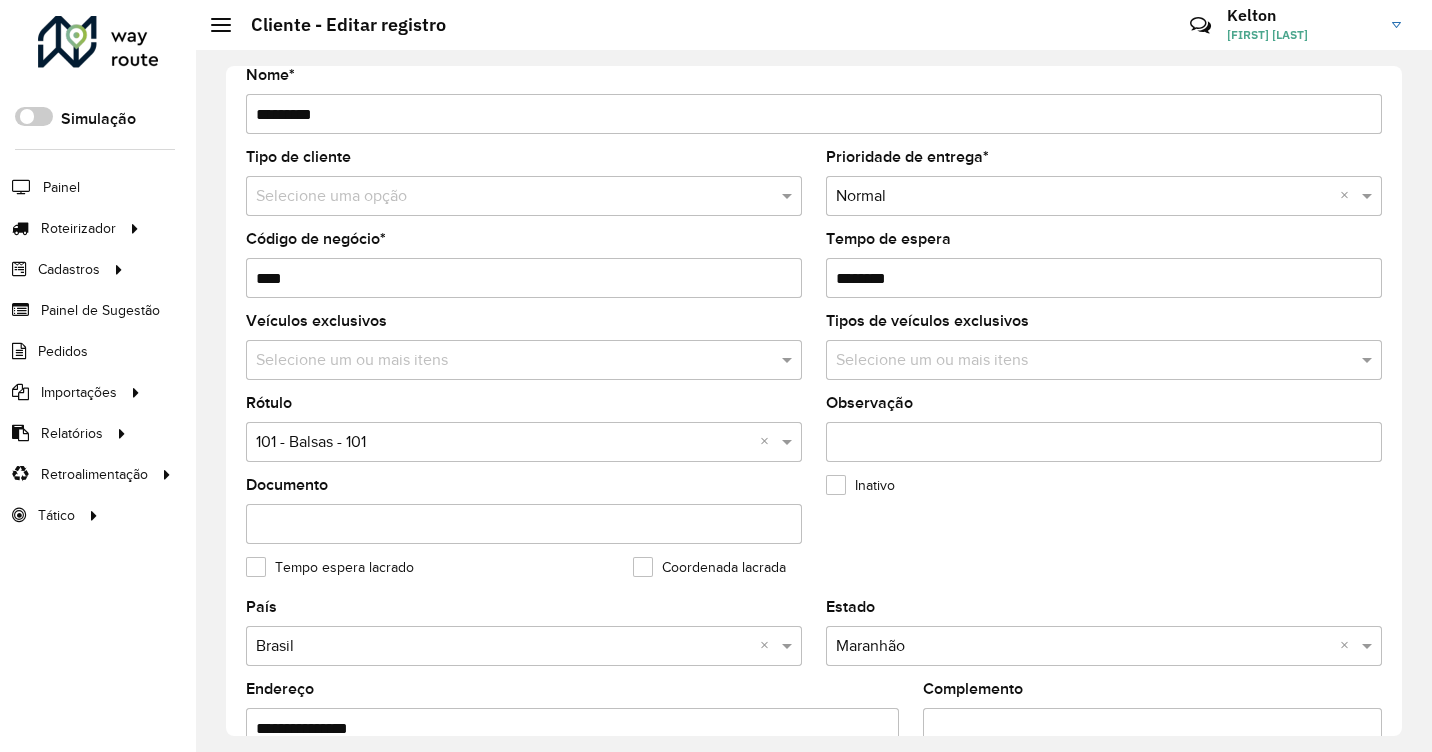 click on "Inativo" 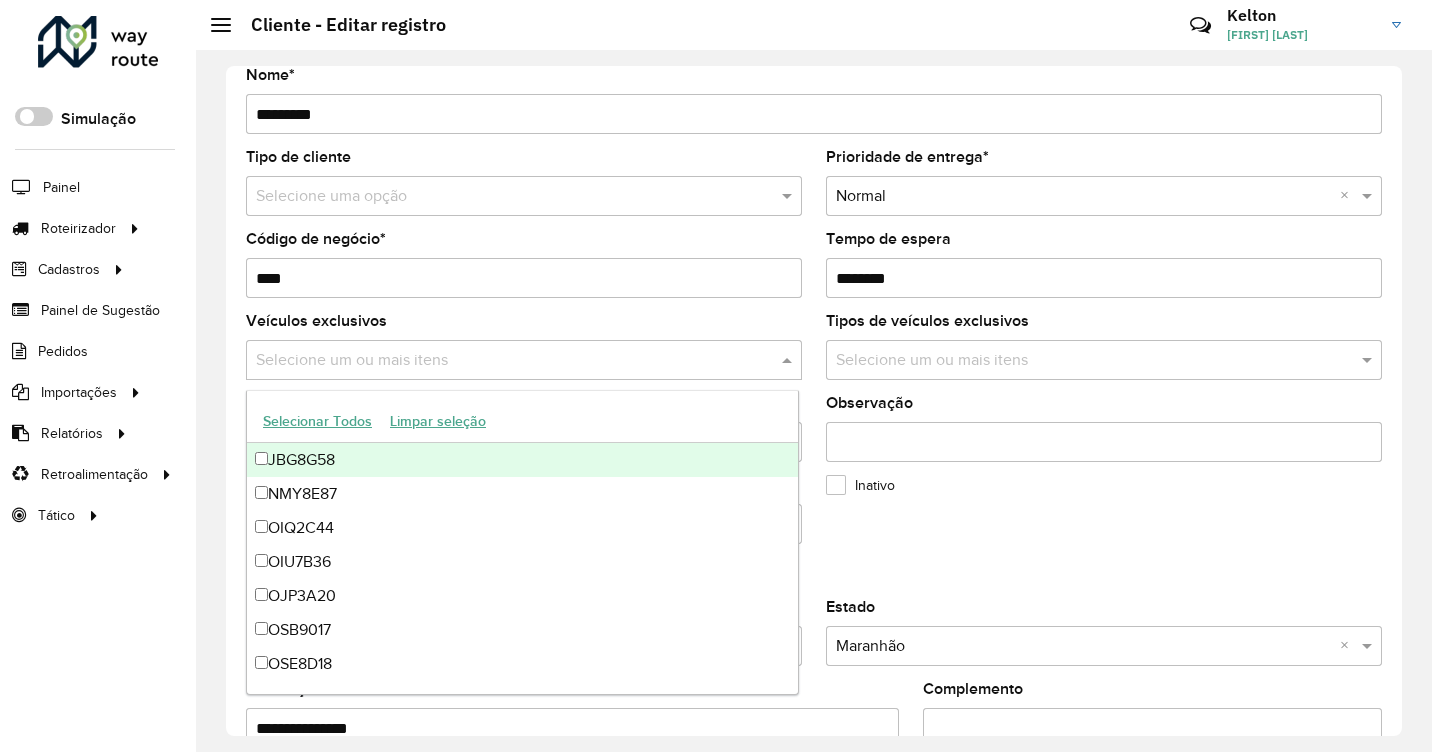click at bounding box center [514, 361] 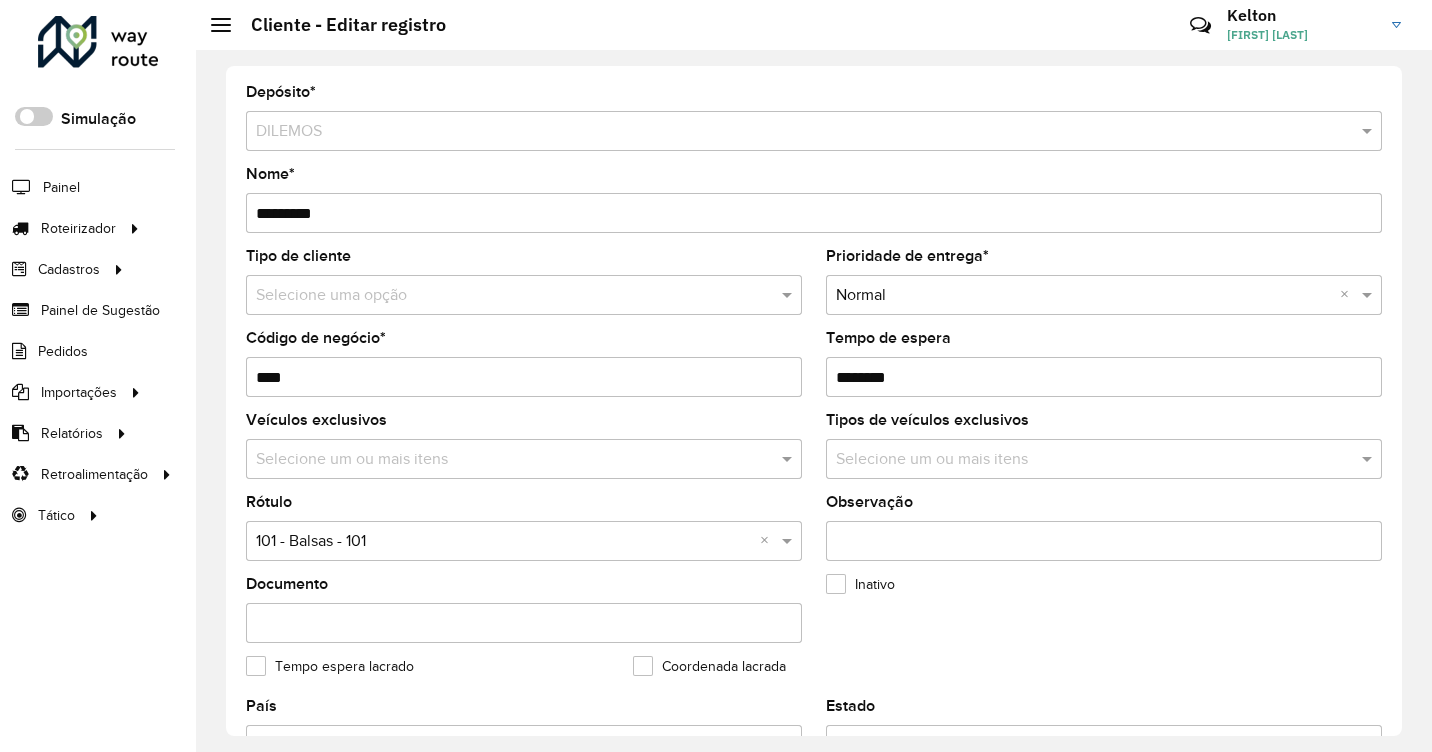 scroll, scrollTop: 0, scrollLeft: 0, axis: both 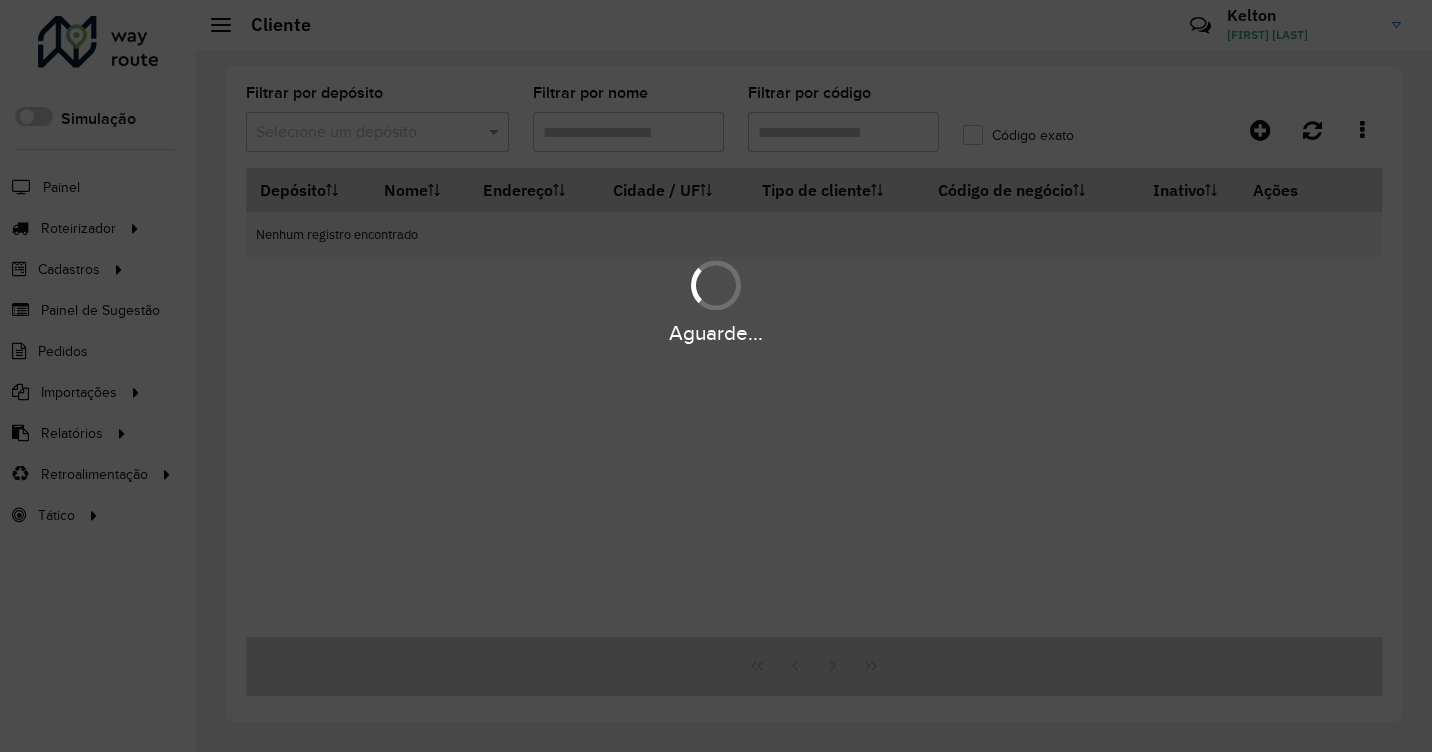 type on "*********" 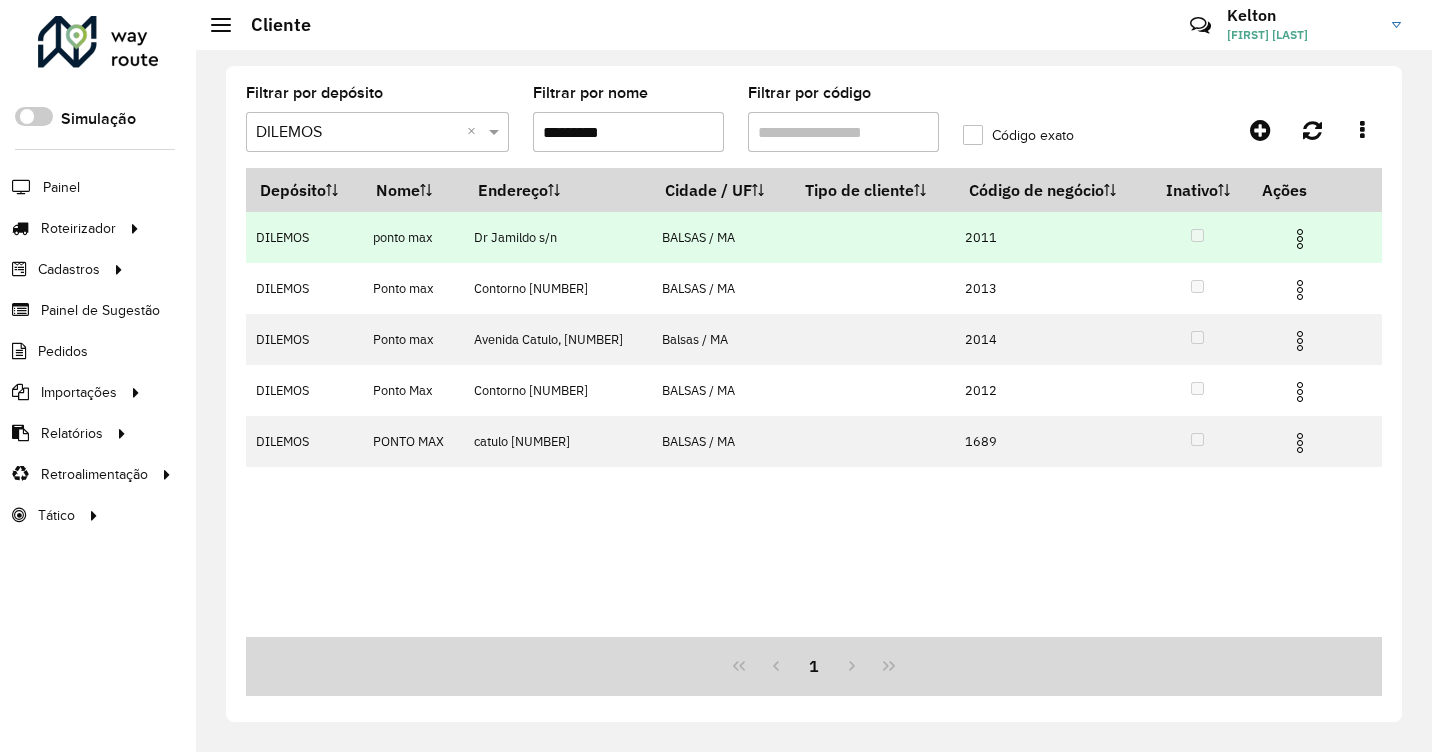 click at bounding box center (1300, 239) 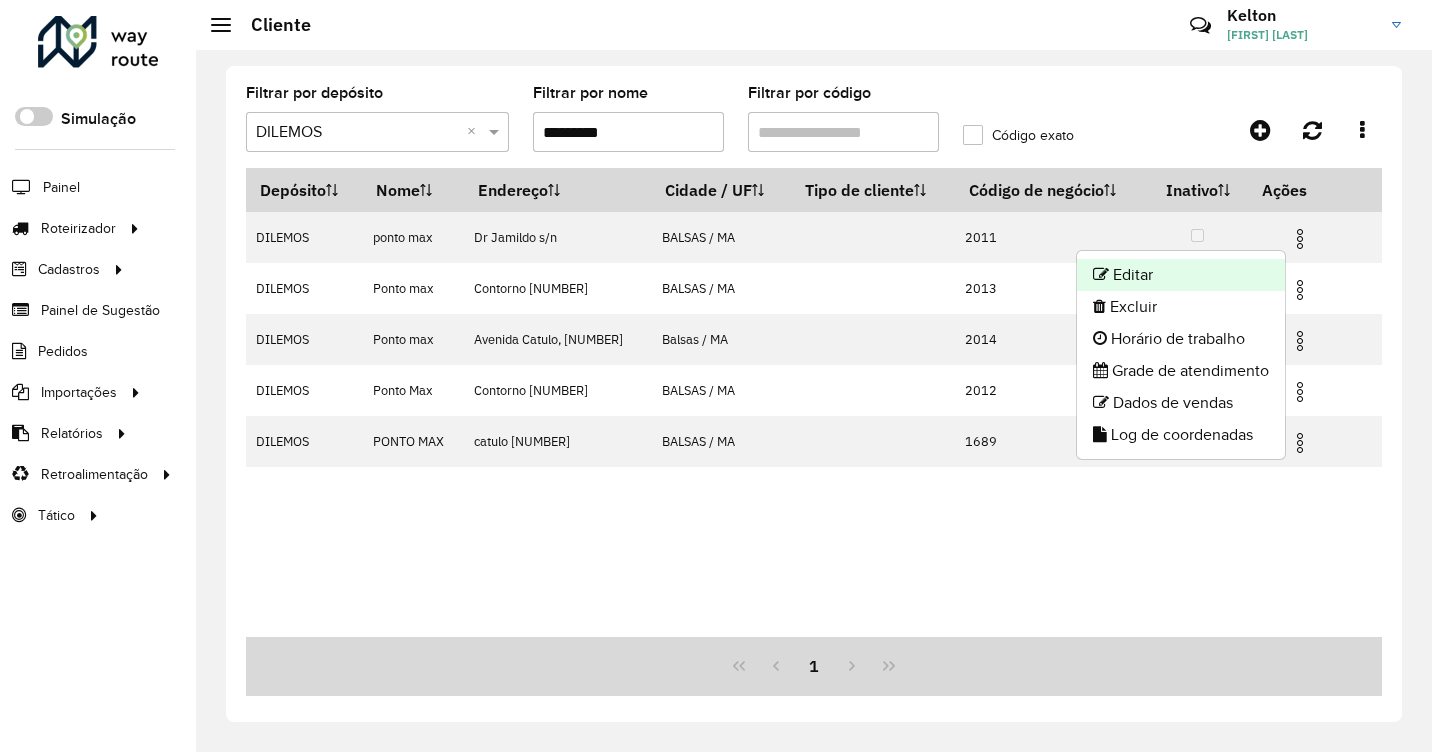 click on "Editar" 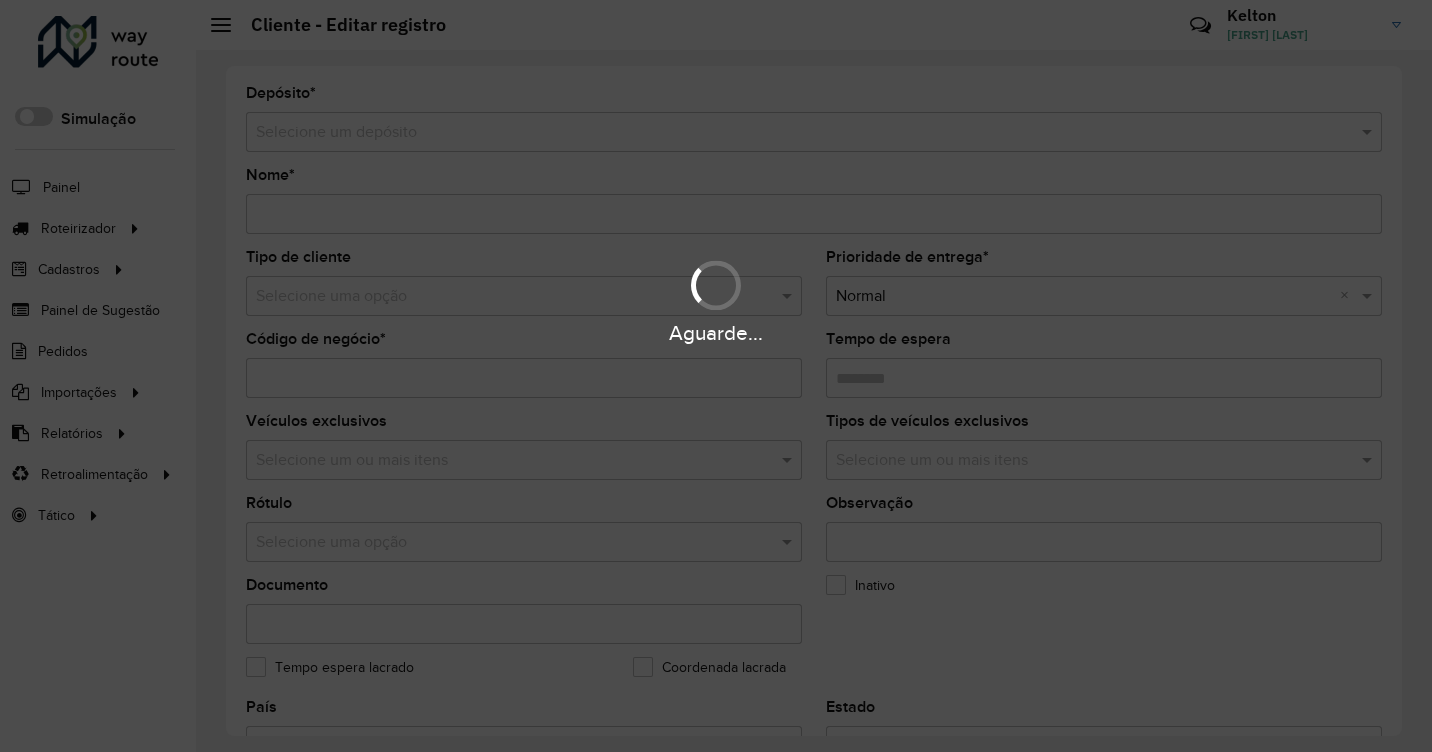 type on "*********" 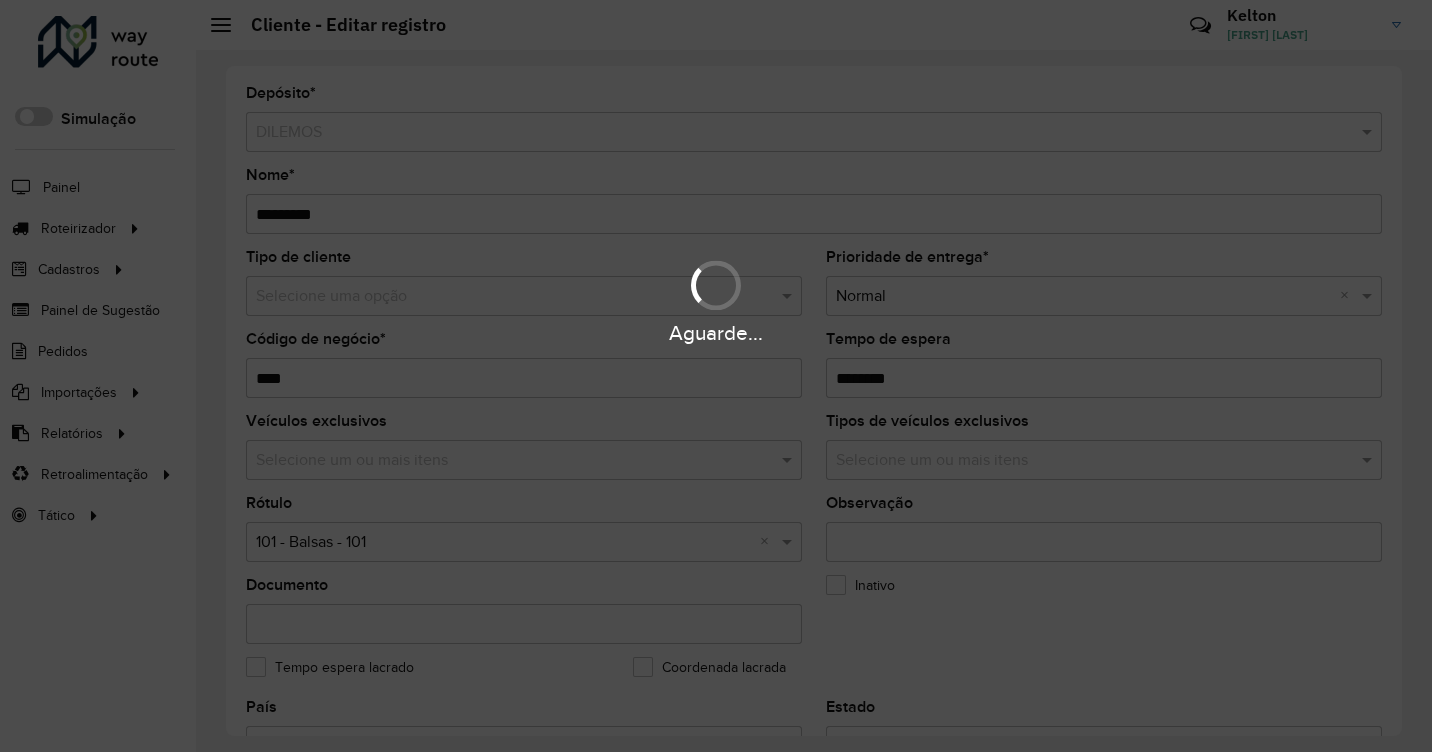 click on "Aguarde..." at bounding box center [716, 376] 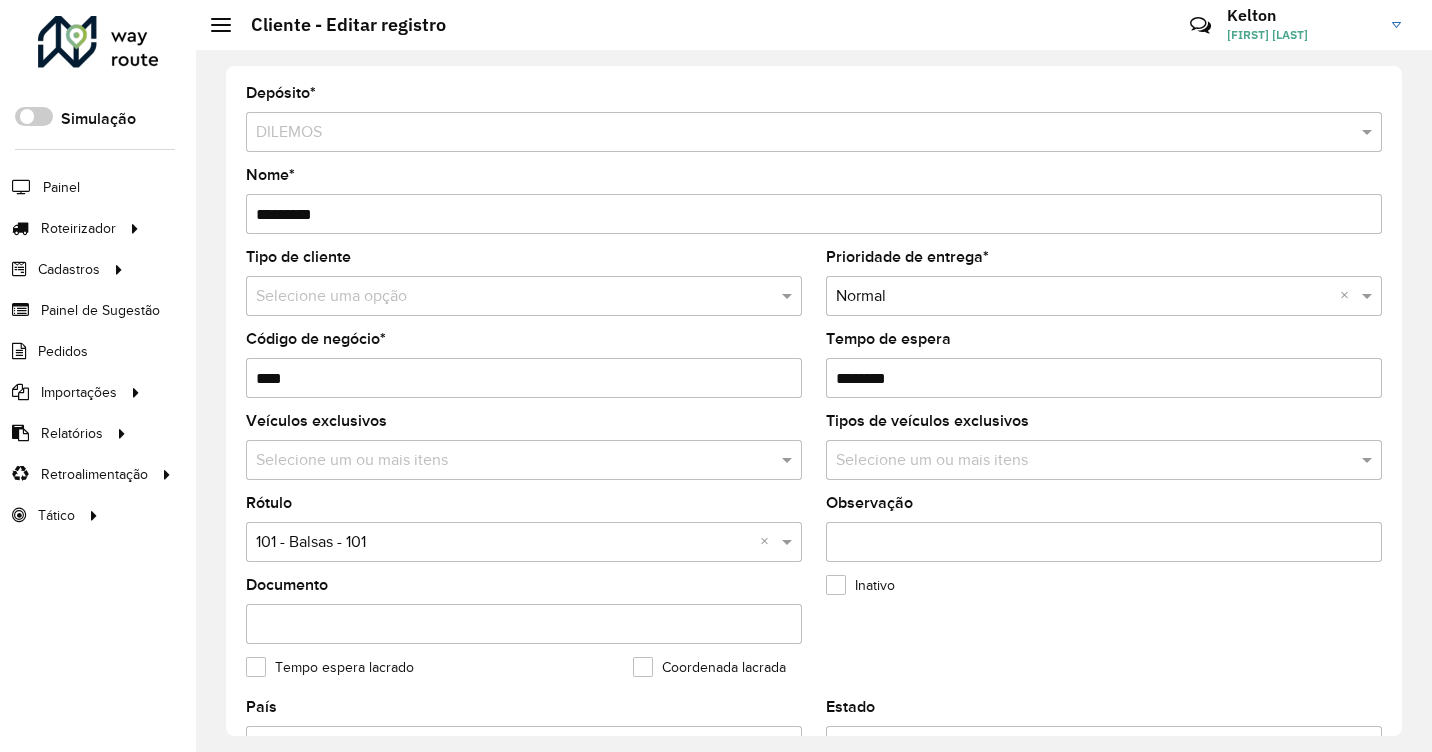 click at bounding box center [504, 543] 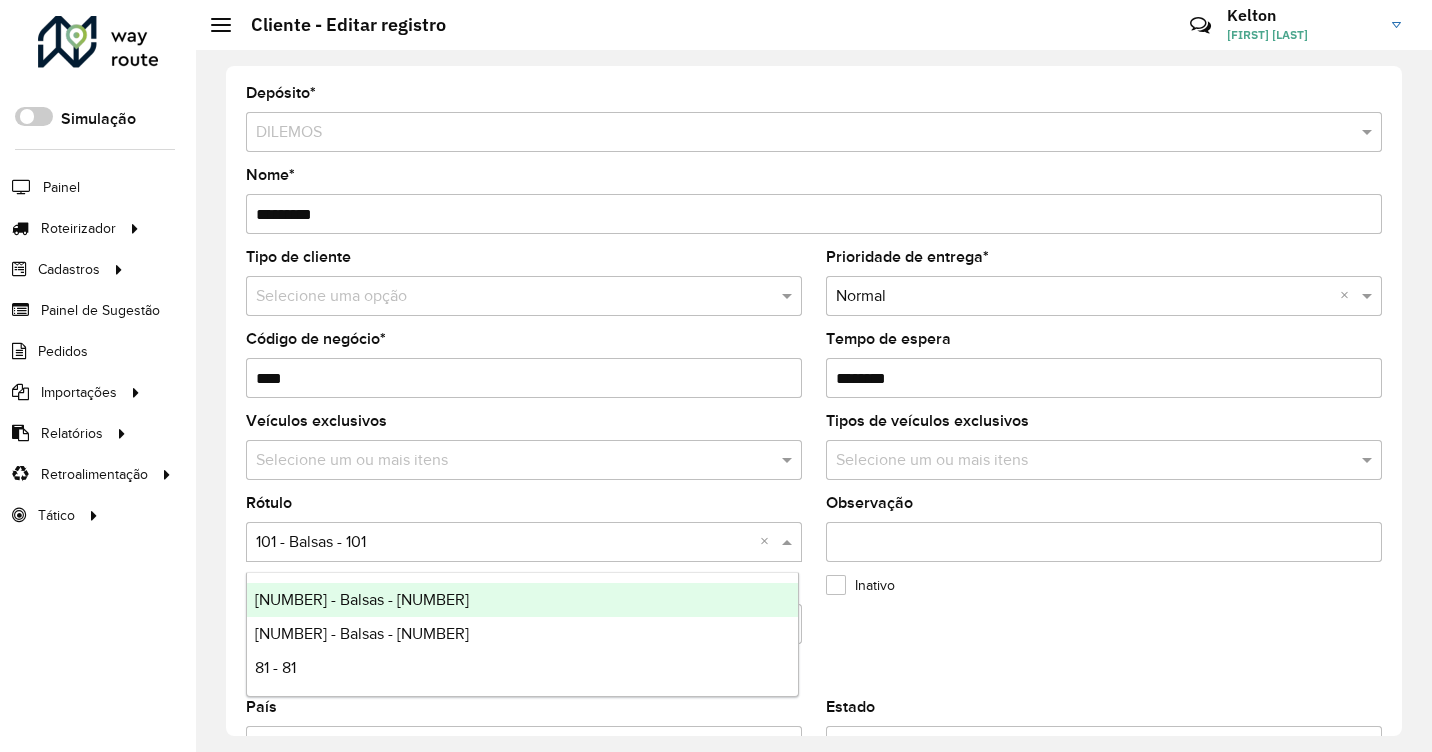 click on "Inativo" 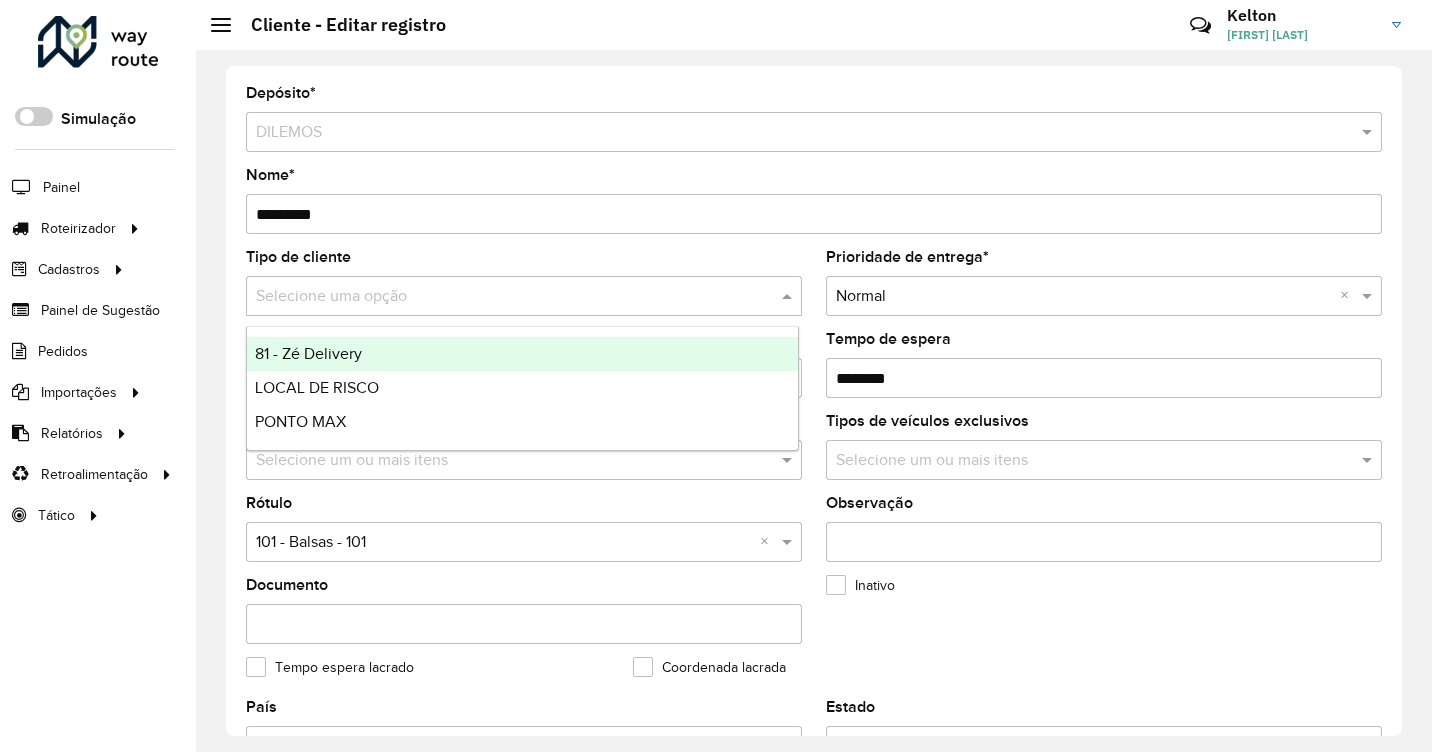 click at bounding box center [504, 297] 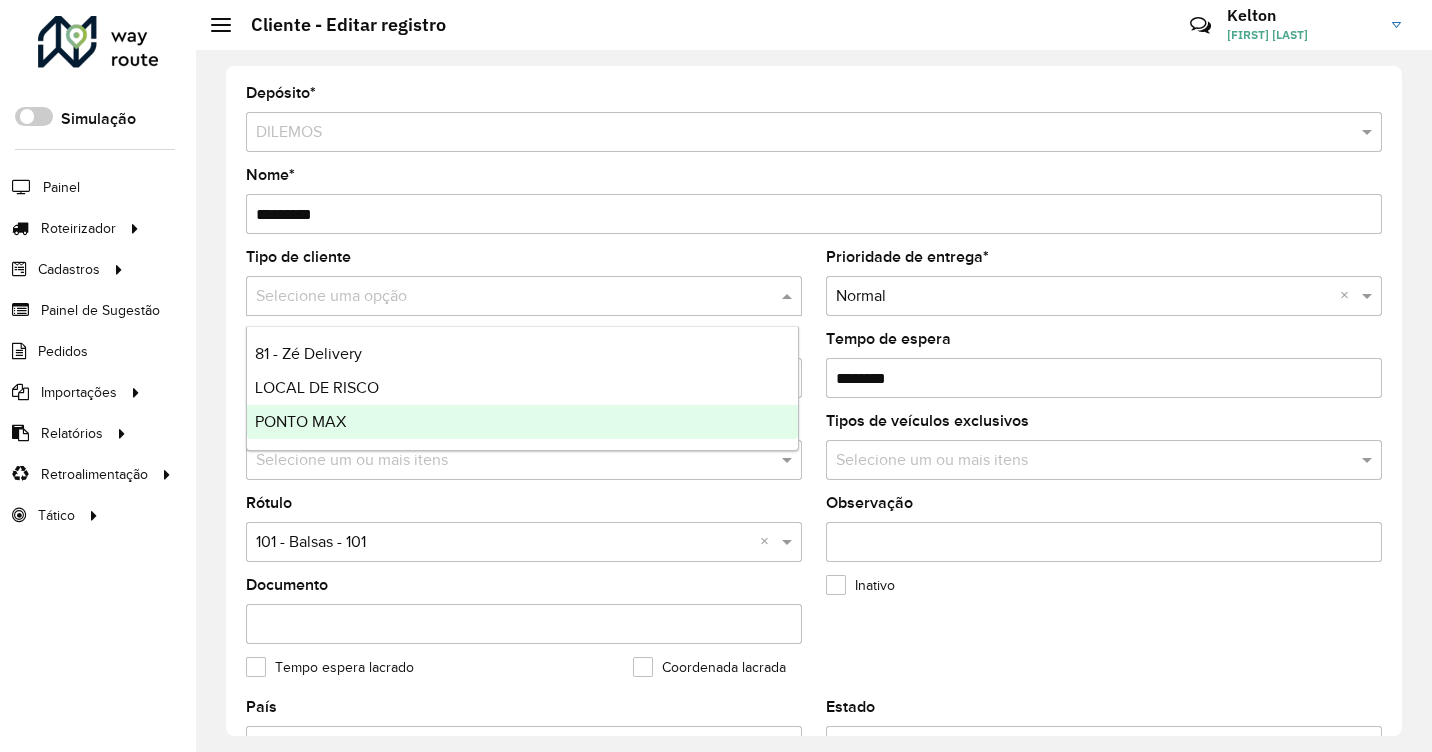 click on "PONTO MAX" at bounding box center (300, 421) 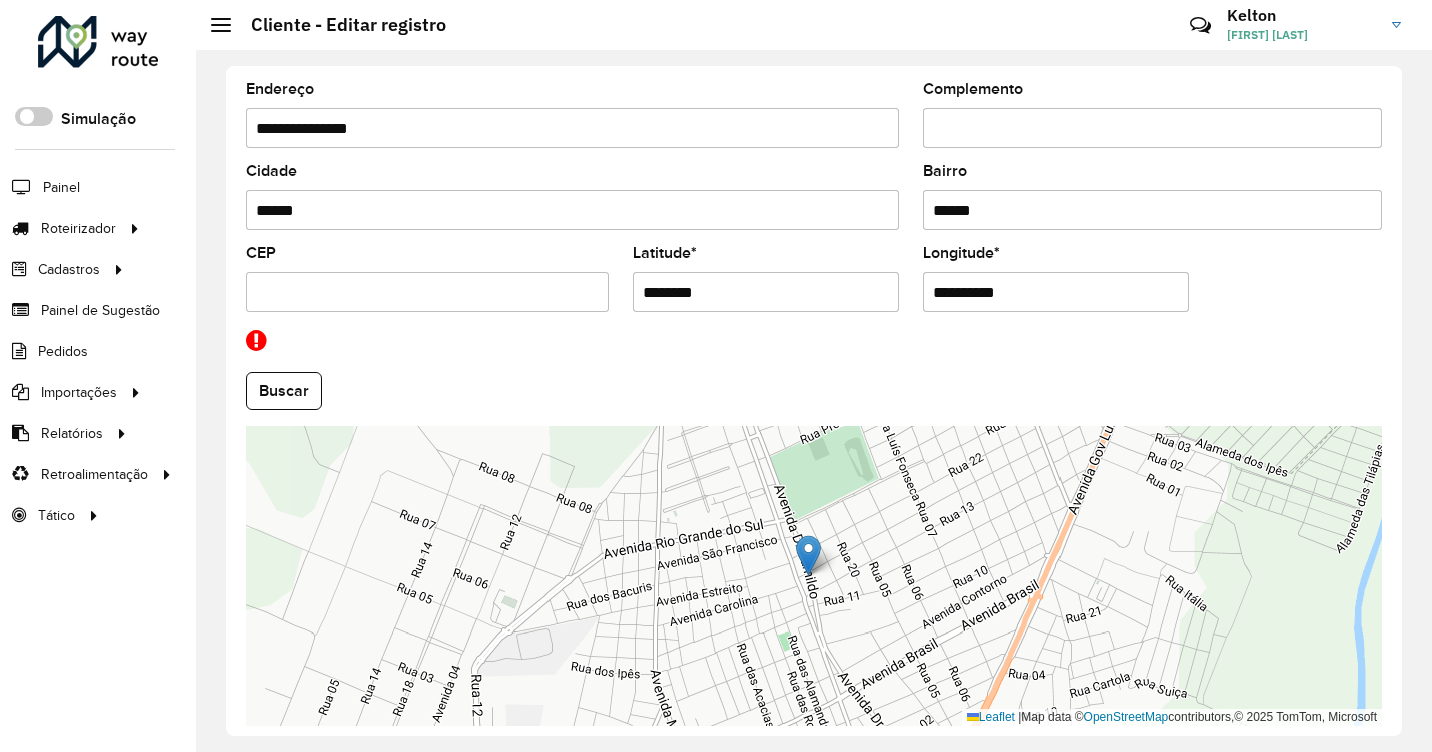 scroll, scrollTop: 780, scrollLeft: 0, axis: vertical 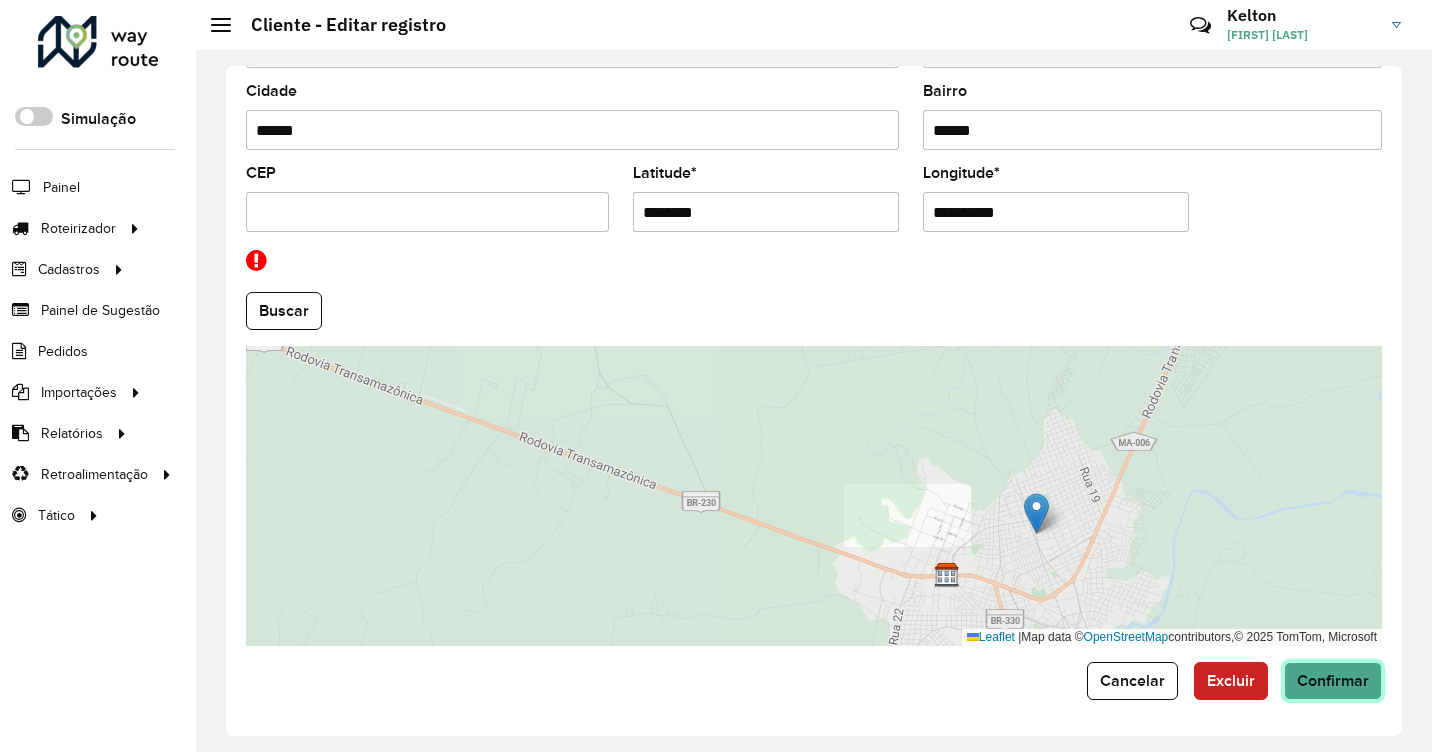 click on "Confirmar" 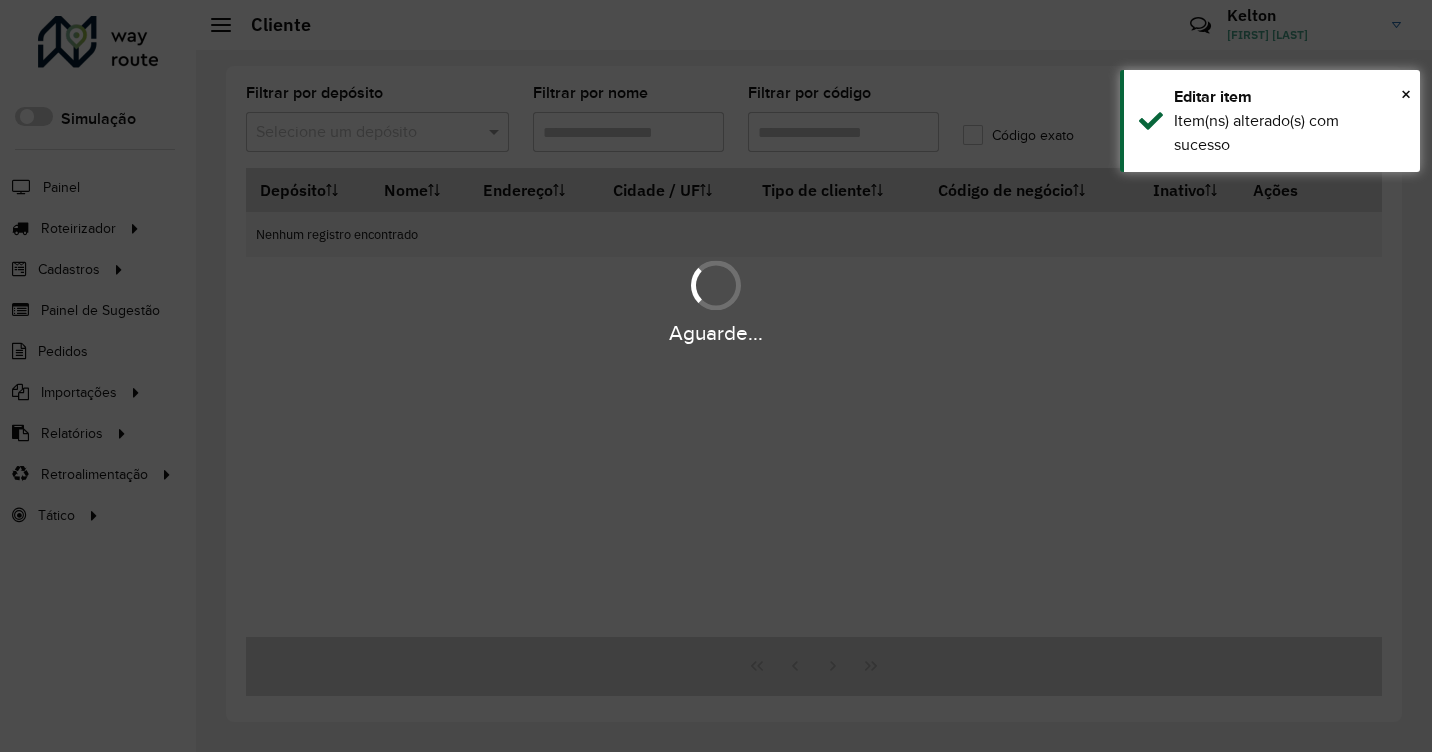 type on "*********" 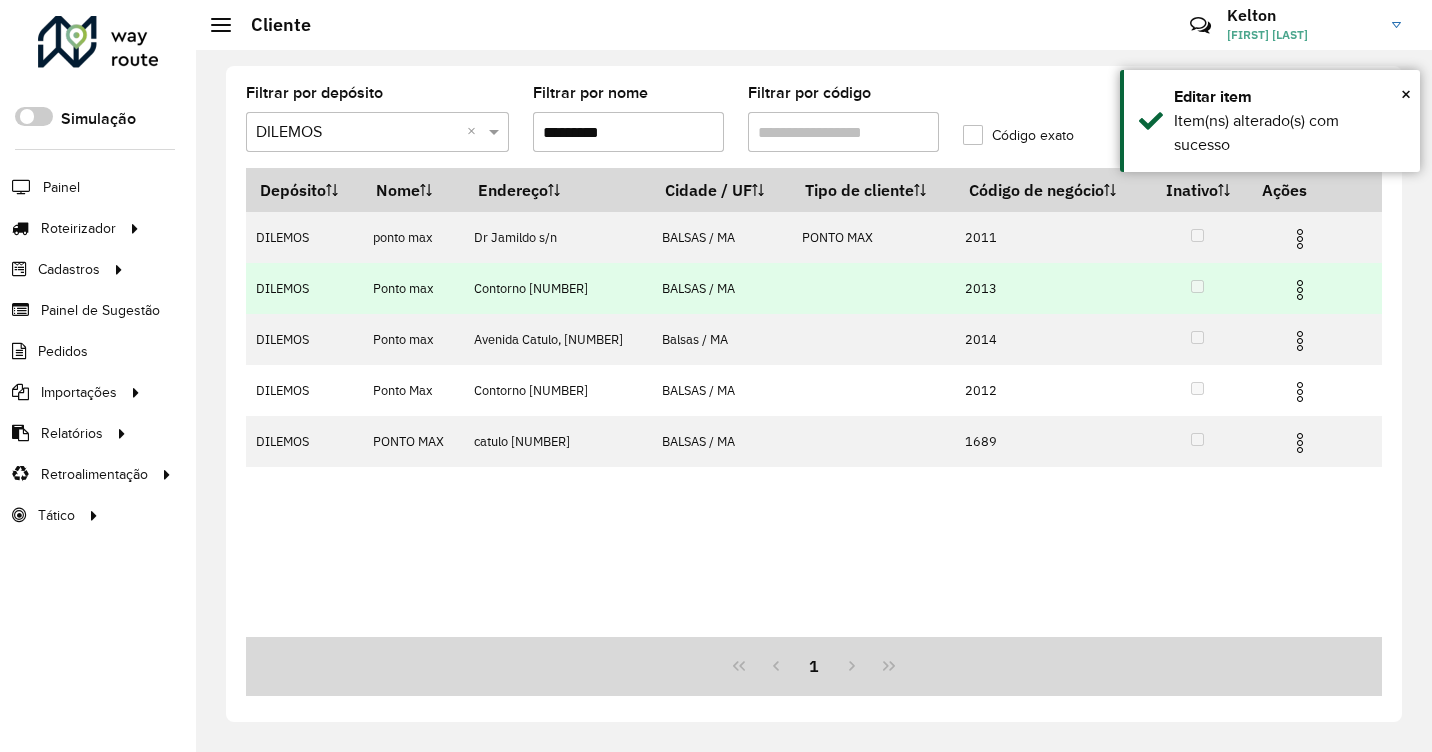 click at bounding box center [1300, 290] 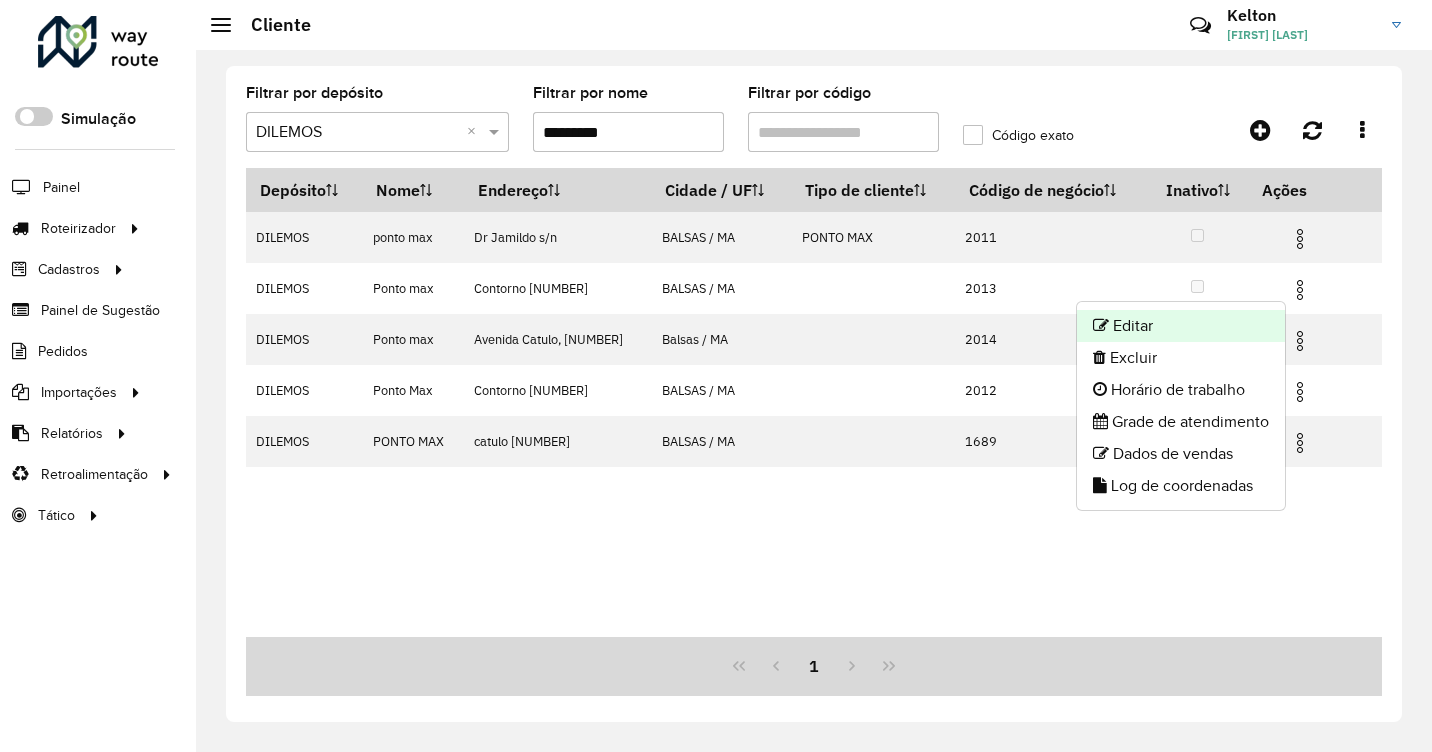 click on "Editar" 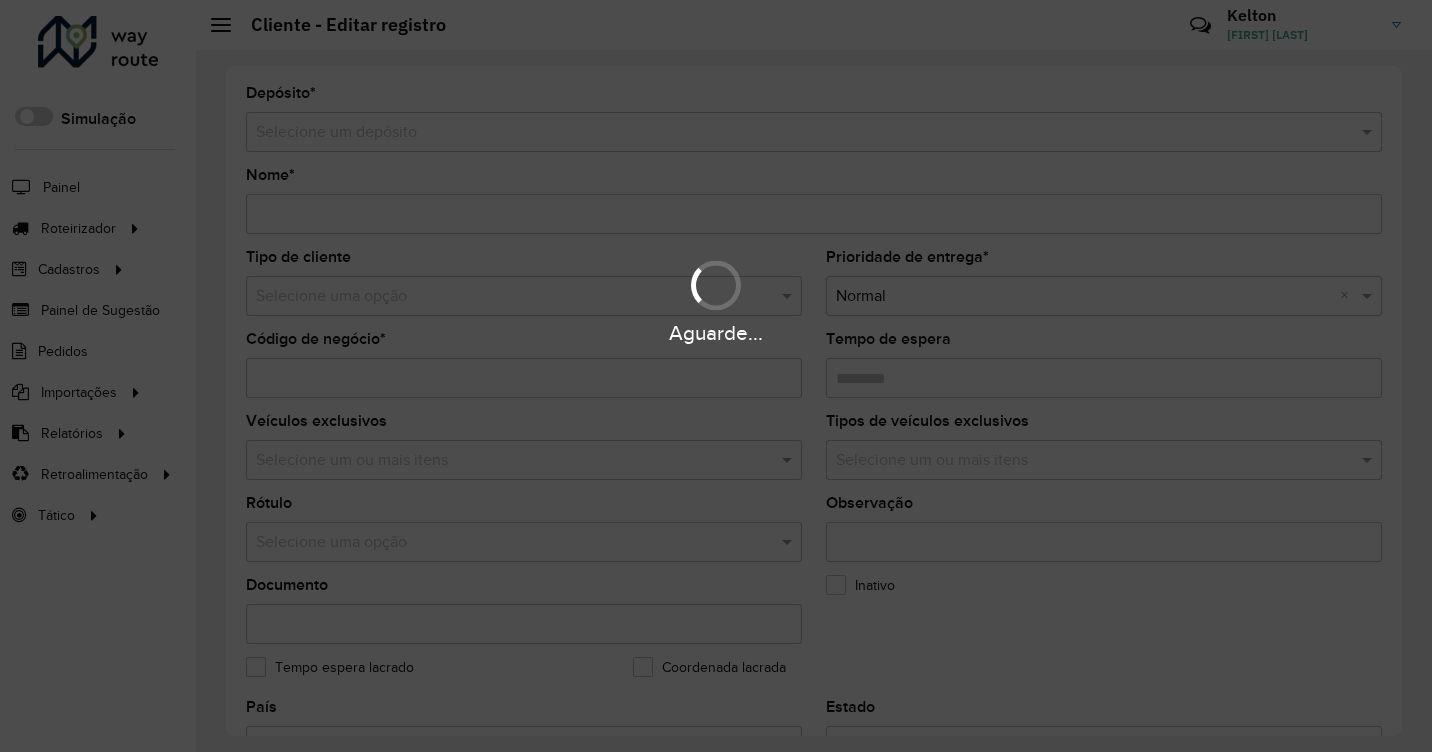 type on "*********" 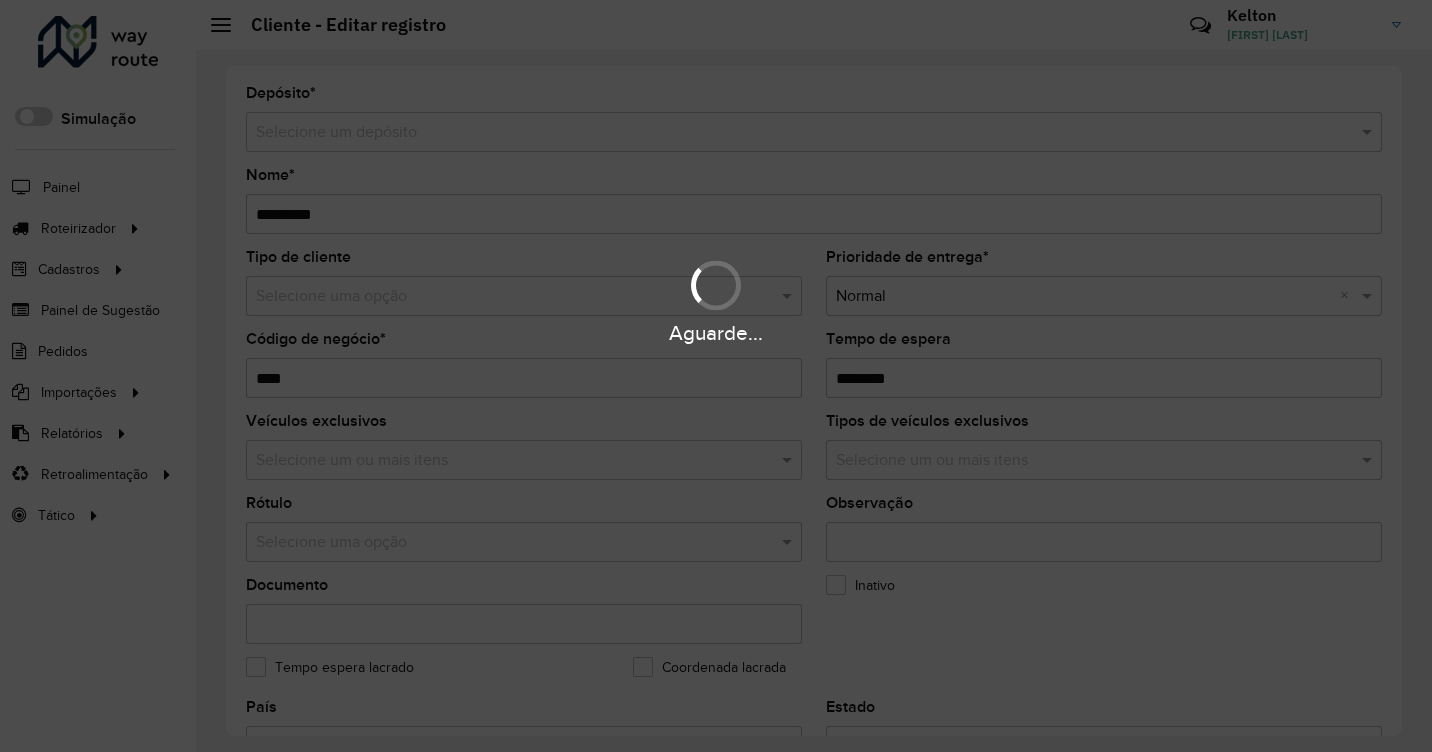 type on "**********" 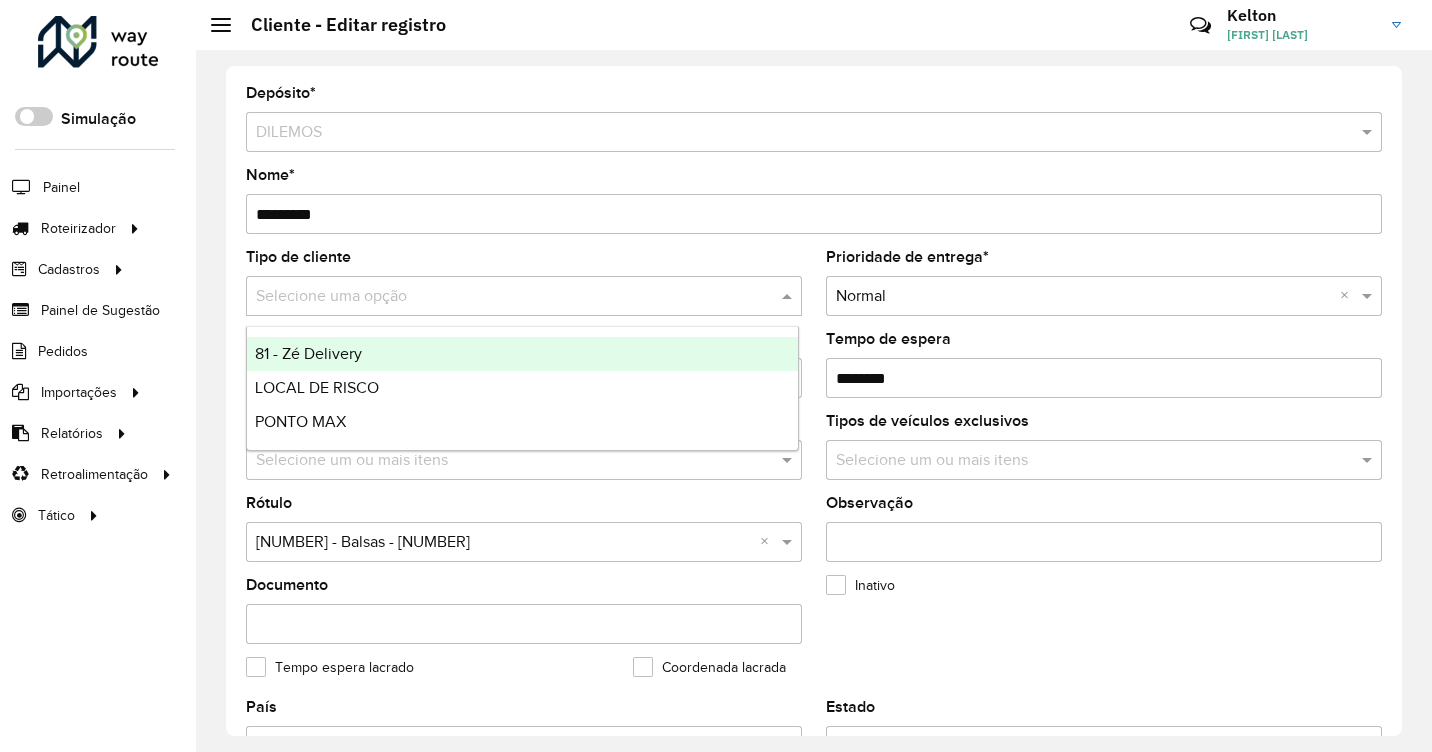 click at bounding box center (504, 297) 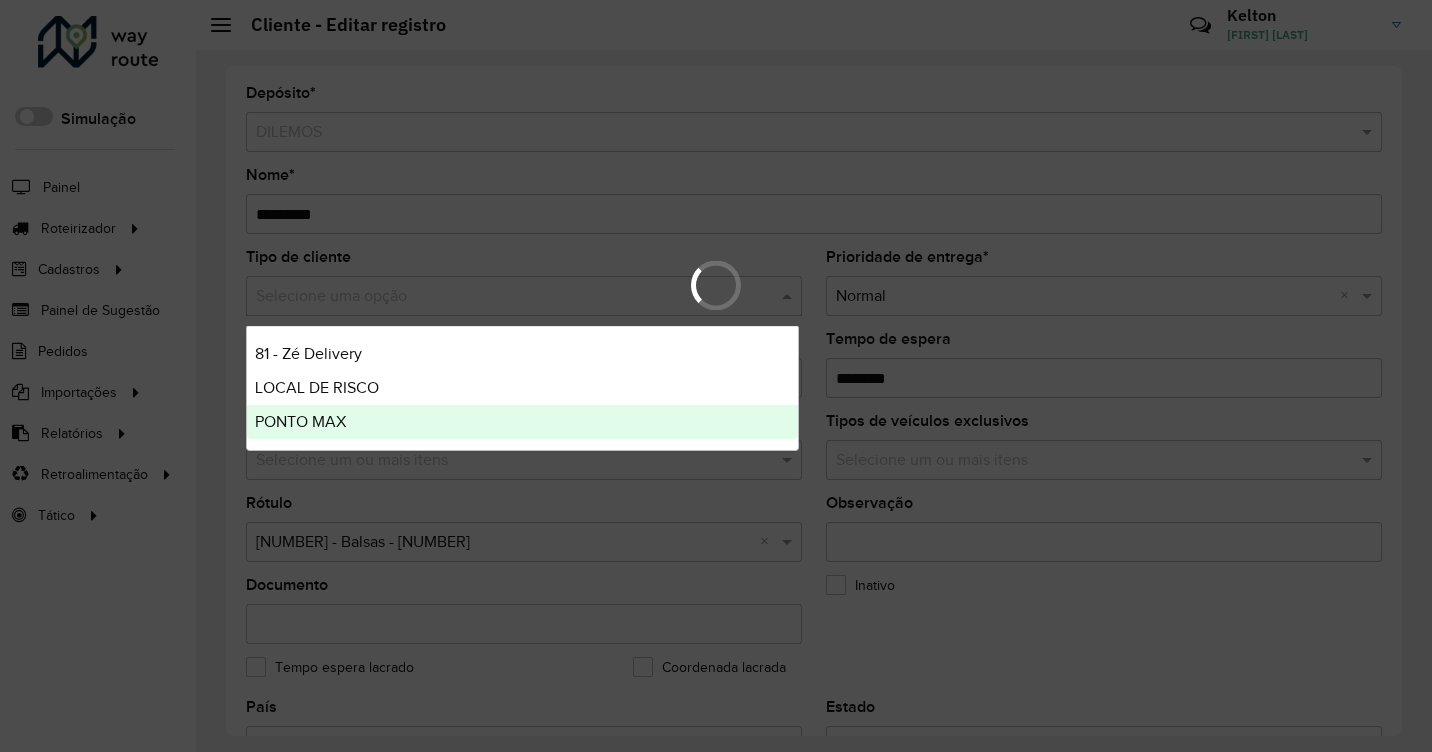 click on "PONTO MAX" at bounding box center [300, 421] 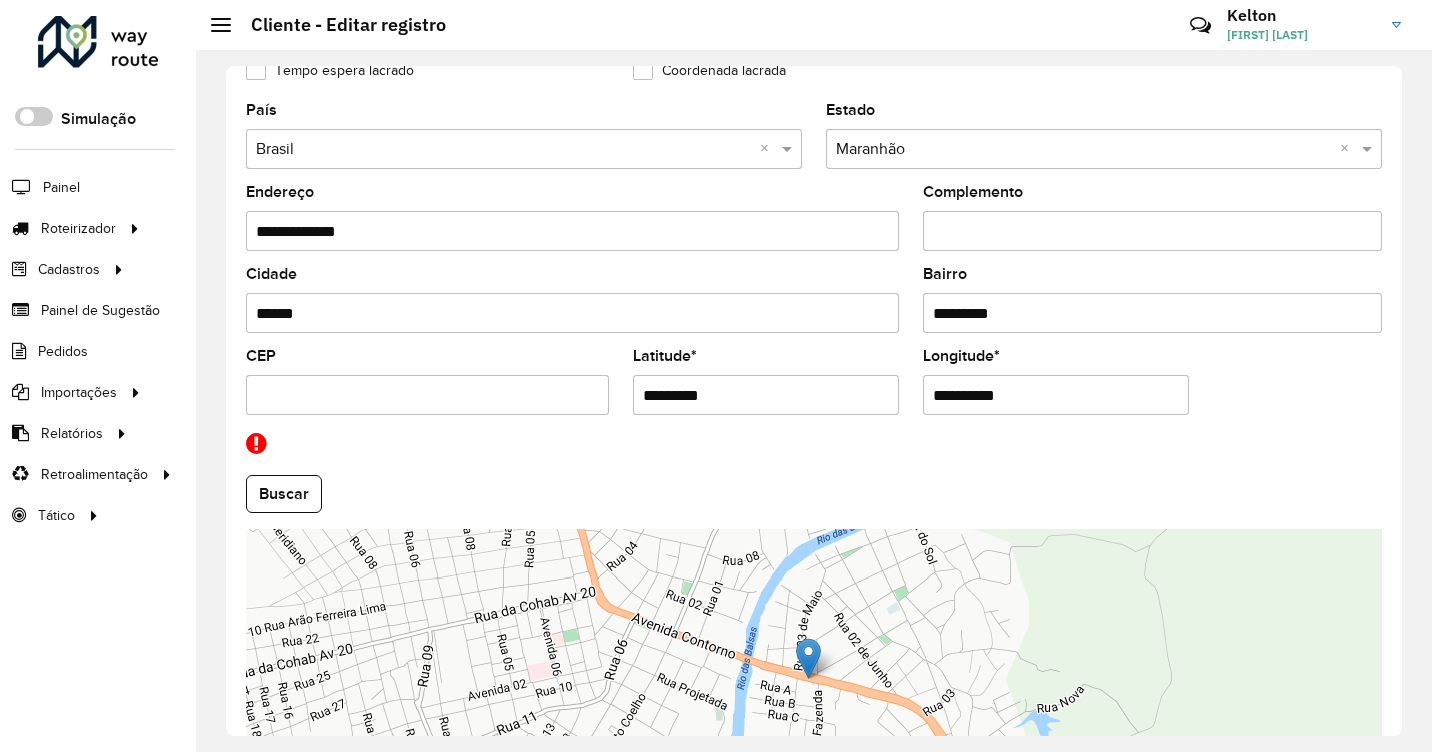 scroll, scrollTop: 780, scrollLeft: 0, axis: vertical 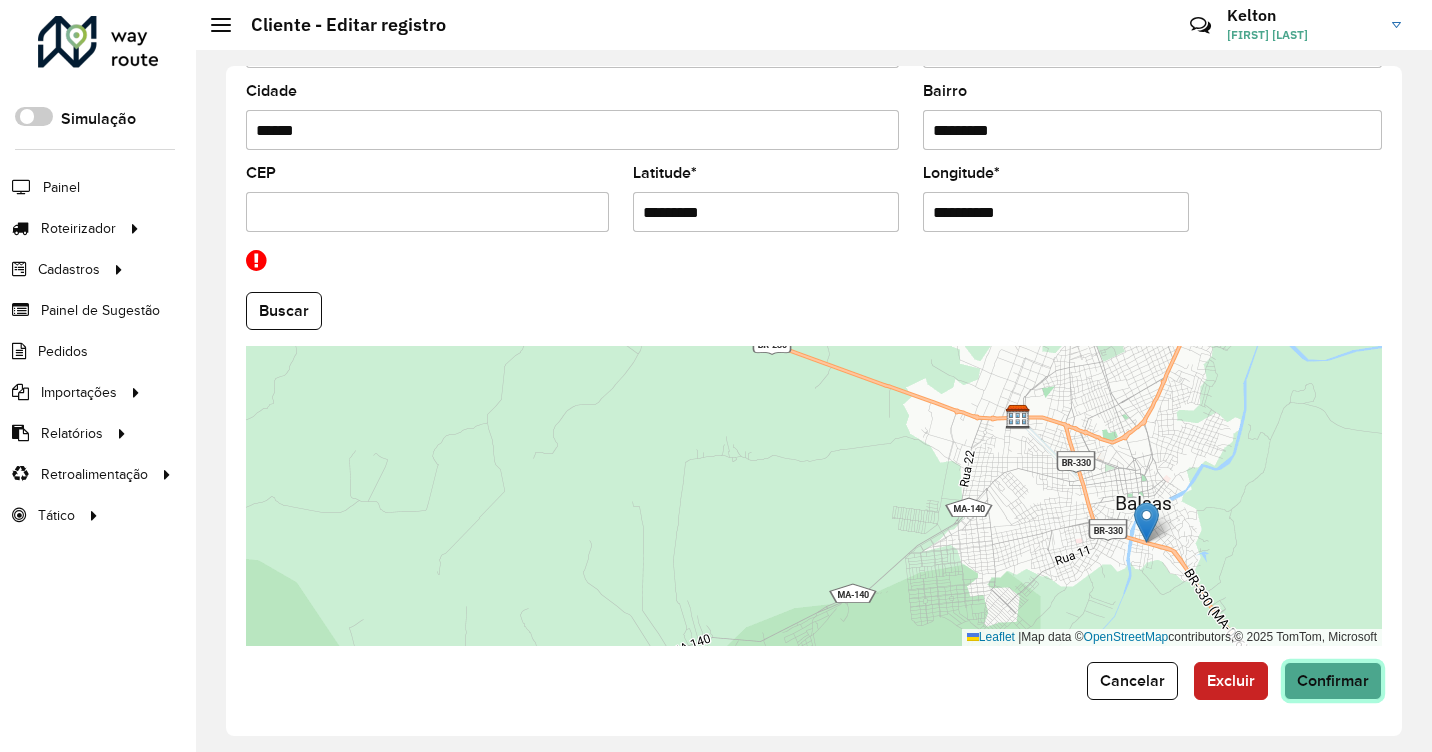 click on "Confirmar" 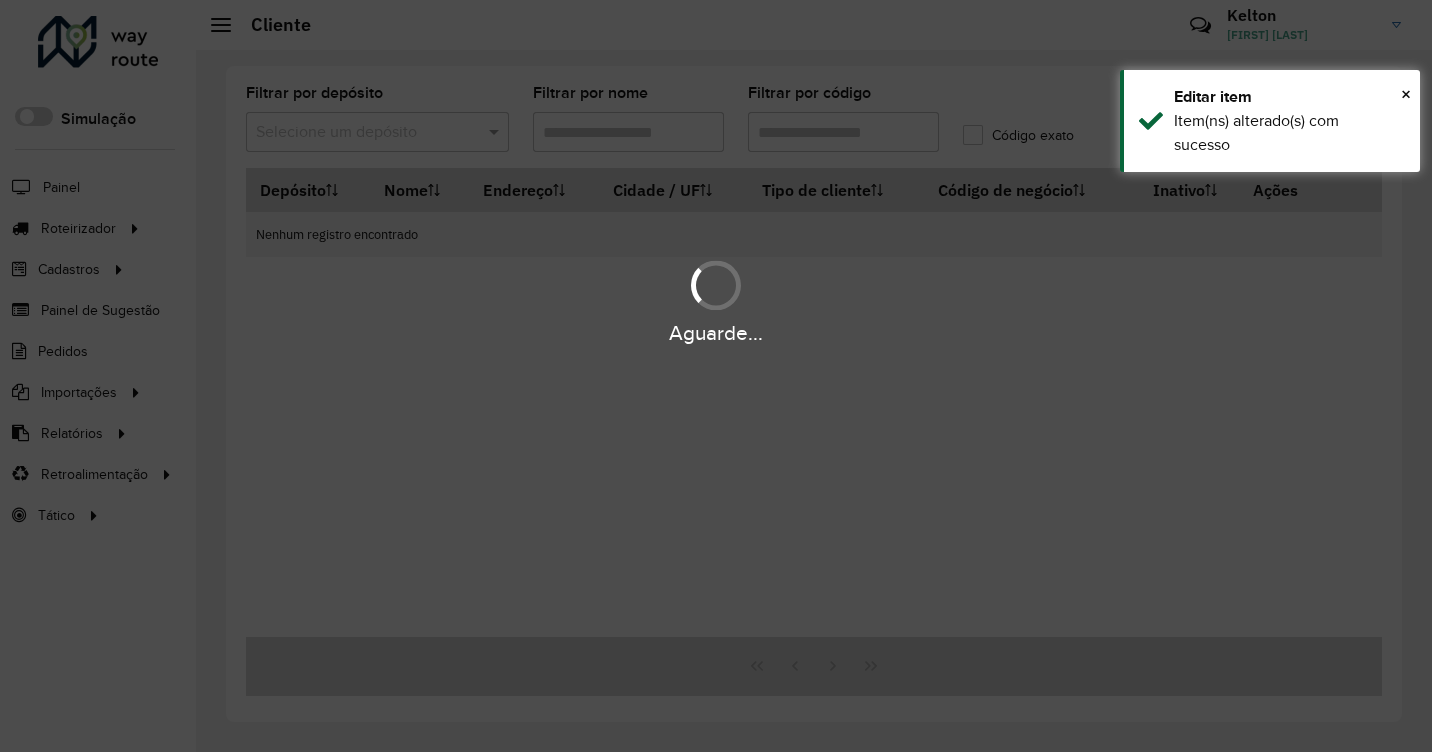 type on "*********" 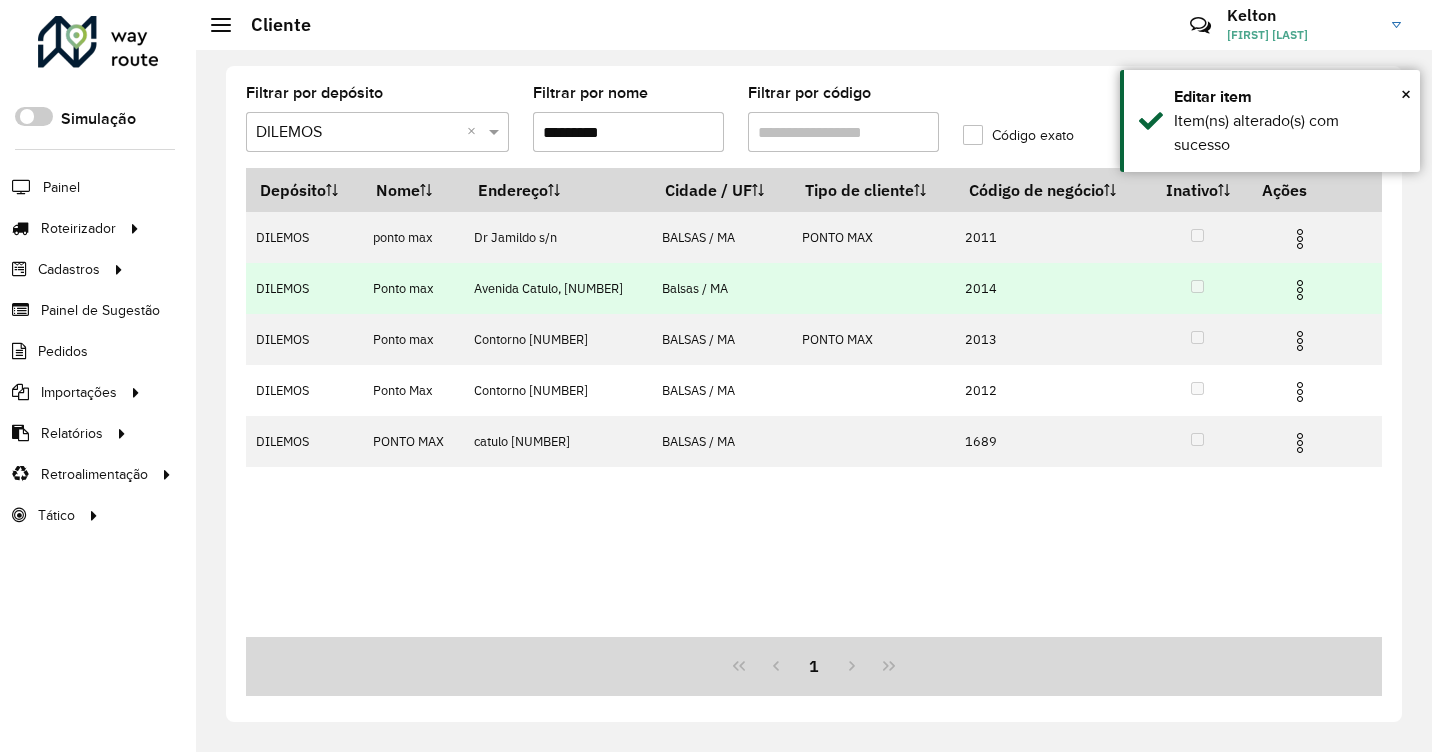 click at bounding box center [1300, 290] 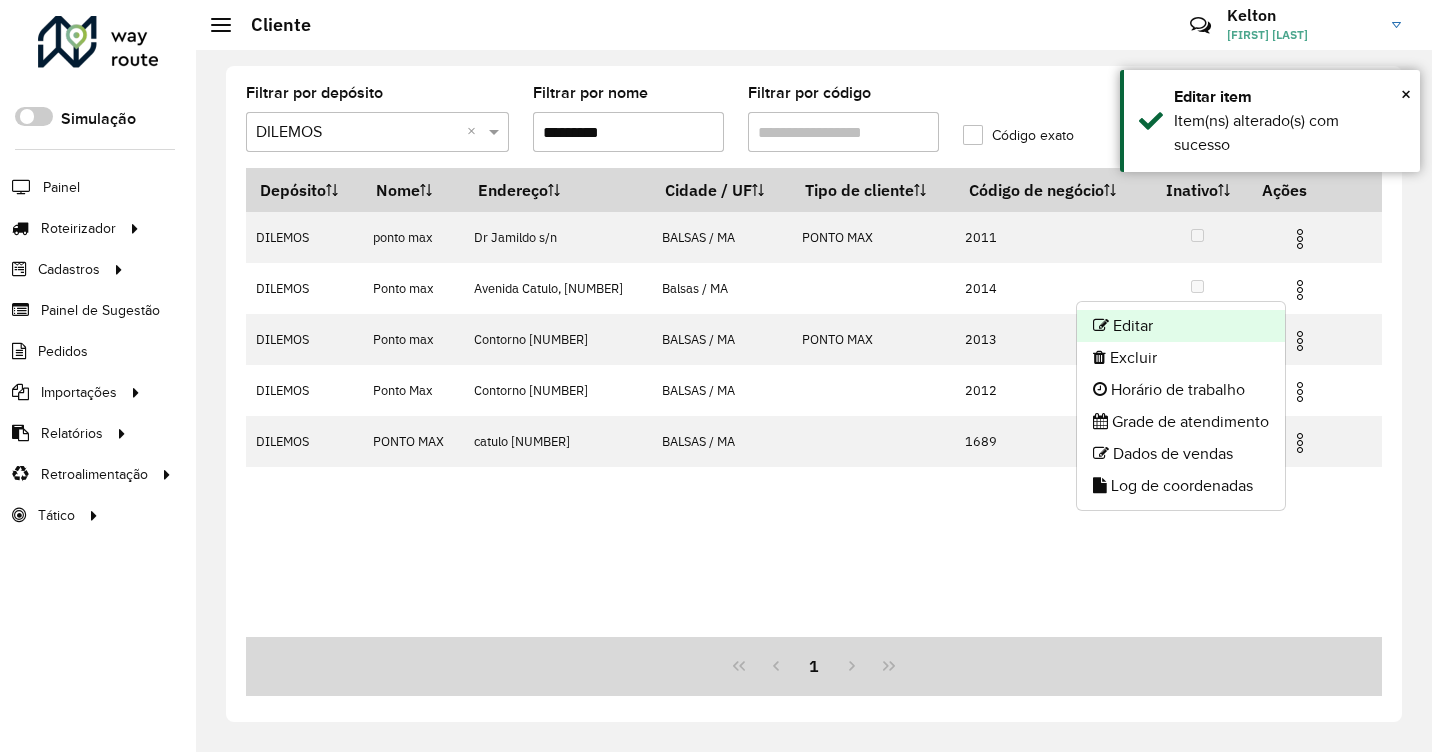 click on "Editar" 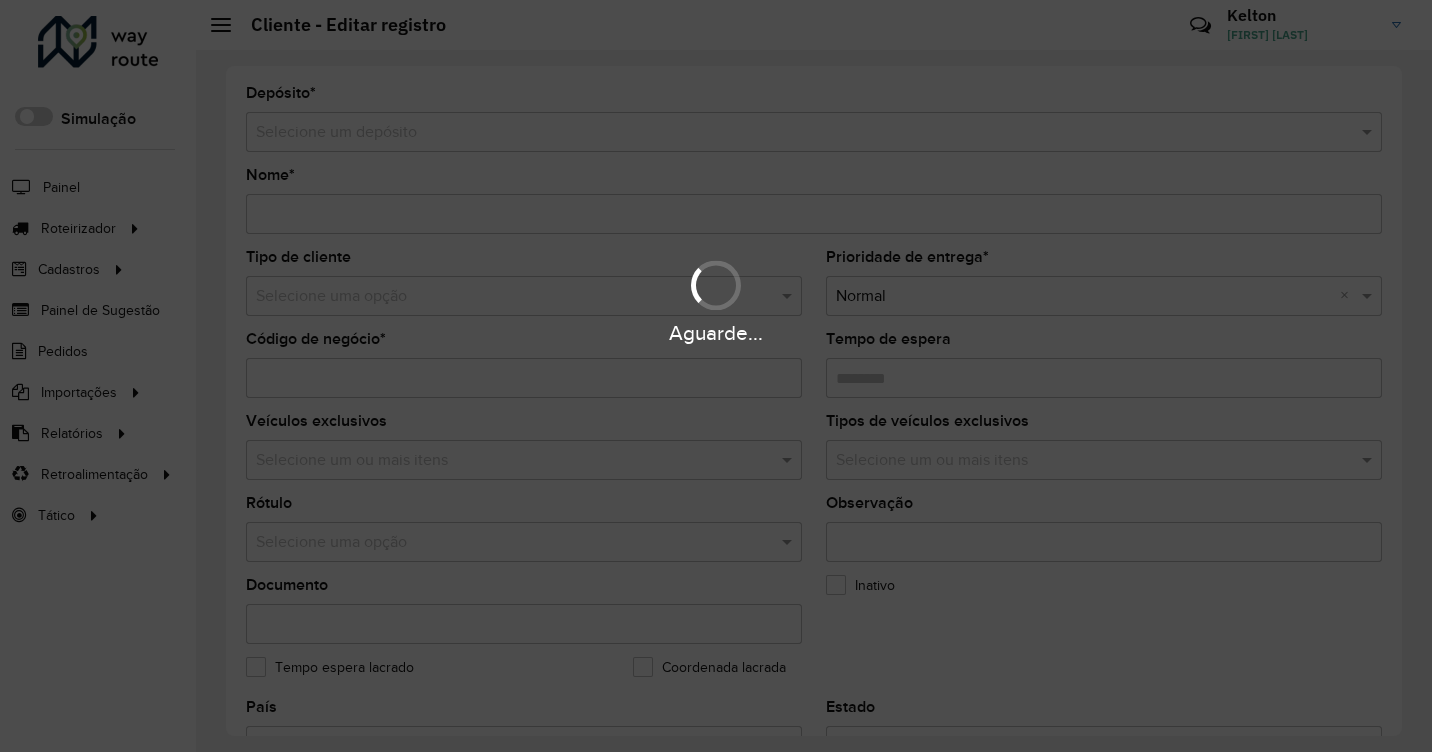type on "*********" 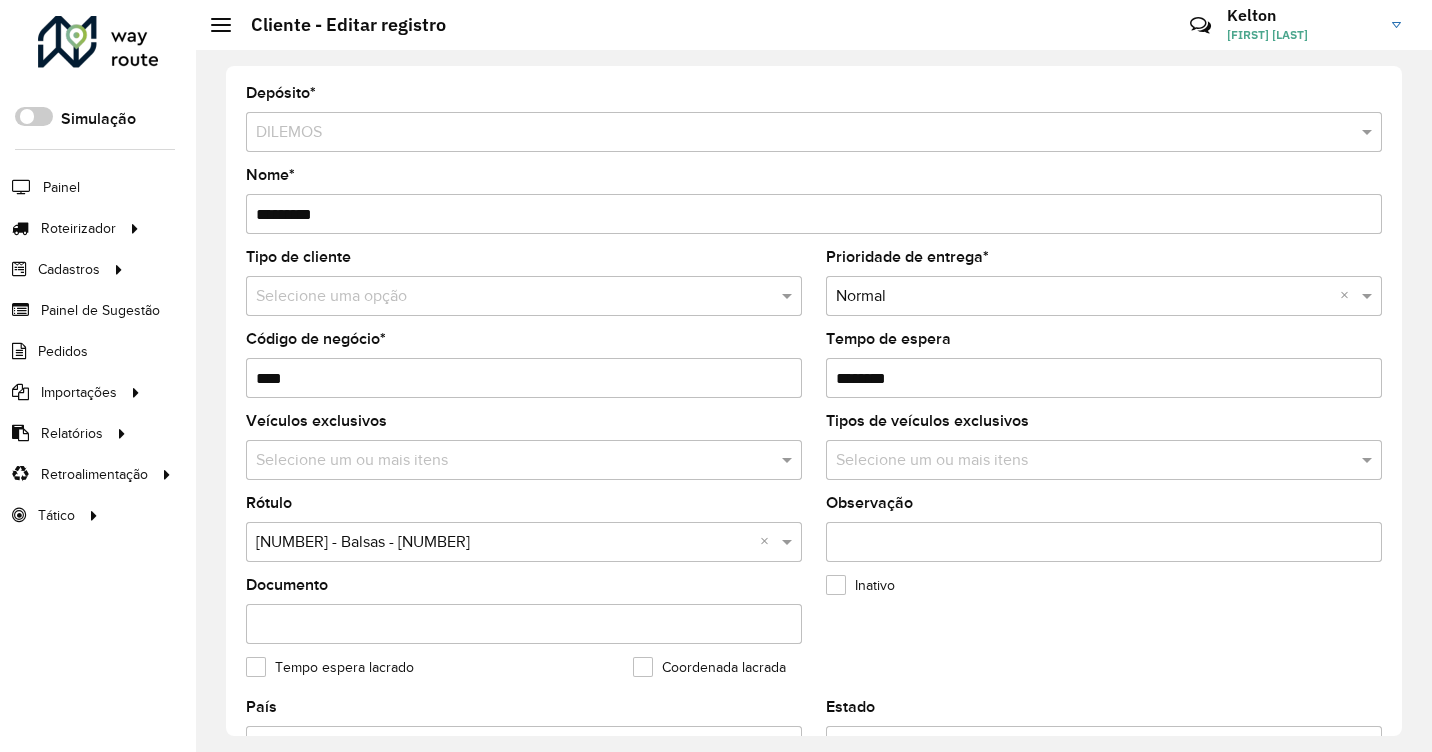 click at bounding box center [504, 297] 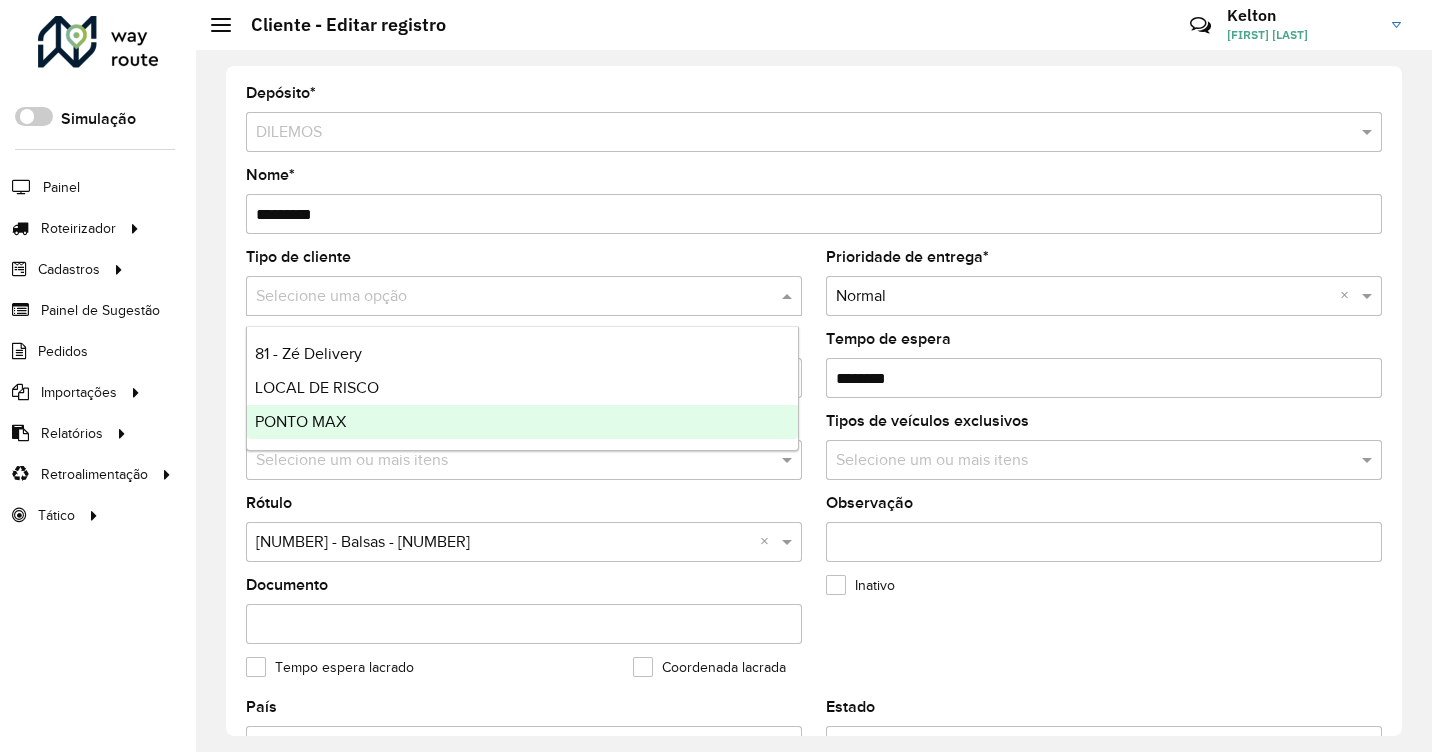 click on "PONTO MAX" at bounding box center (300, 421) 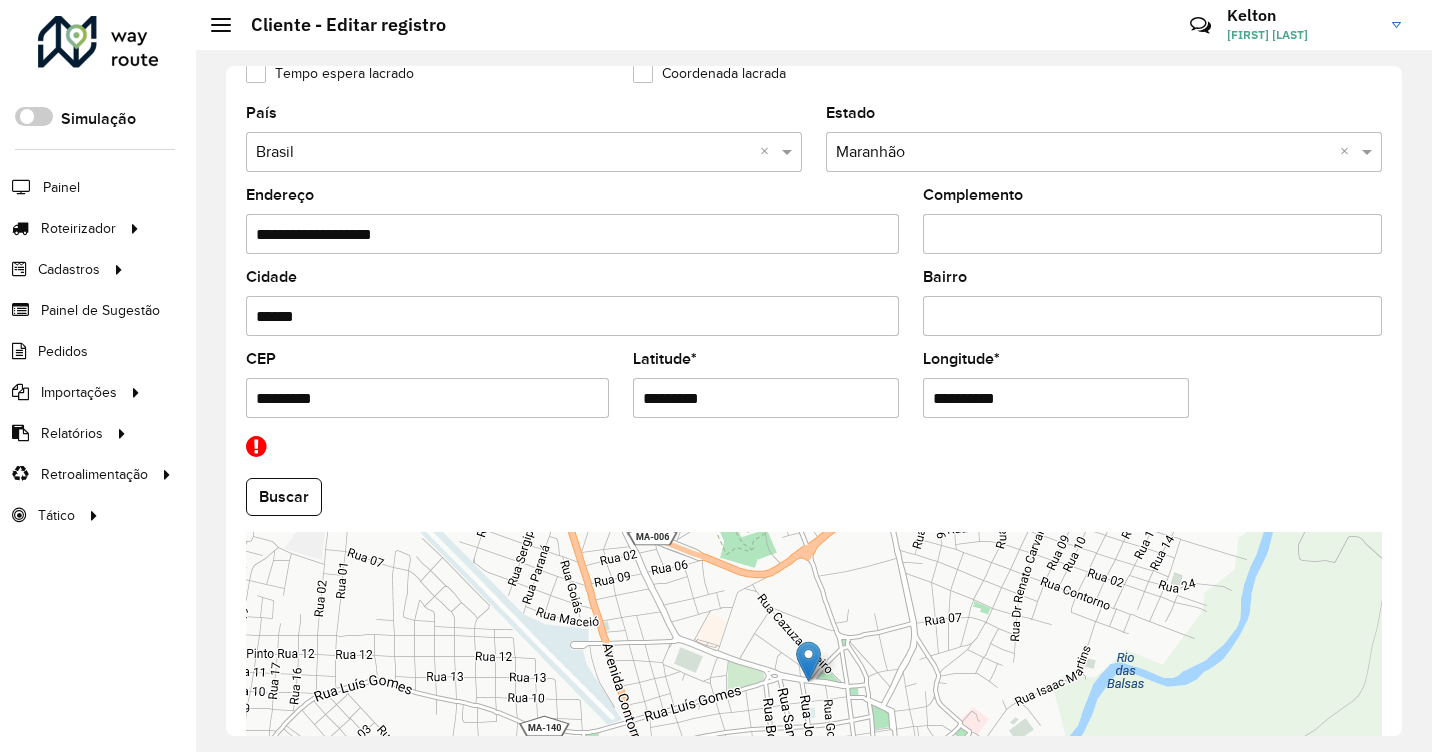 scroll, scrollTop: 780, scrollLeft: 0, axis: vertical 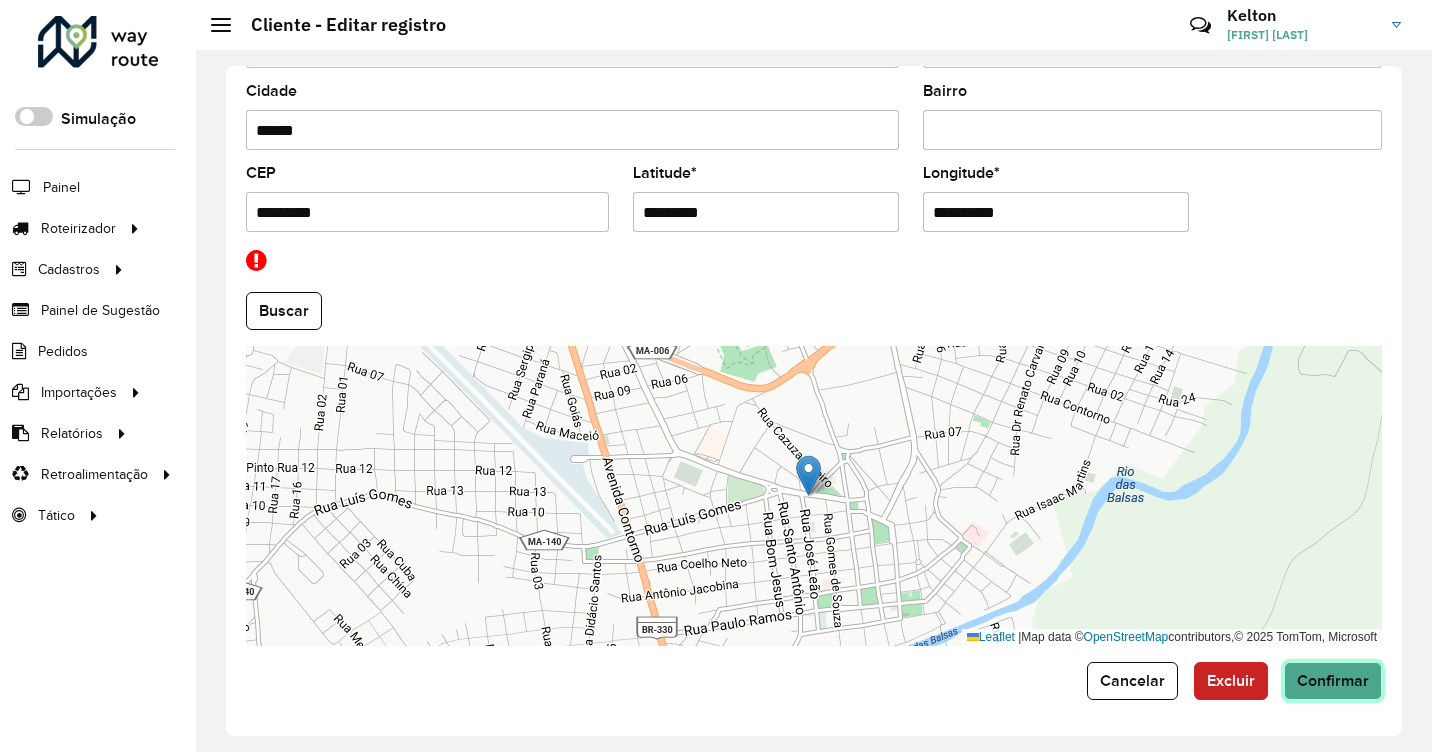 click on "Confirmar" 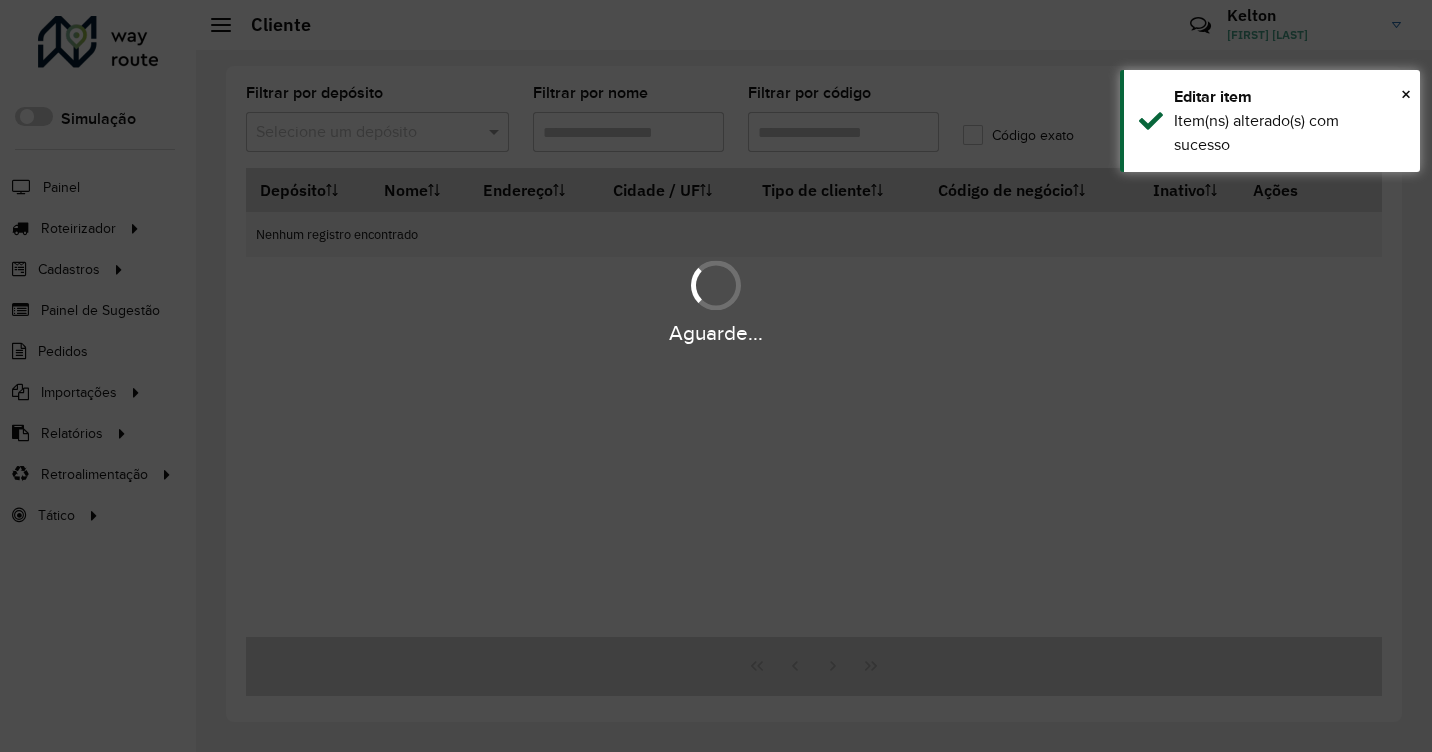 type on "*********" 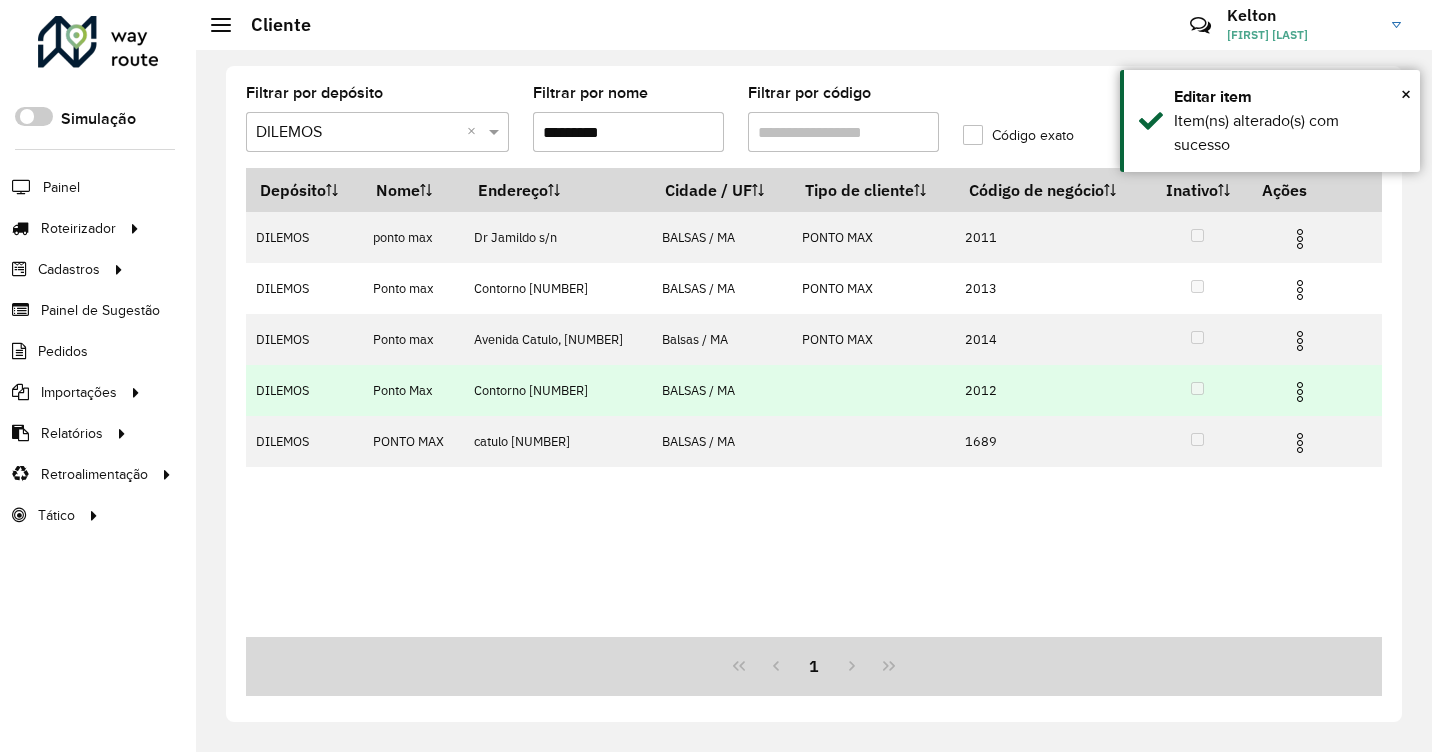 click at bounding box center [1300, 392] 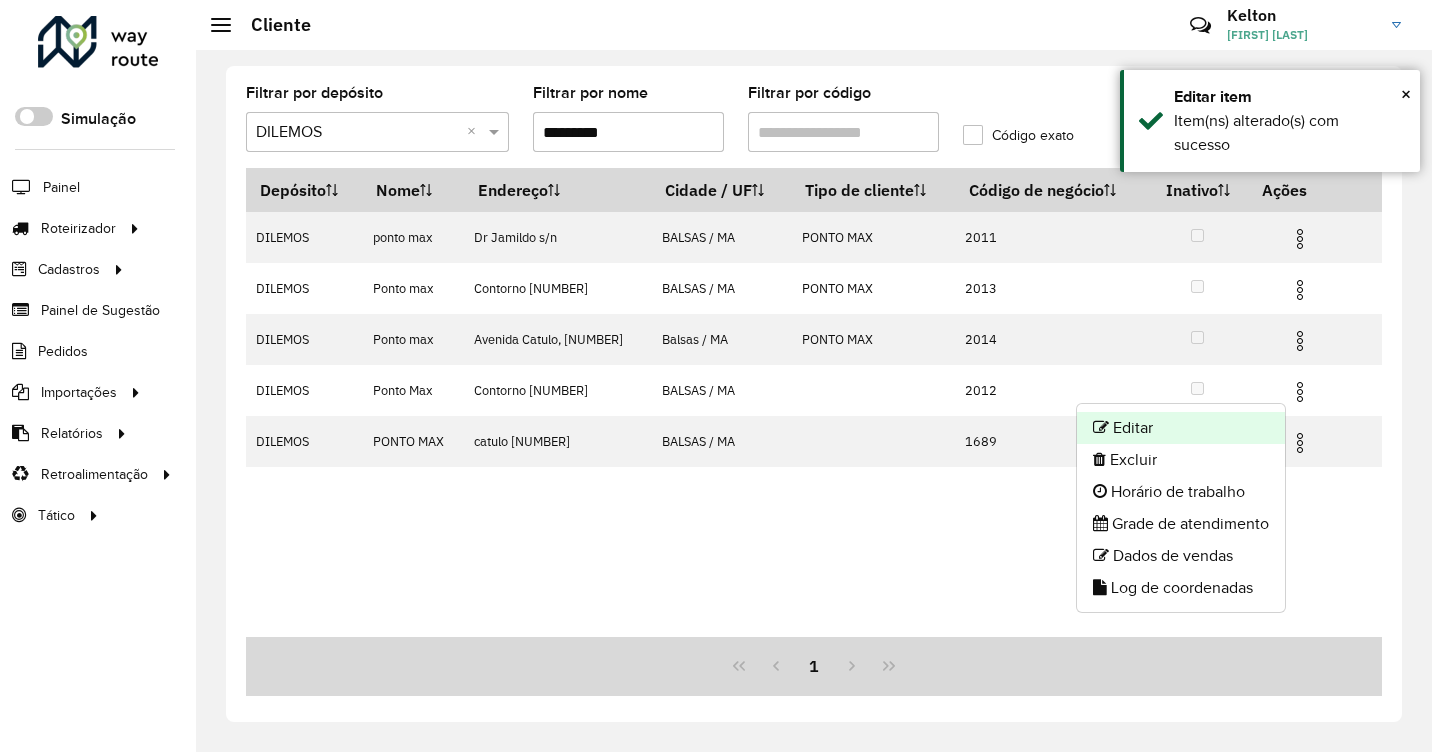 click on "Editar" 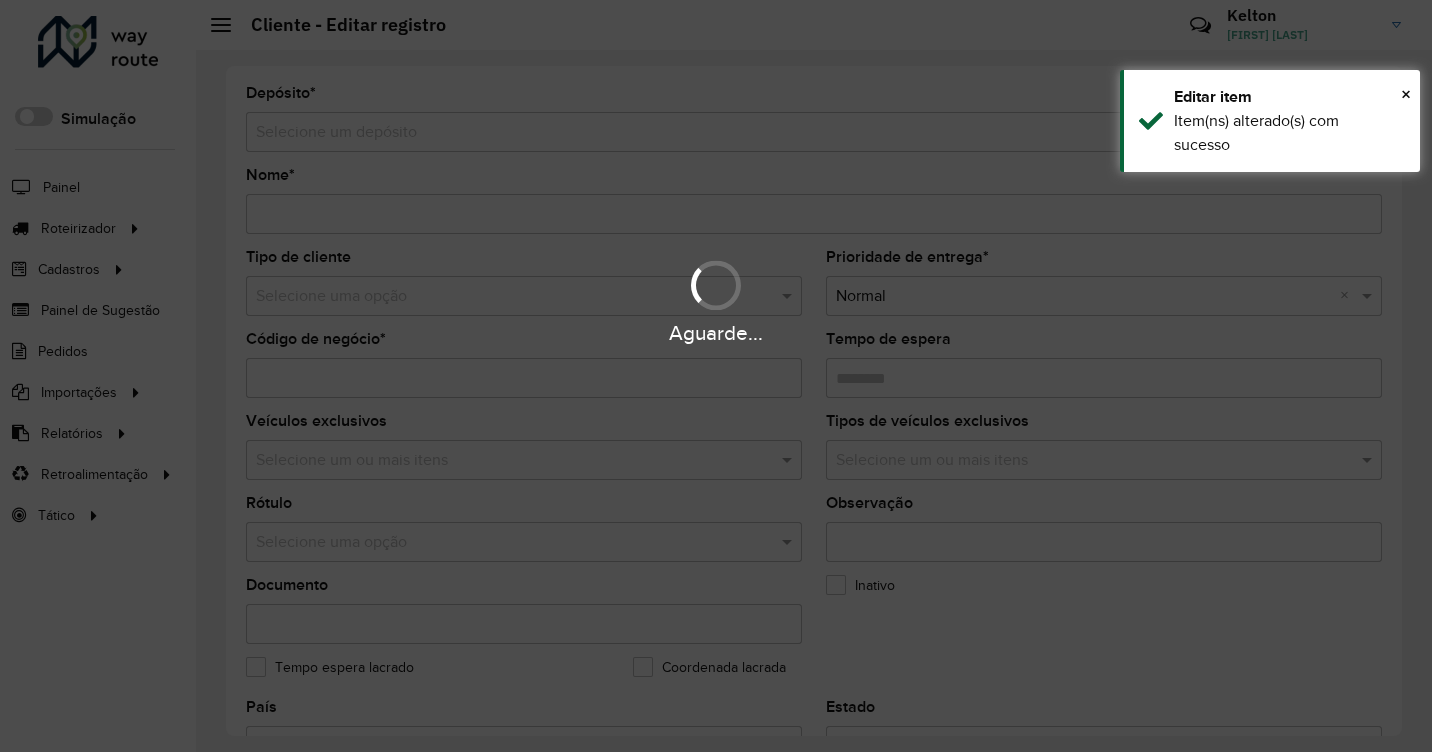 type on "*********" 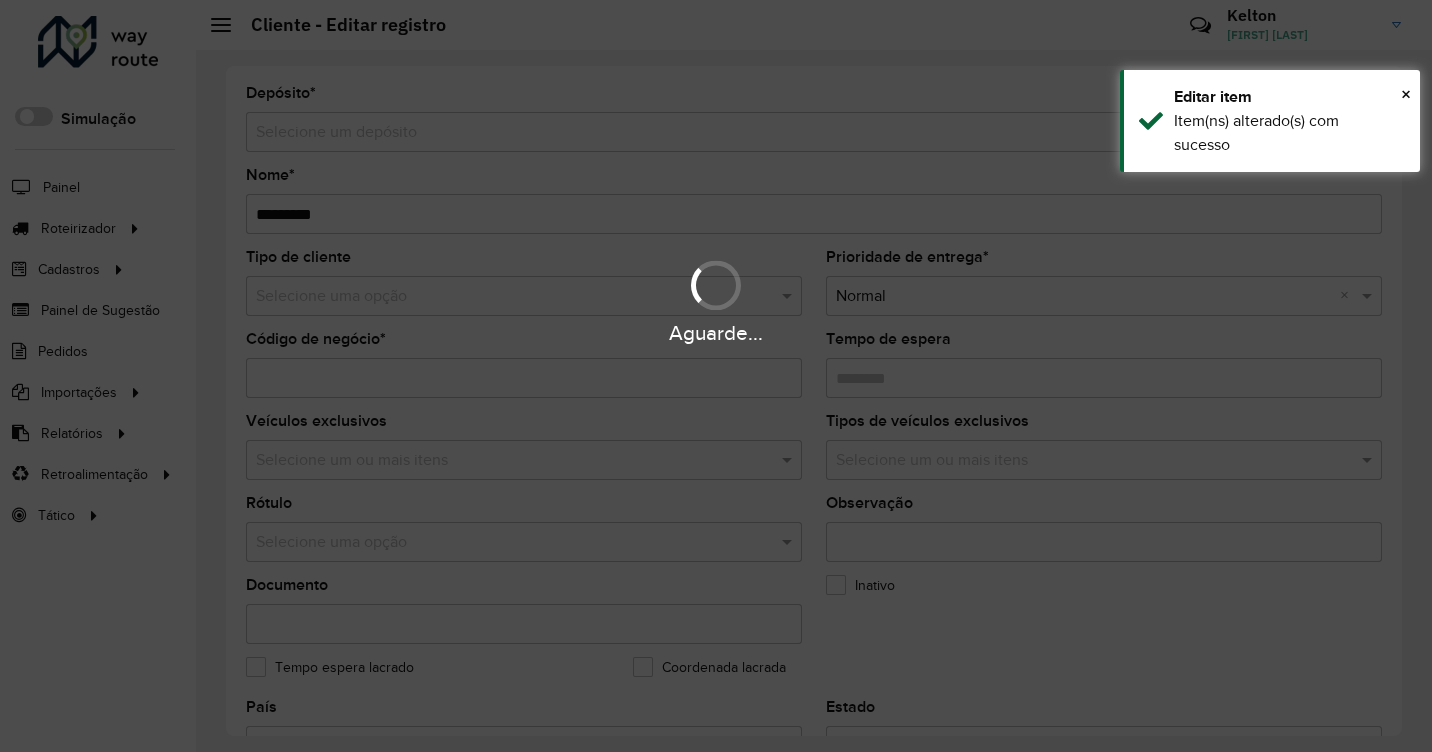 type on "****" 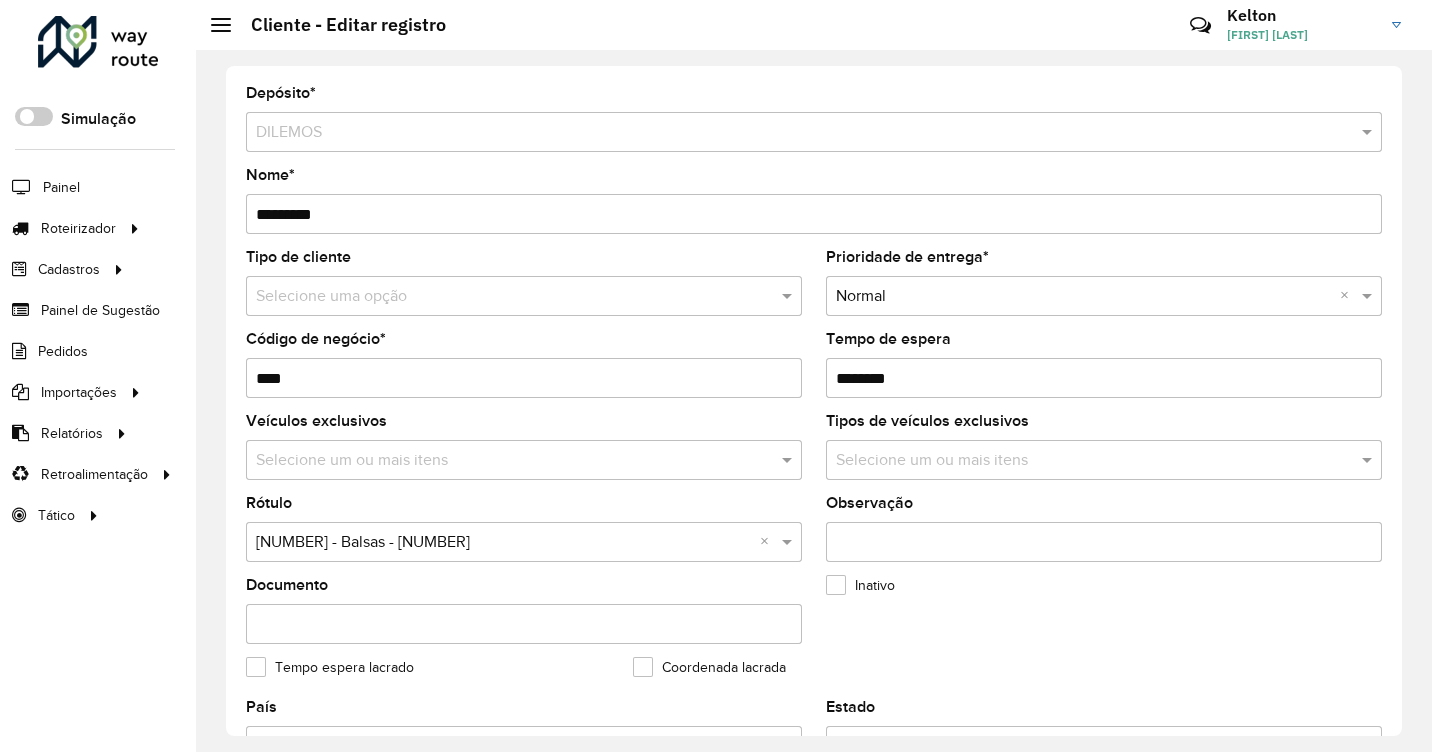 click at bounding box center [504, 297] 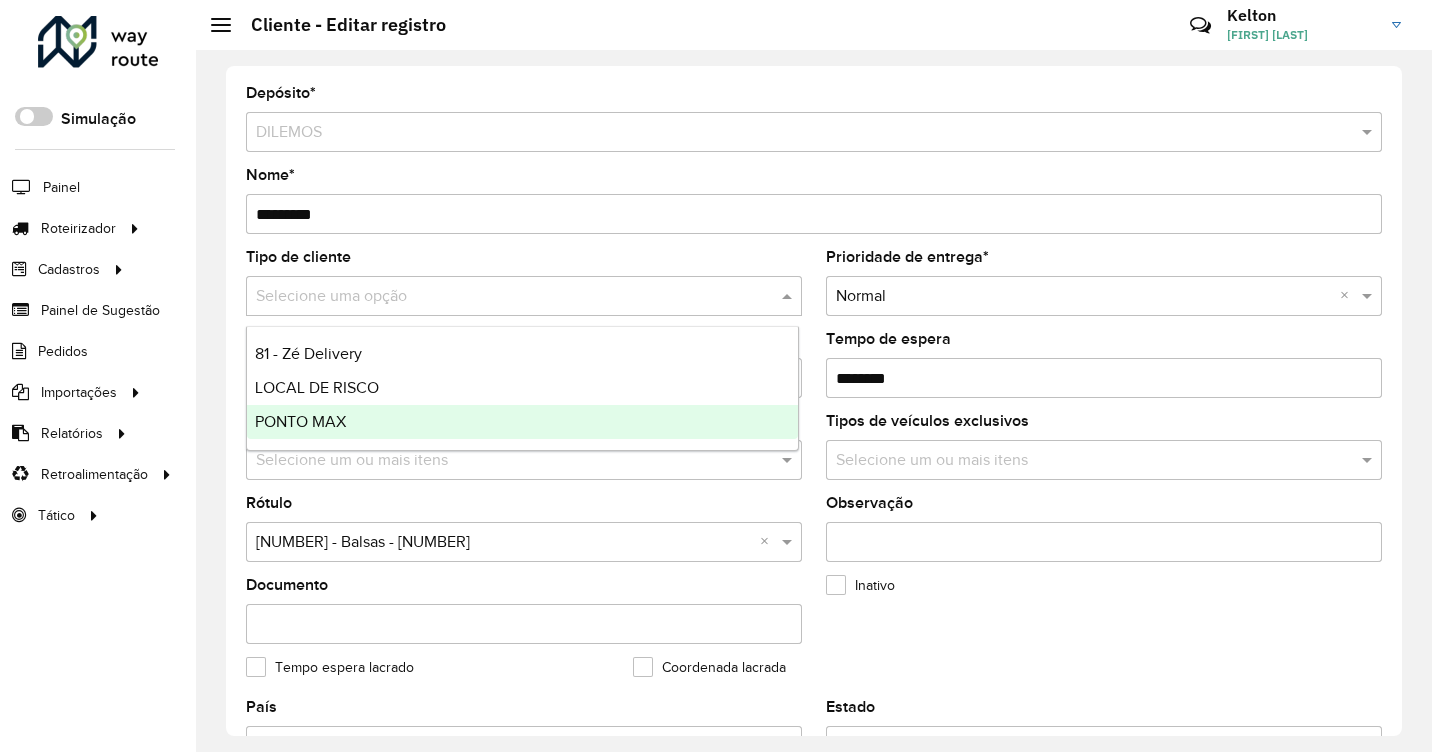 click on "PONTO MAX" at bounding box center (300, 421) 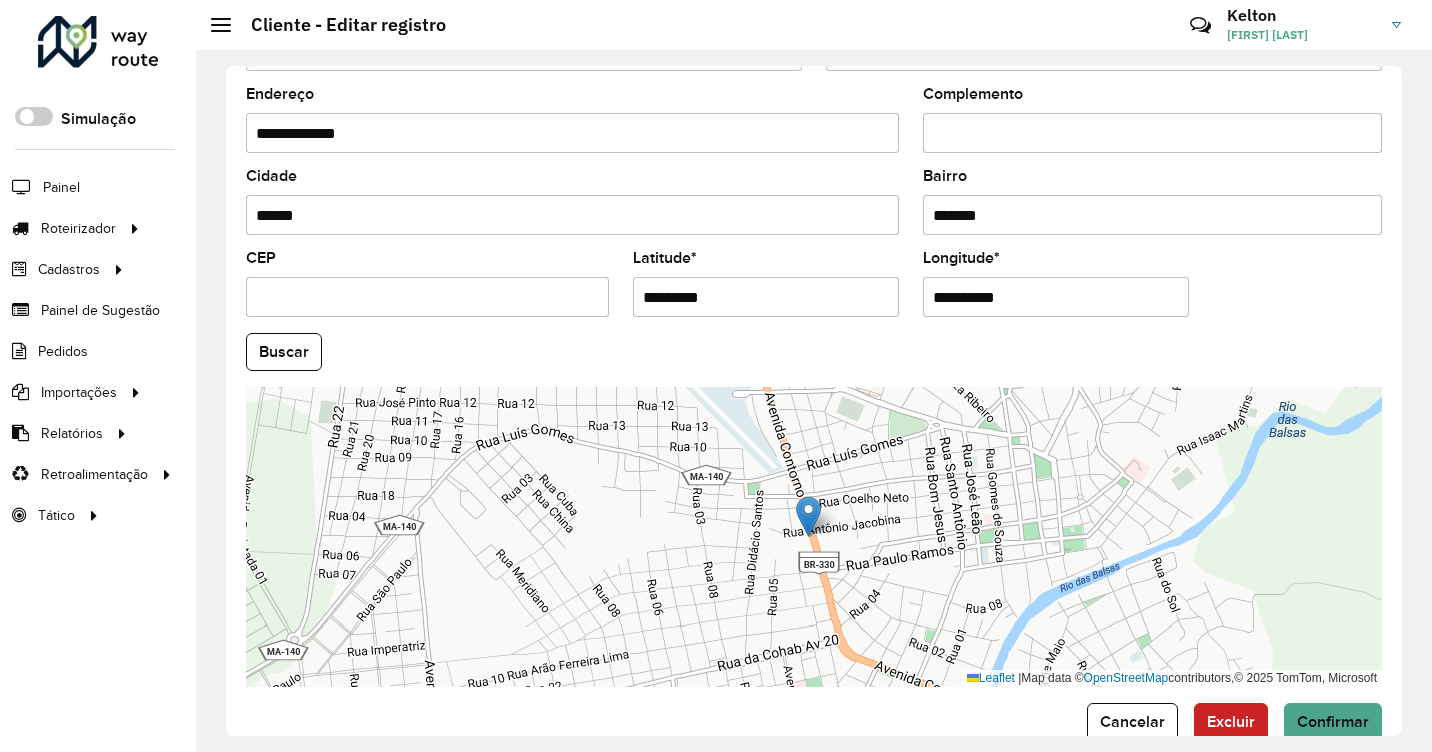 scroll, scrollTop: 700, scrollLeft: 0, axis: vertical 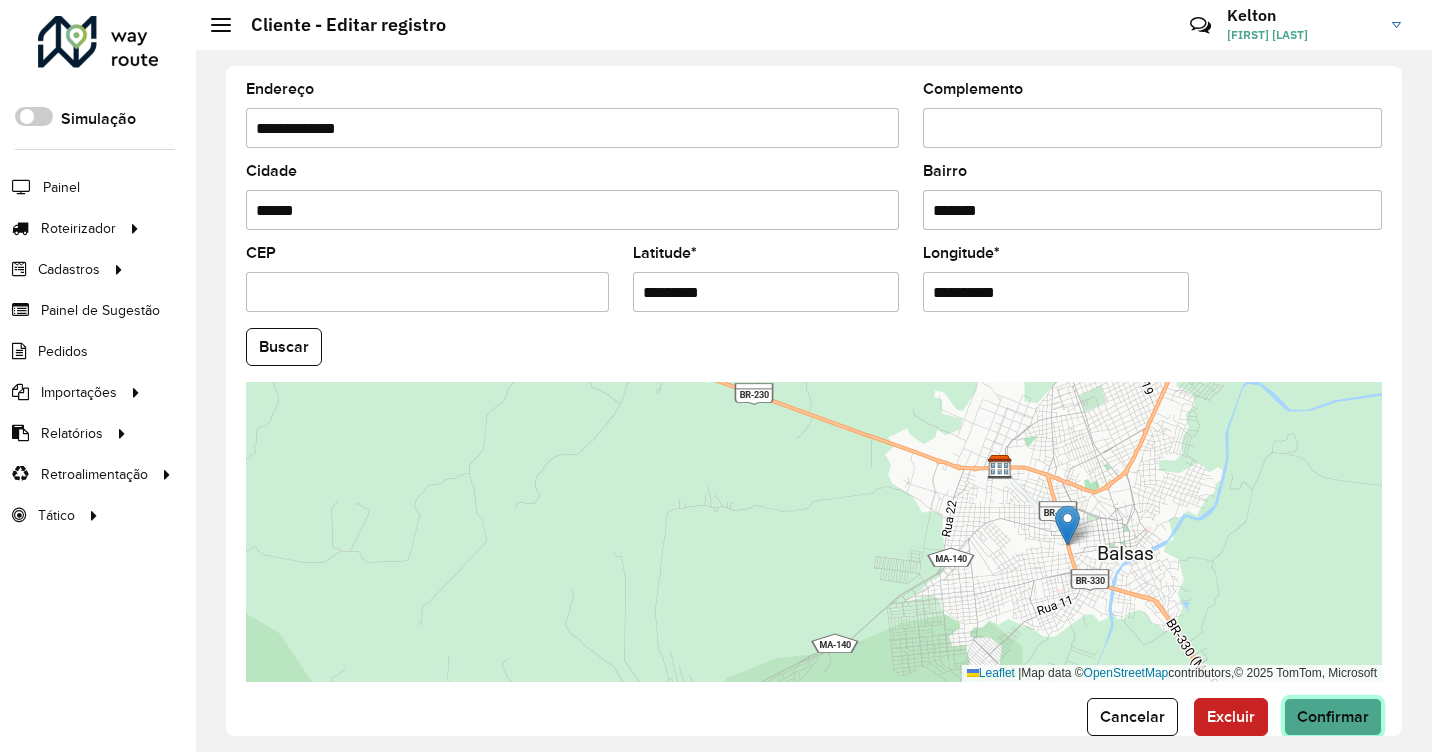 click on "Confirmar" 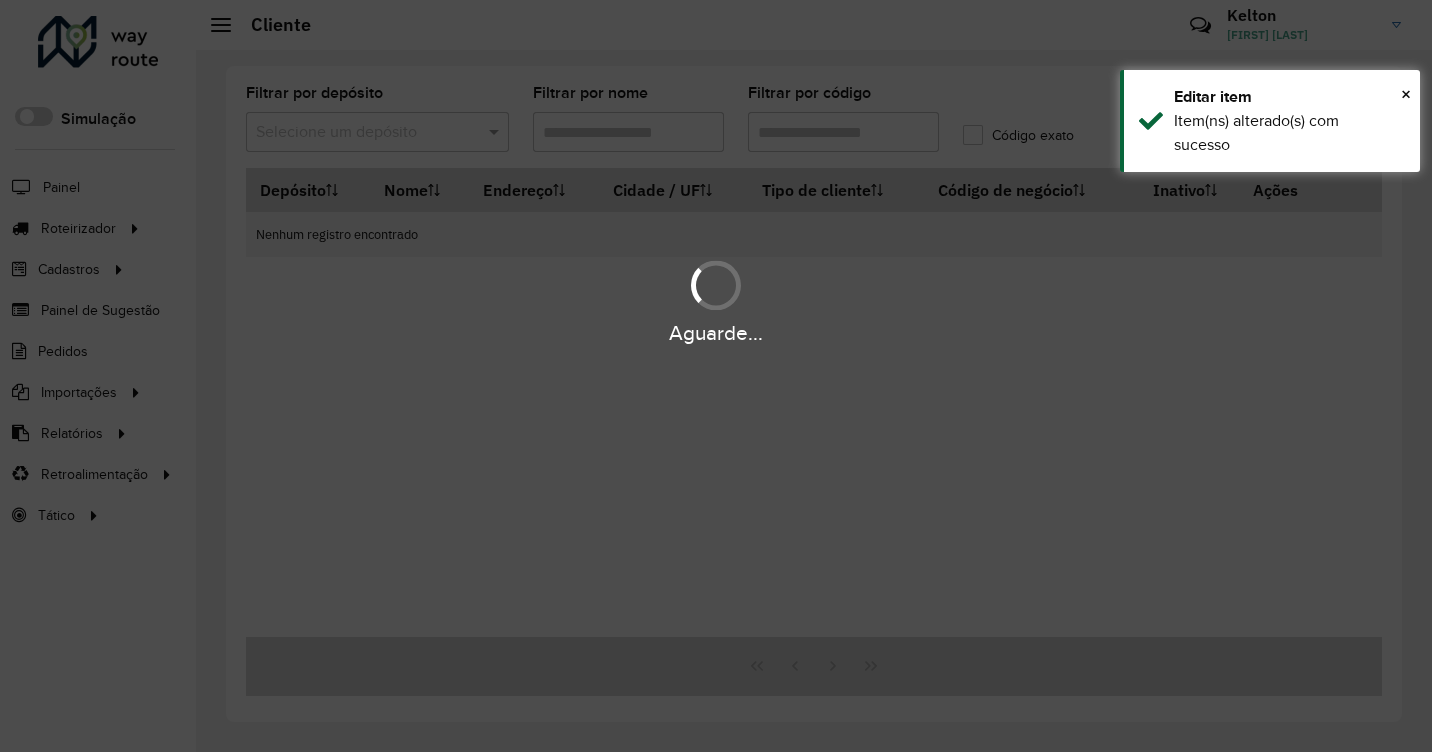 type on "*********" 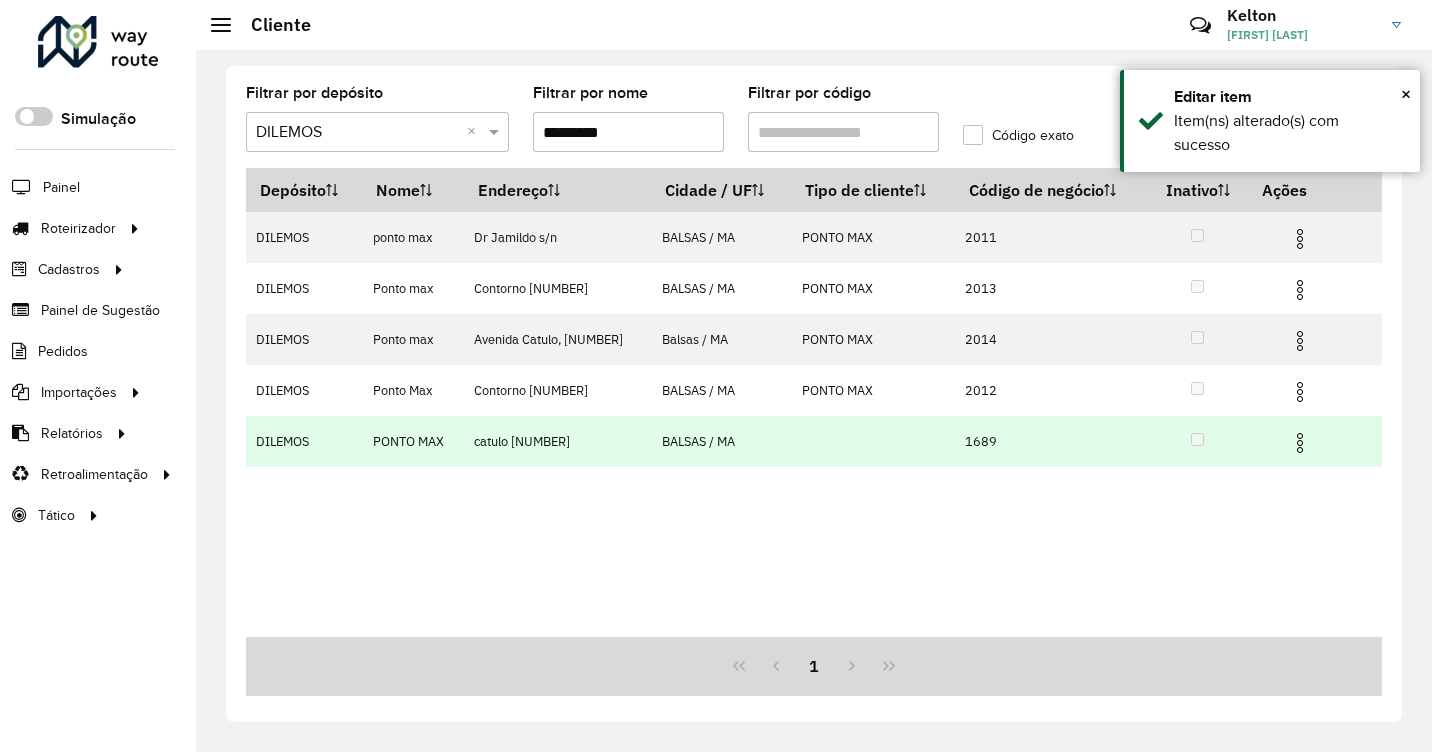 click at bounding box center (1300, 443) 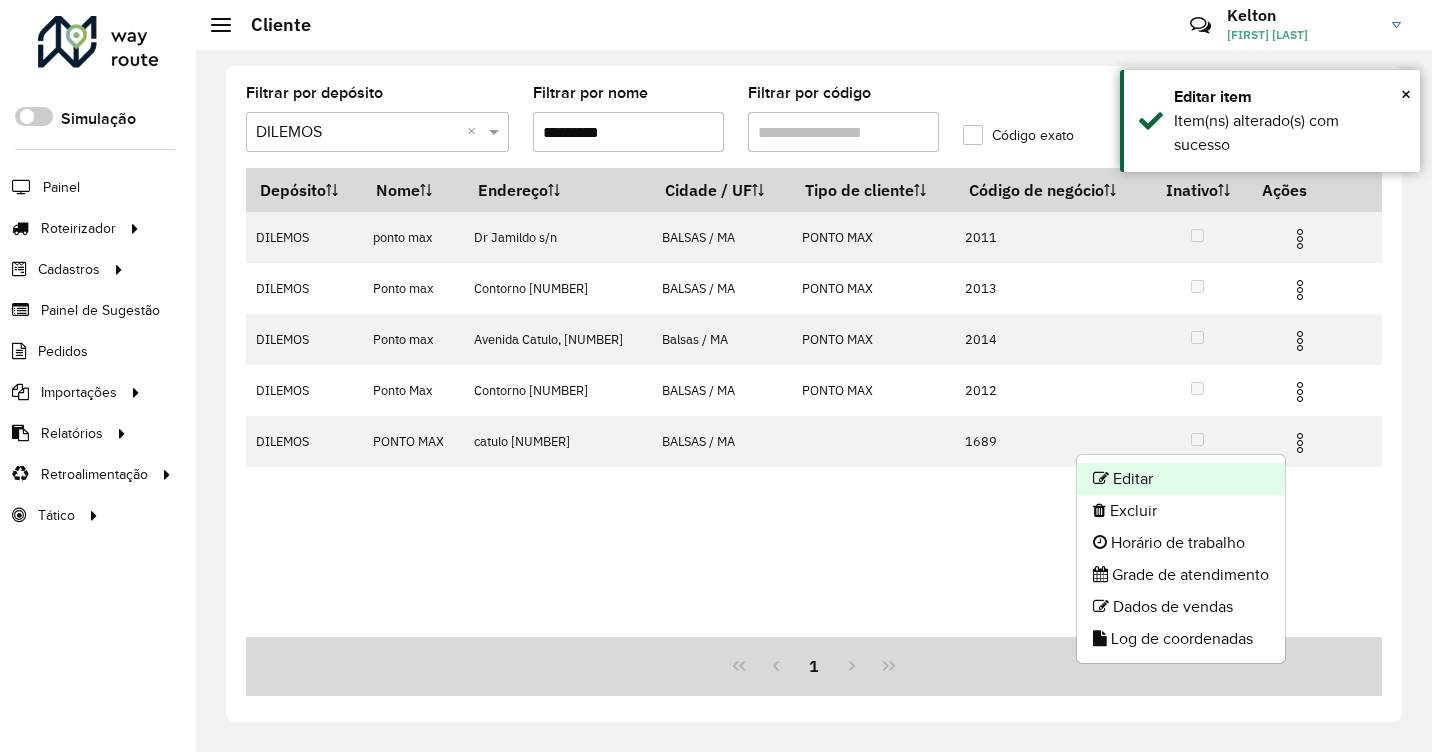 click on "Editar" 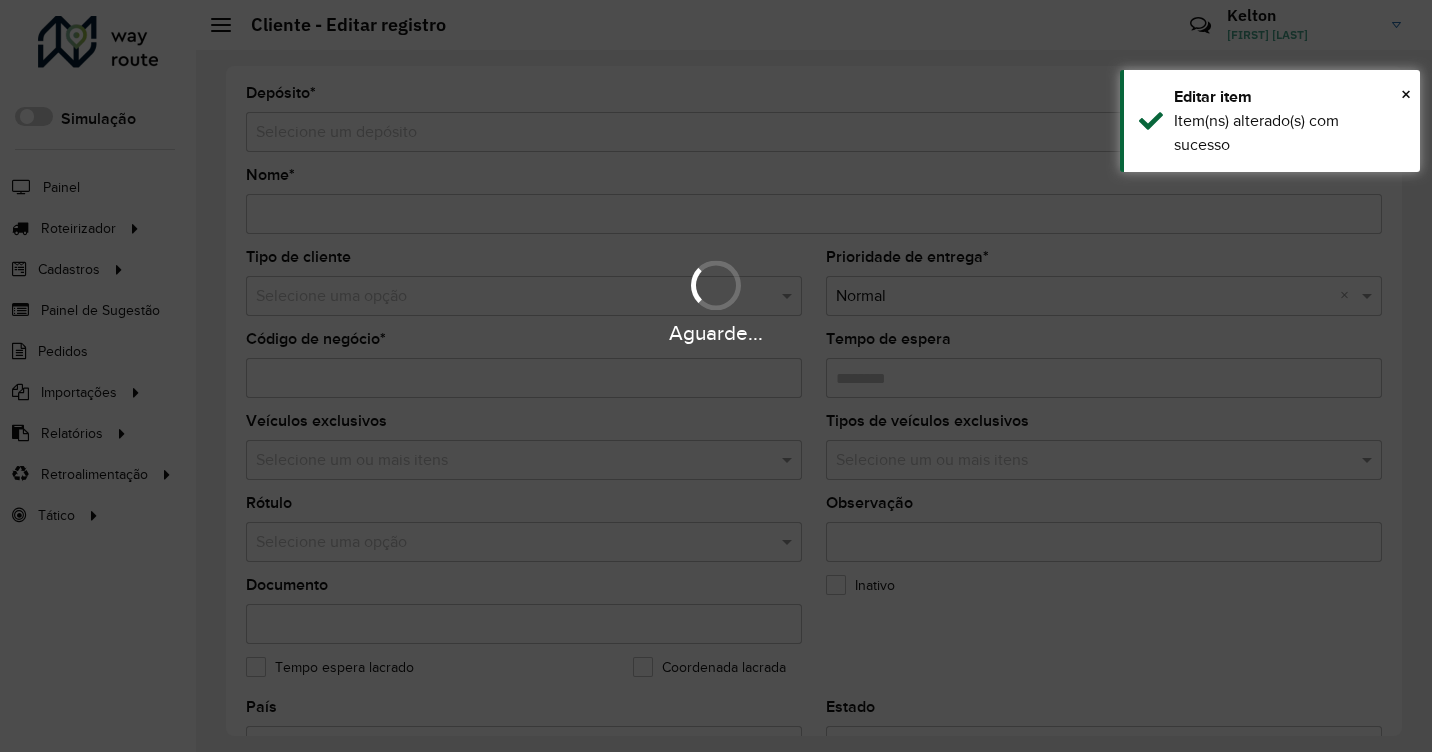 type on "*********" 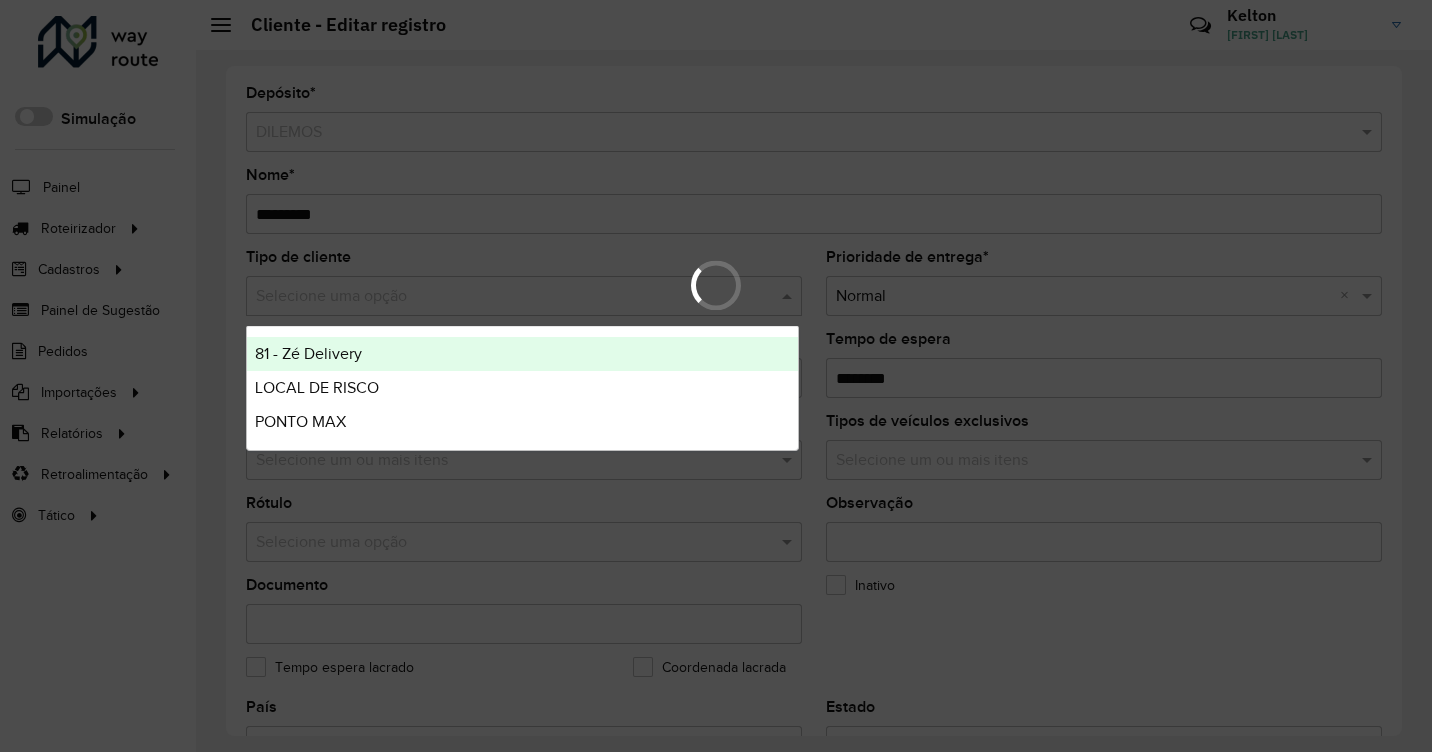 click on "Aguarde...  Pop-up bloqueado!  Seu navegador bloqueou automáticamente a abertura de uma nova janela.   Acesse as configurações e adicione o endereço do sistema a lista de permissão.   Fechar  Roteirizador AmbevTech Simulação Painel Roteirizador Entregas Vendas Cadastros Checkpoint Classificações de venda Cliente Consulta de setores Depósito Disponibilidade de veículos Fator tipo de produto Gabarito planner Grupo Rota Fator Tipo Produto Grupo de rotas exclusiva Grupo de setores Layout integração Modelo Parada Pedágio Perfil de Vendedor Ponto de apoio FAD Produto Restrição de Atendimento Planner Rodízio de placa Rota exclusiva FAD Rótulo Setor Setor Planner Tipo de cliente Tipo de veículo Tipo de veículo RN Transportadora Vendedor Veículo Painel de Sugestão Pedidos Importações Classificação e volume de venda Clientes Fator tipo produto Gabarito planner Grade de atendimento Janela de atendimento Localização Pedidos Restrição de Atendimento Planner Tempo de espera Vendedor Veículos" at bounding box center [716, 376] 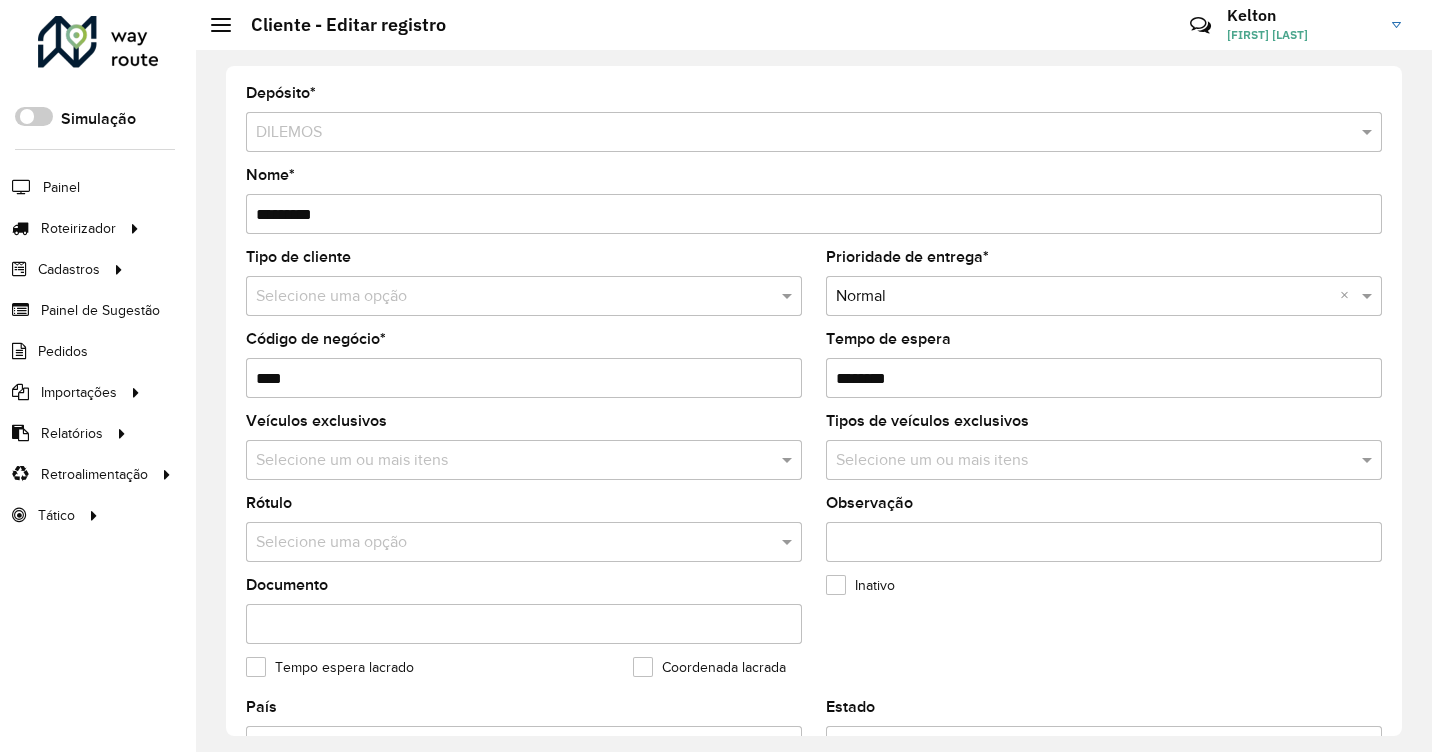 click at bounding box center (504, 297) 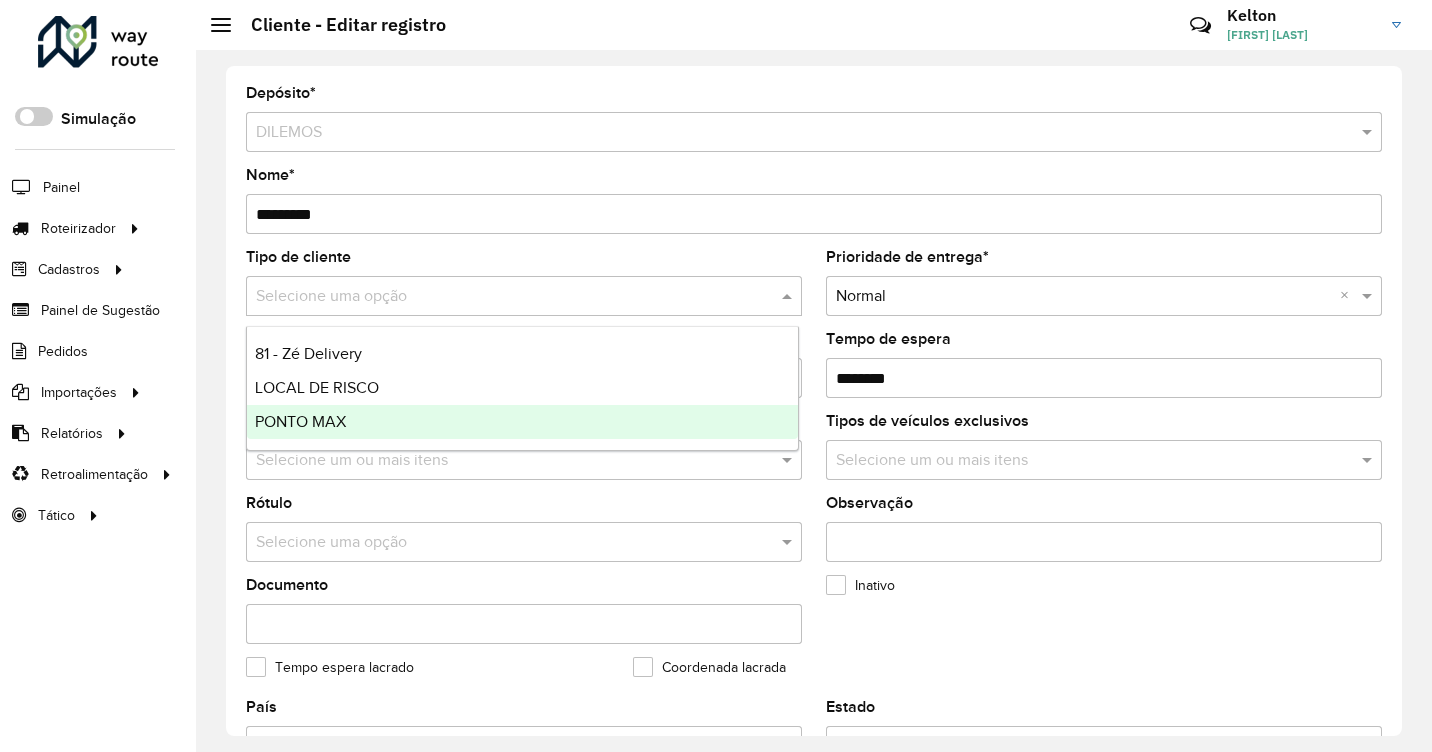 click on "PONTO MAX" at bounding box center [300, 421] 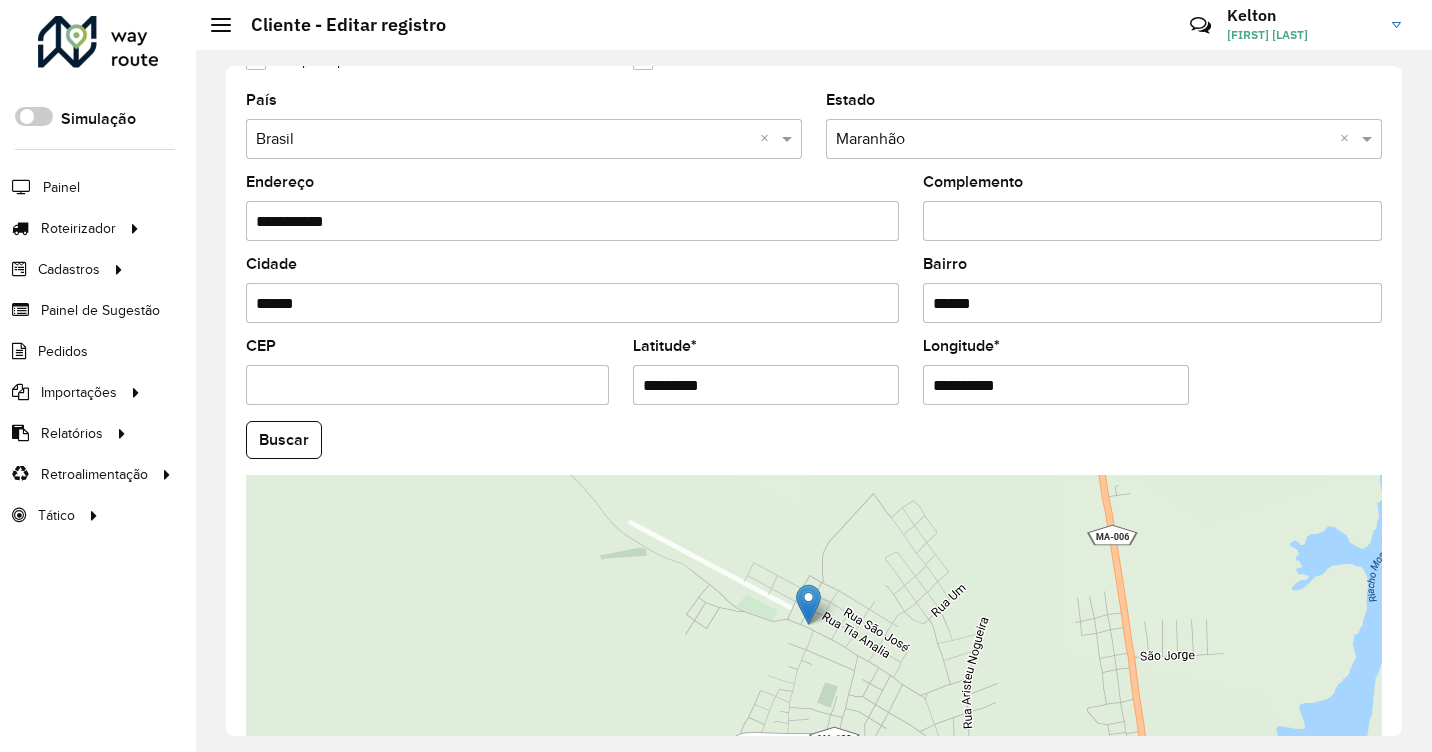 scroll, scrollTop: 736, scrollLeft: 0, axis: vertical 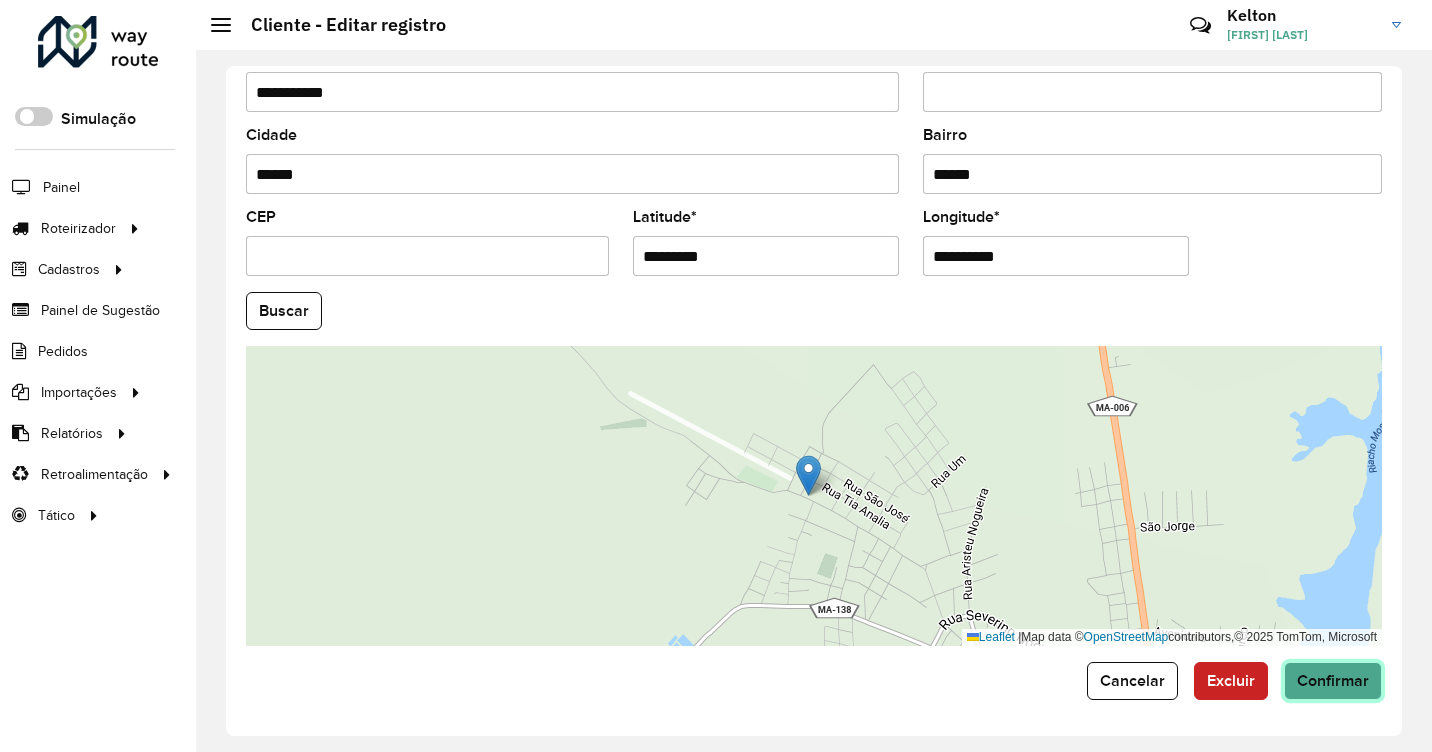 click on "Confirmar" 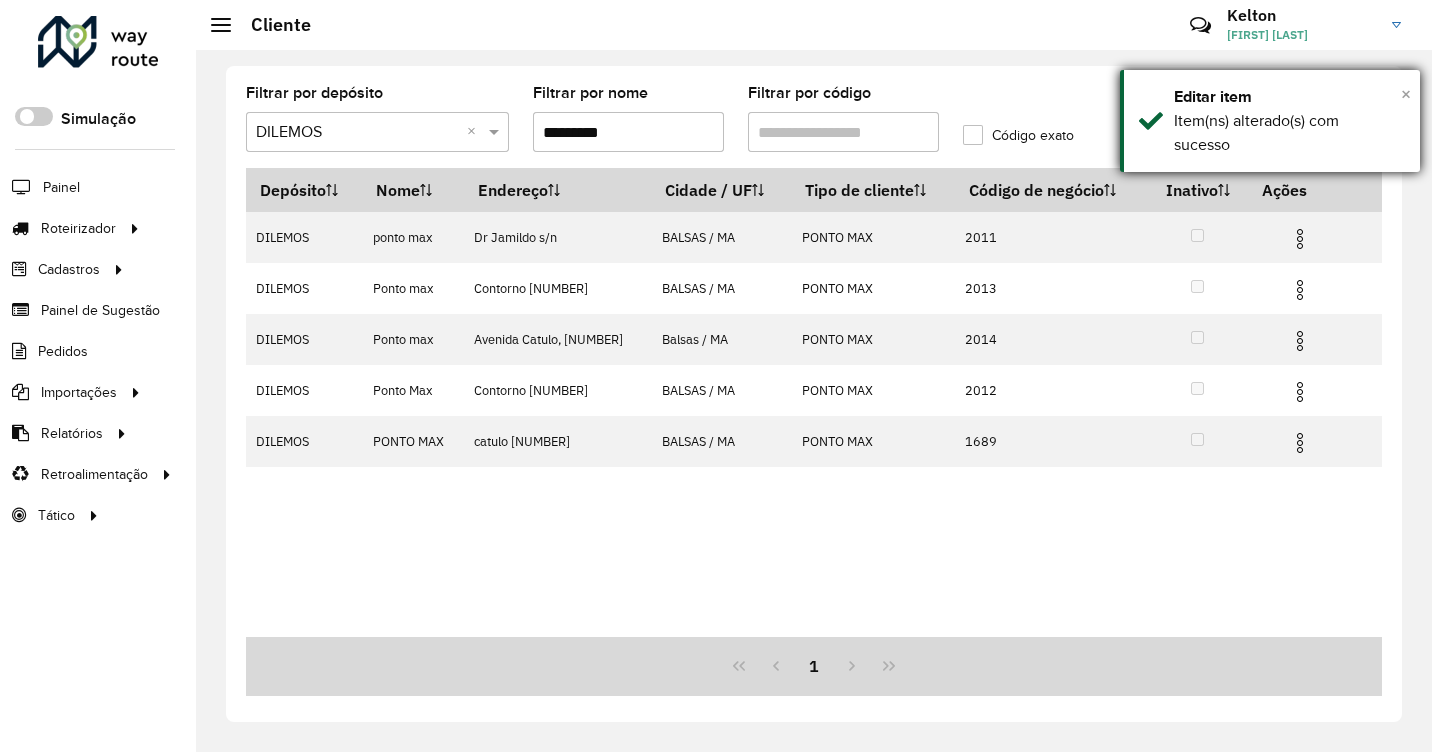 click on "×" at bounding box center [1406, 94] 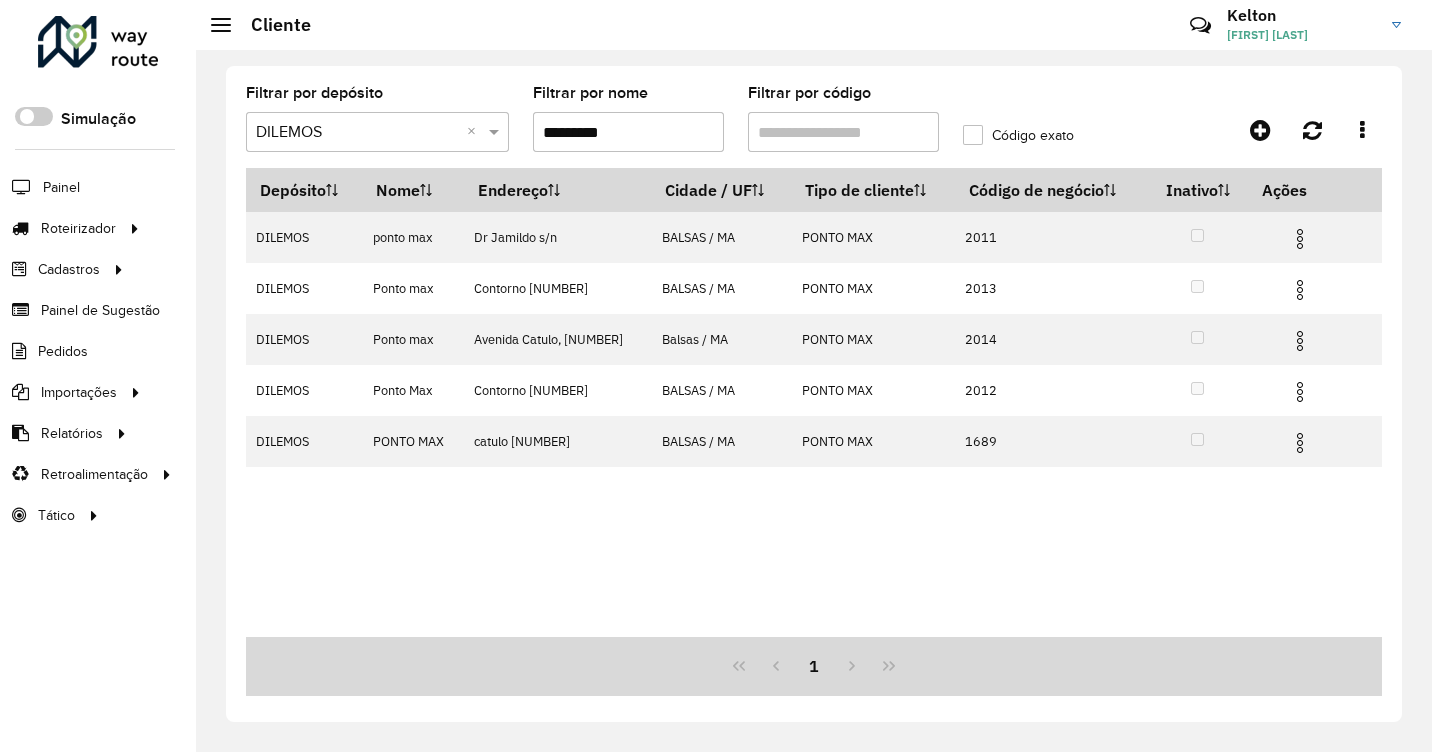 drag, startPoint x: 621, startPoint y: 135, endPoint x: 414, endPoint y: 144, distance: 207.19556 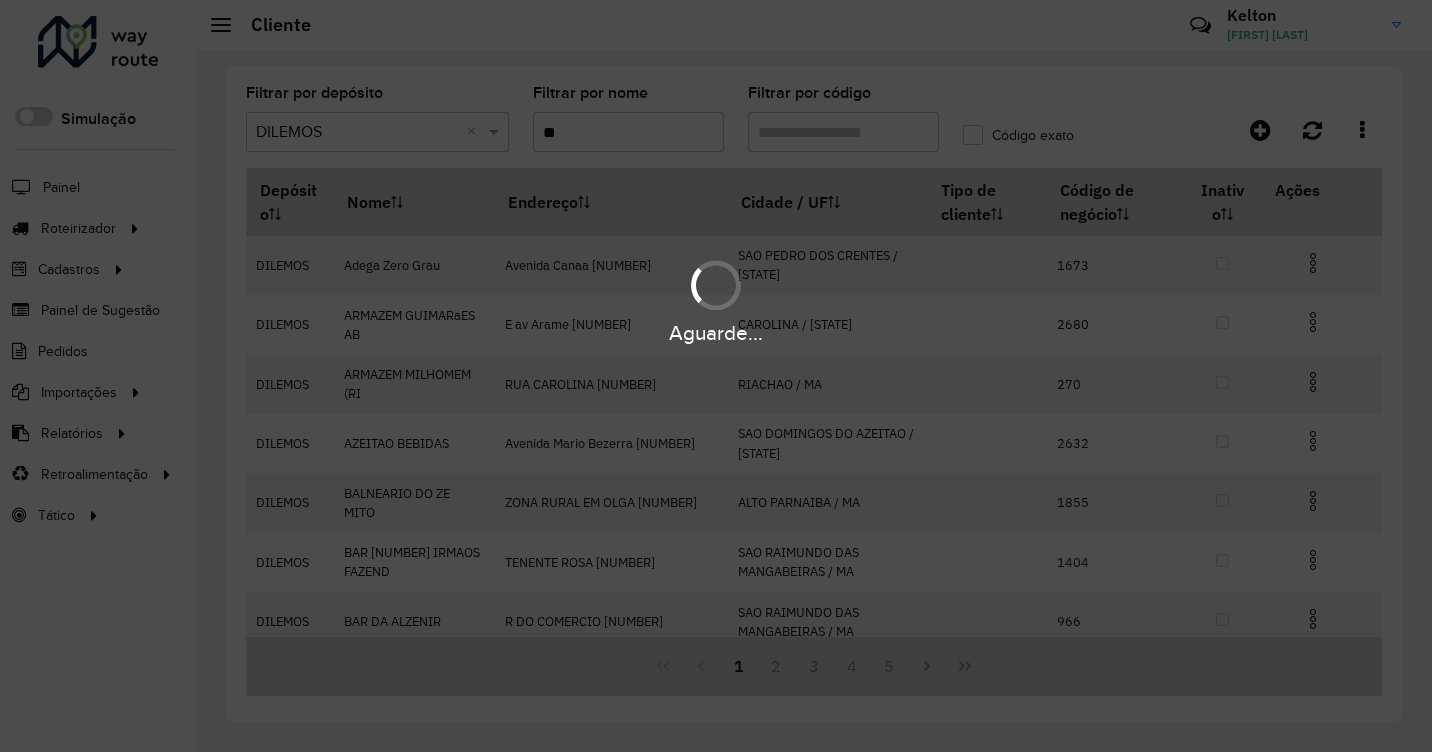 type on "*" 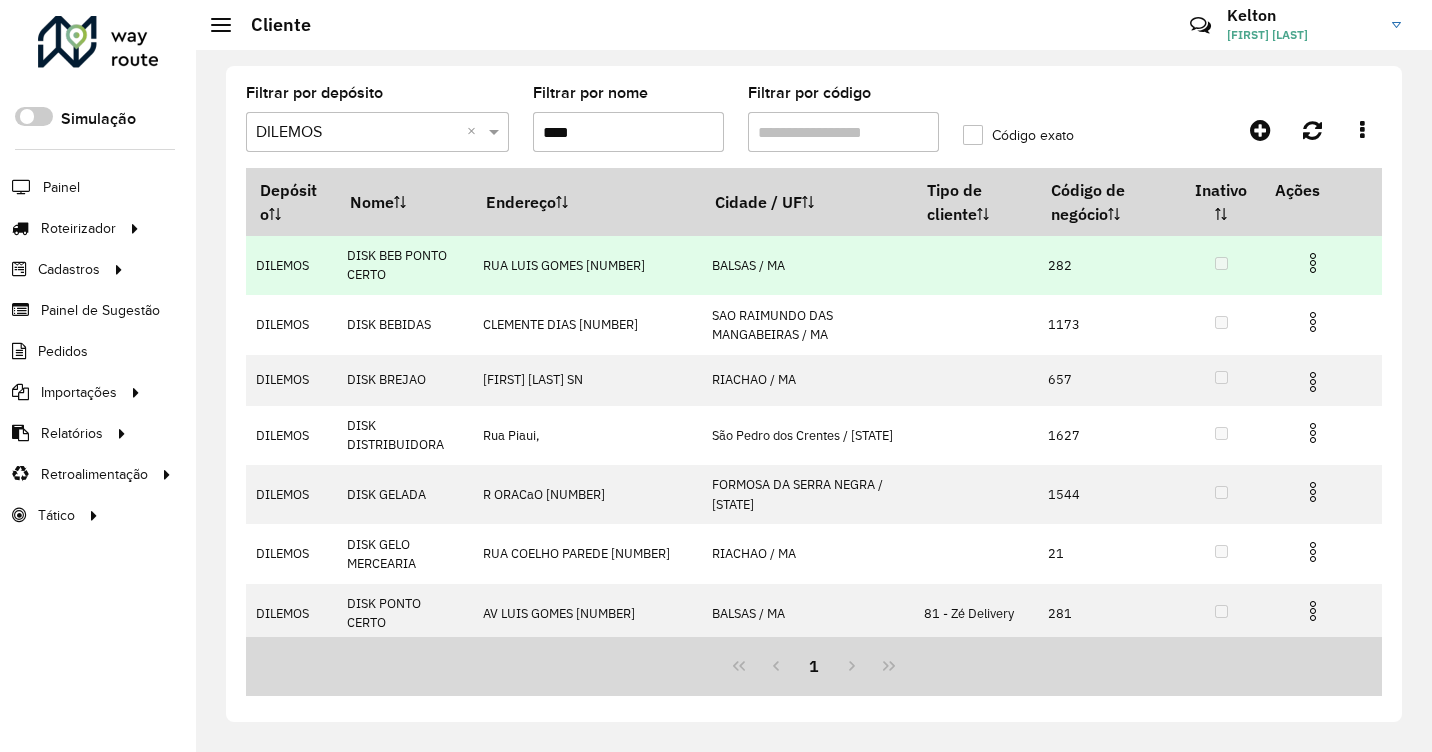 type on "****" 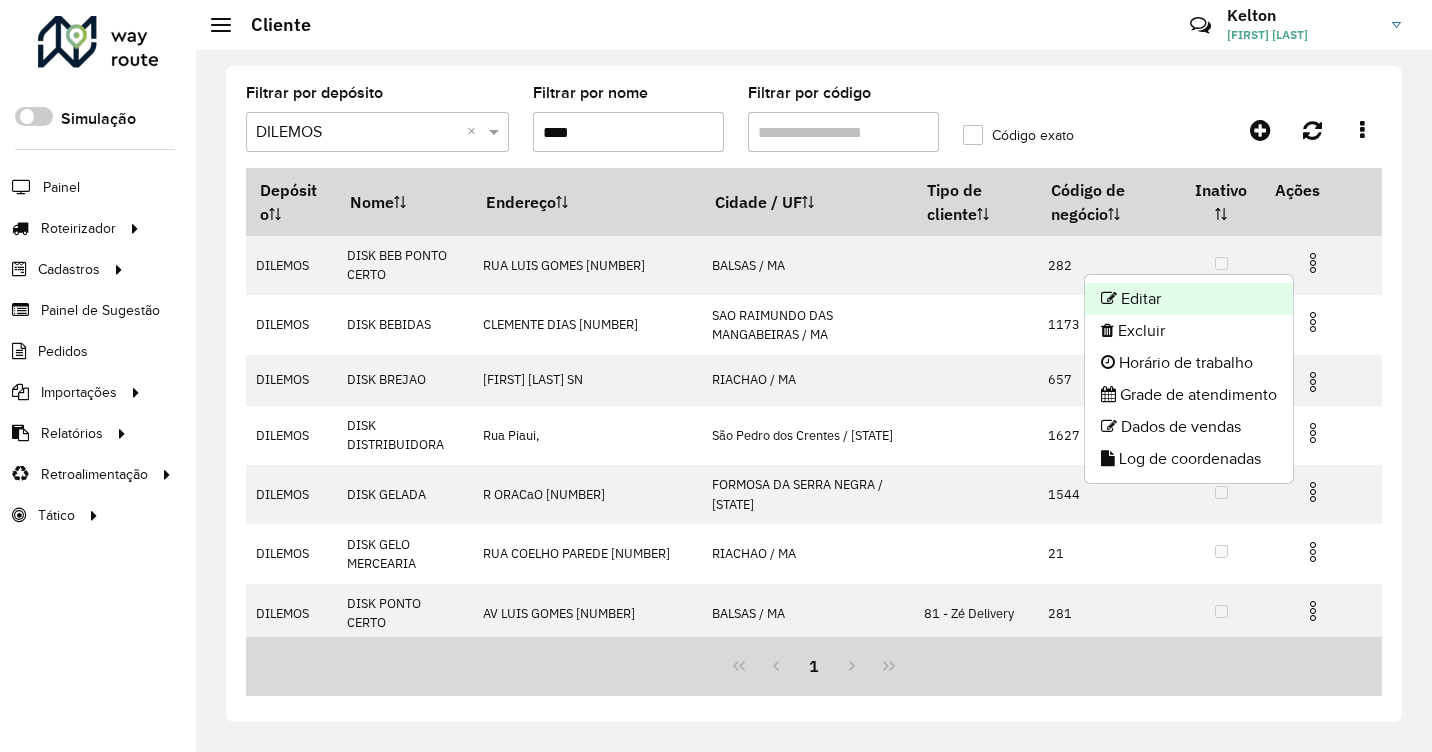 click on "Editar" 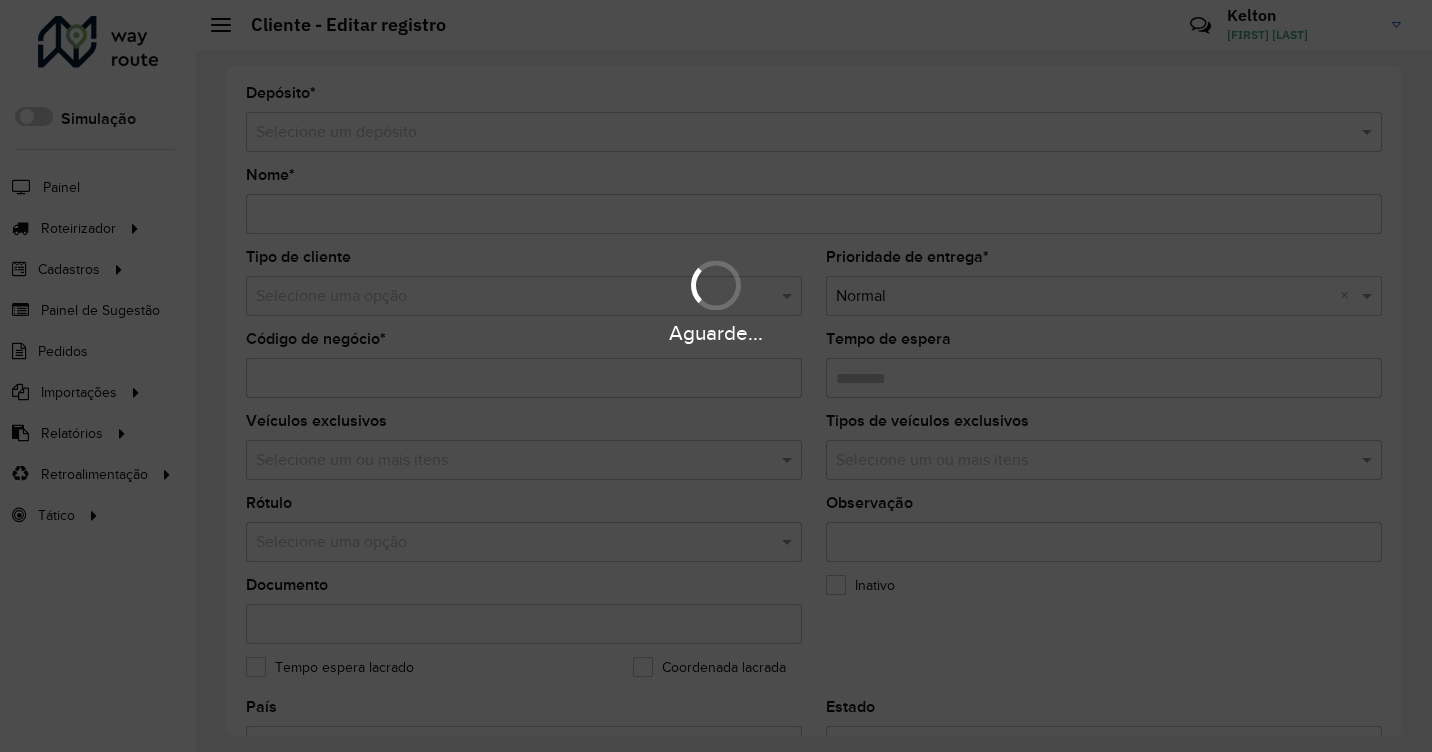 type on "**********" 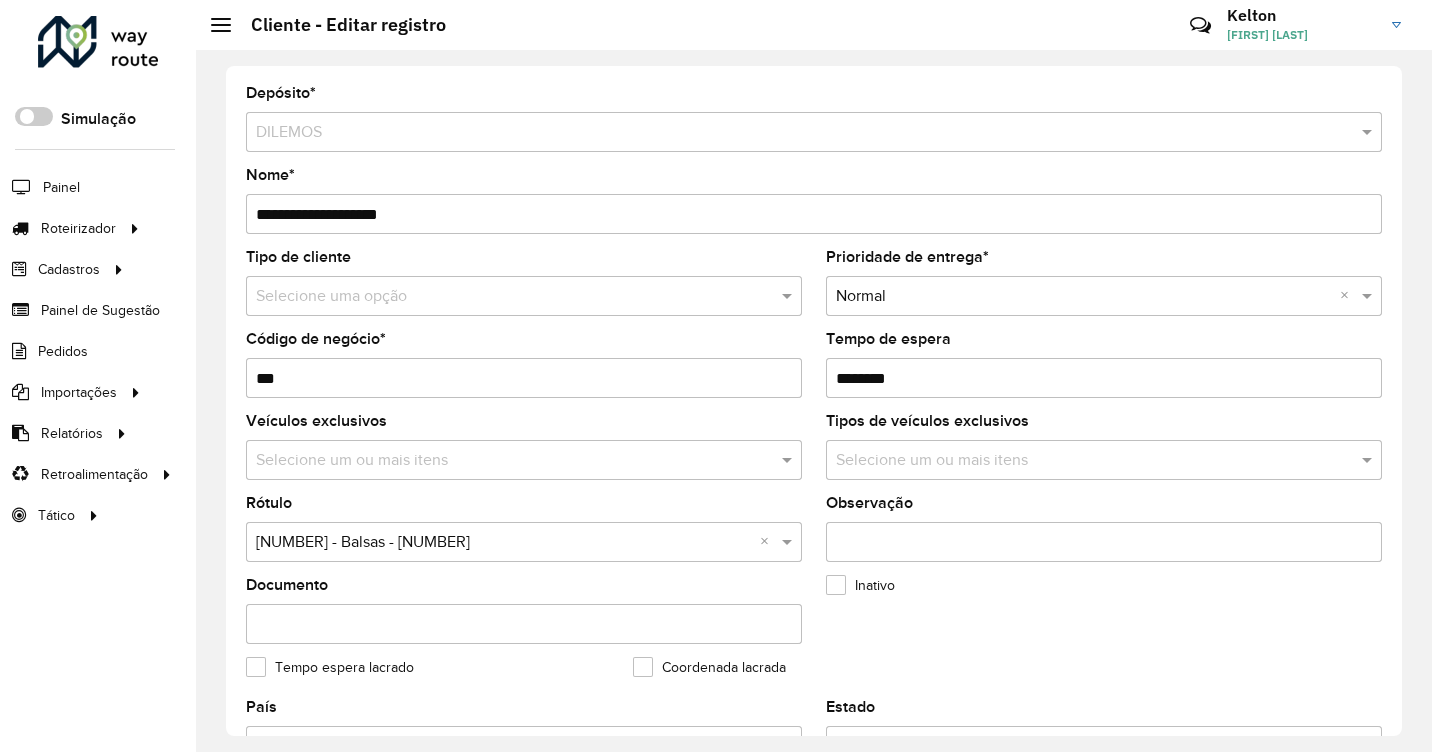 scroll, scrollTop: 200, scrollLeft: 0, axis: vertical 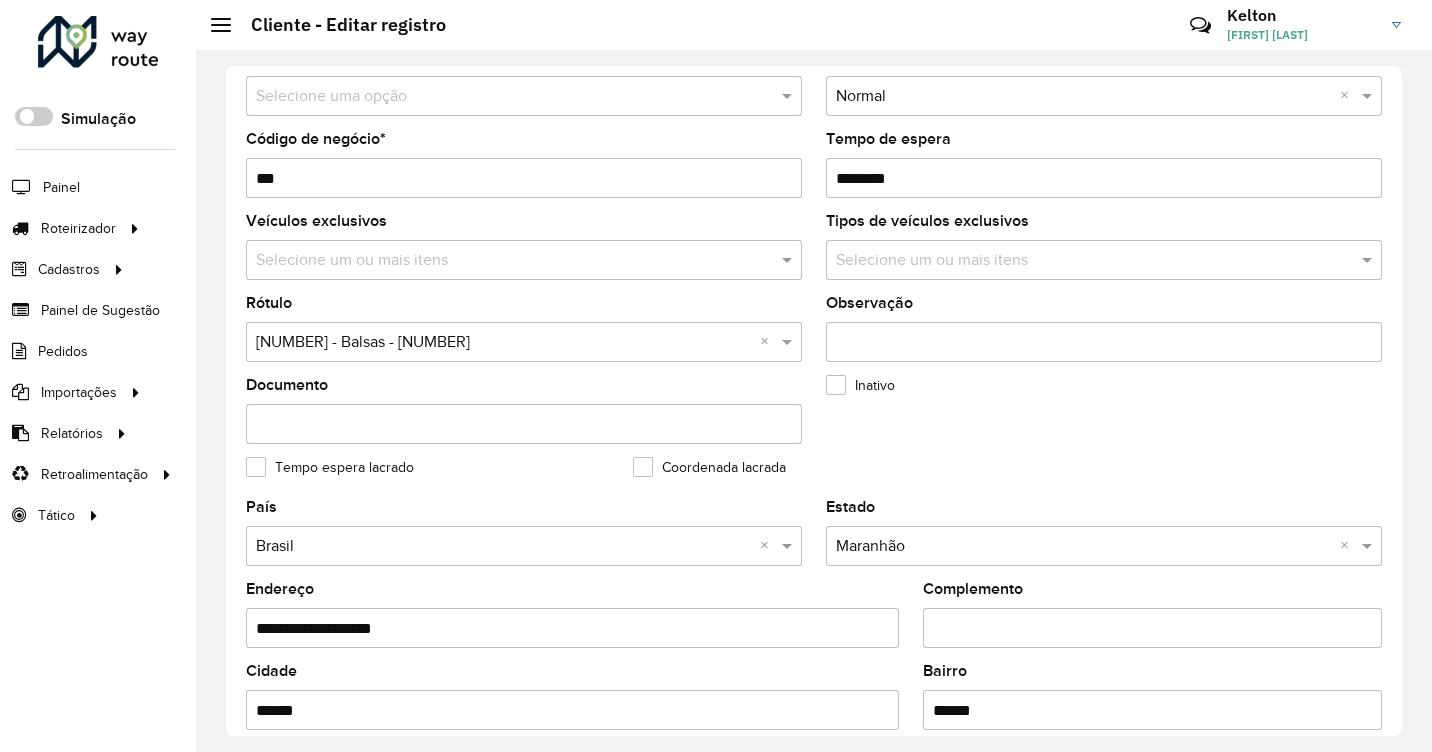 click at bounding box center (504, 343) 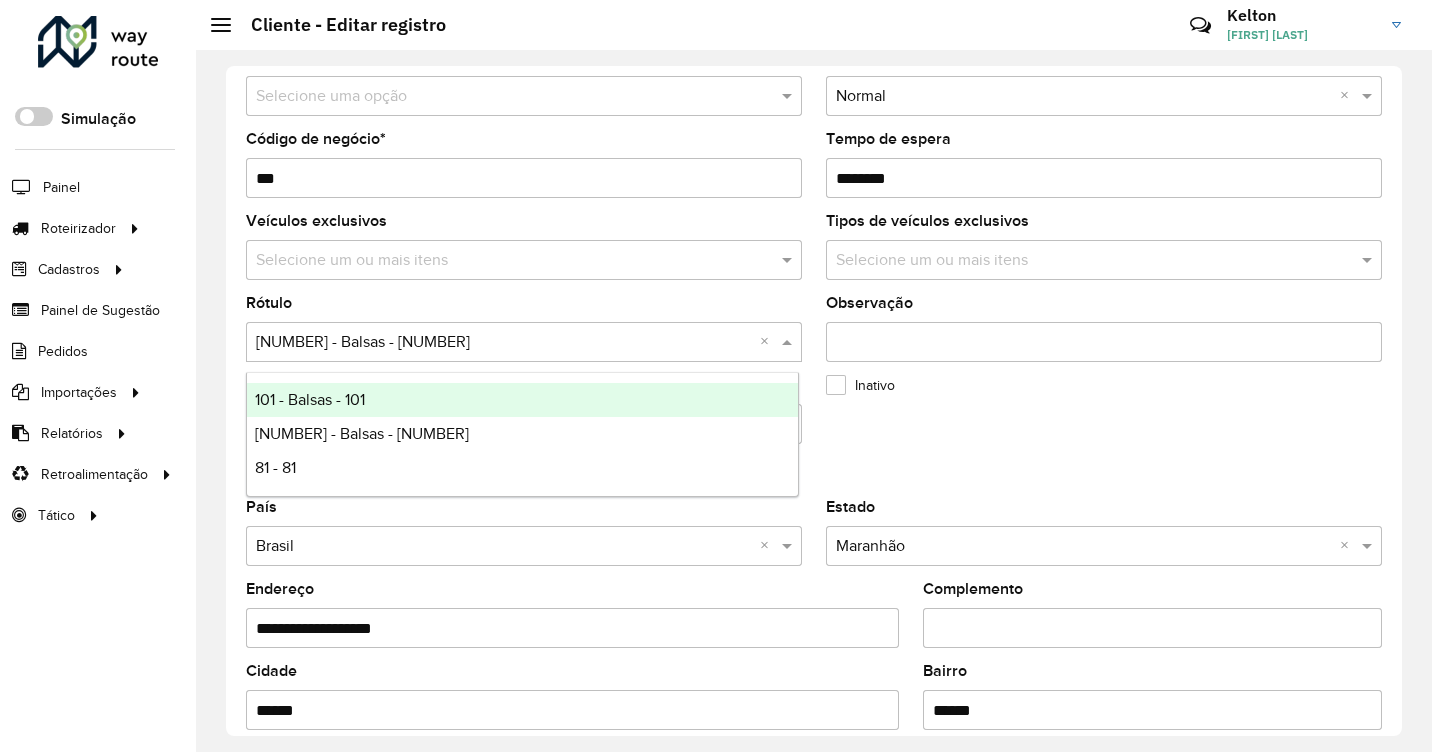 click on "Inativo" 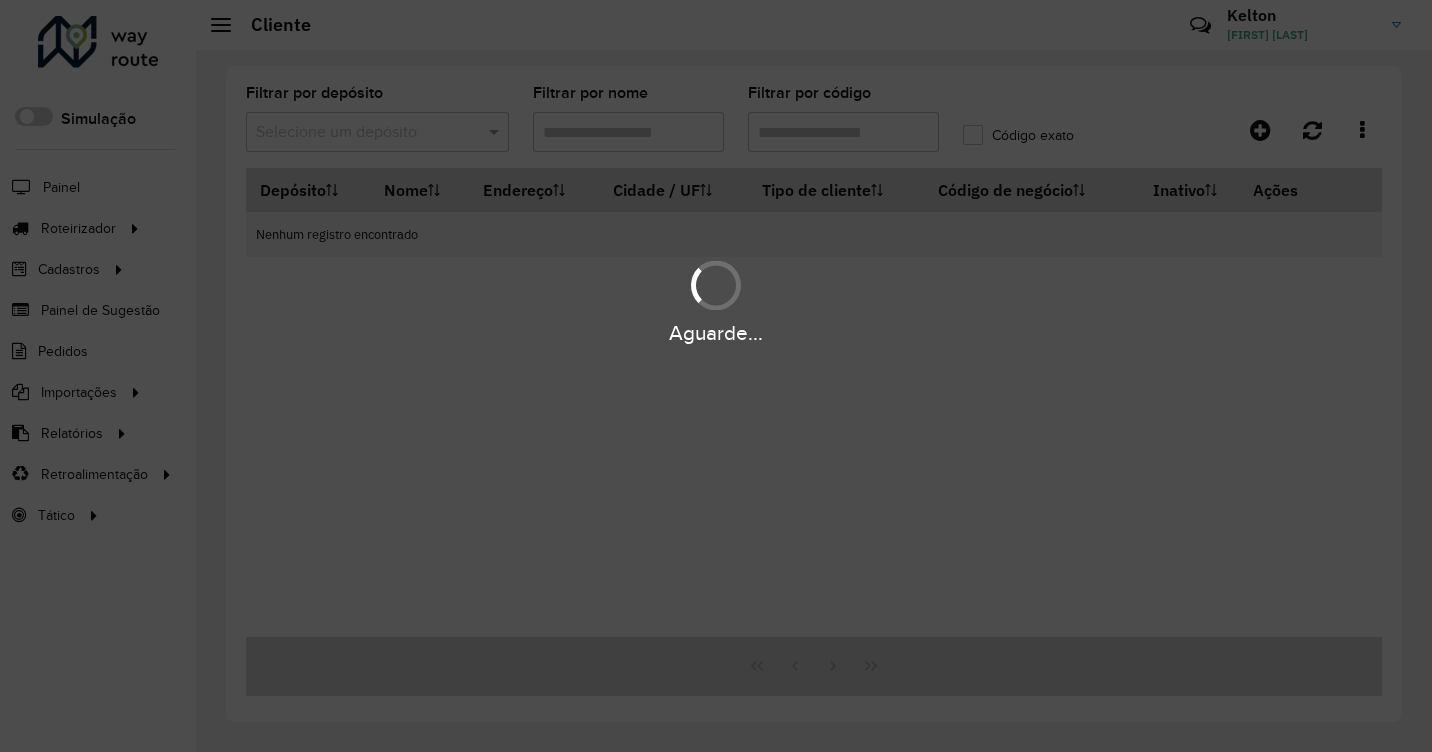 type on "****" 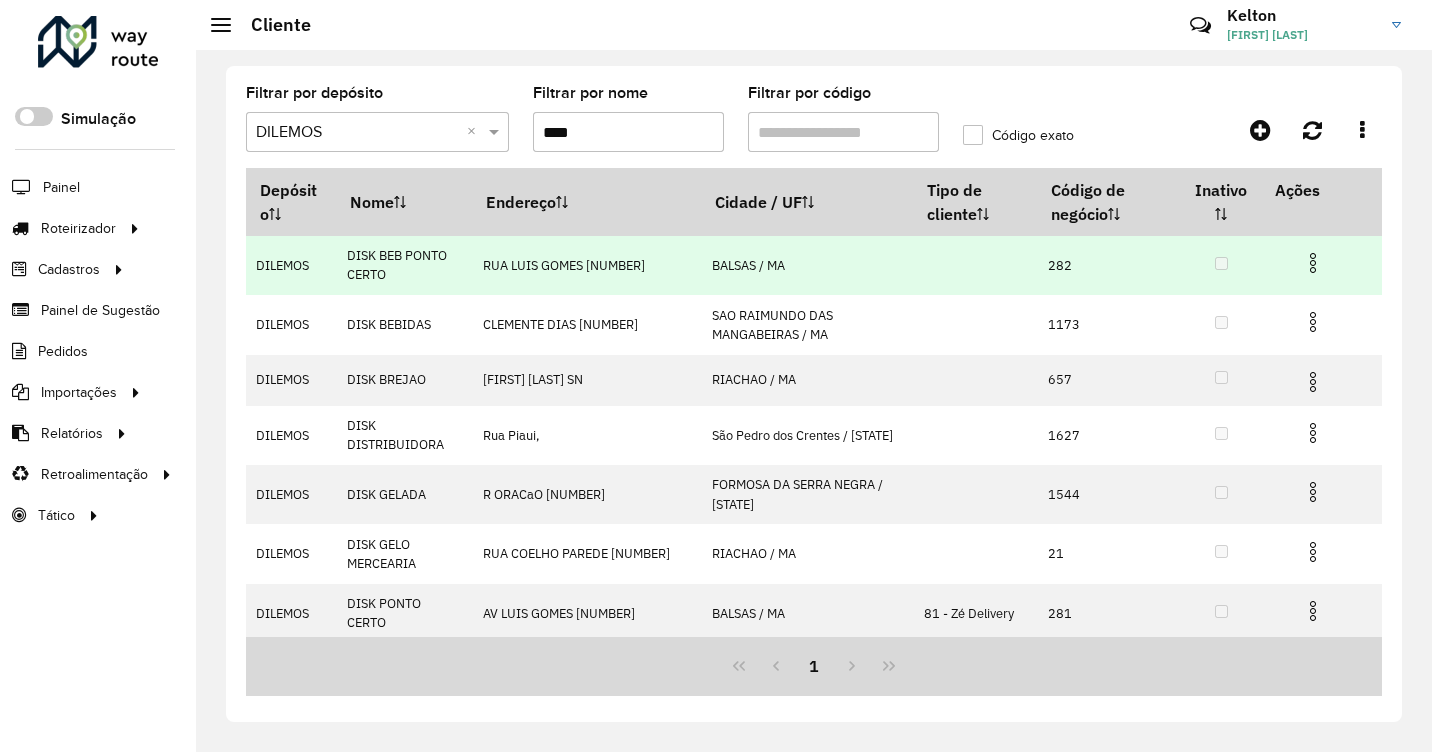 click at bounding box center [1313, 263] 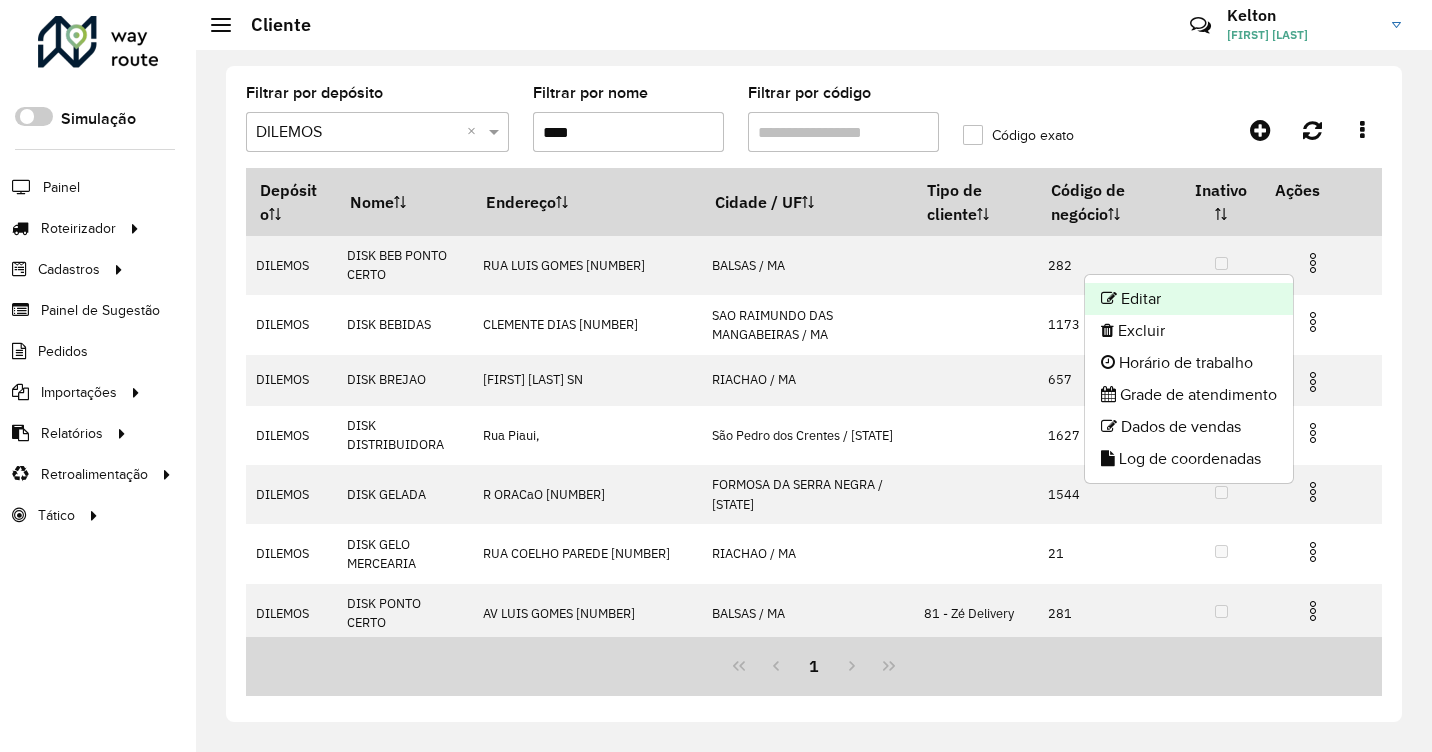 click on "Editar" 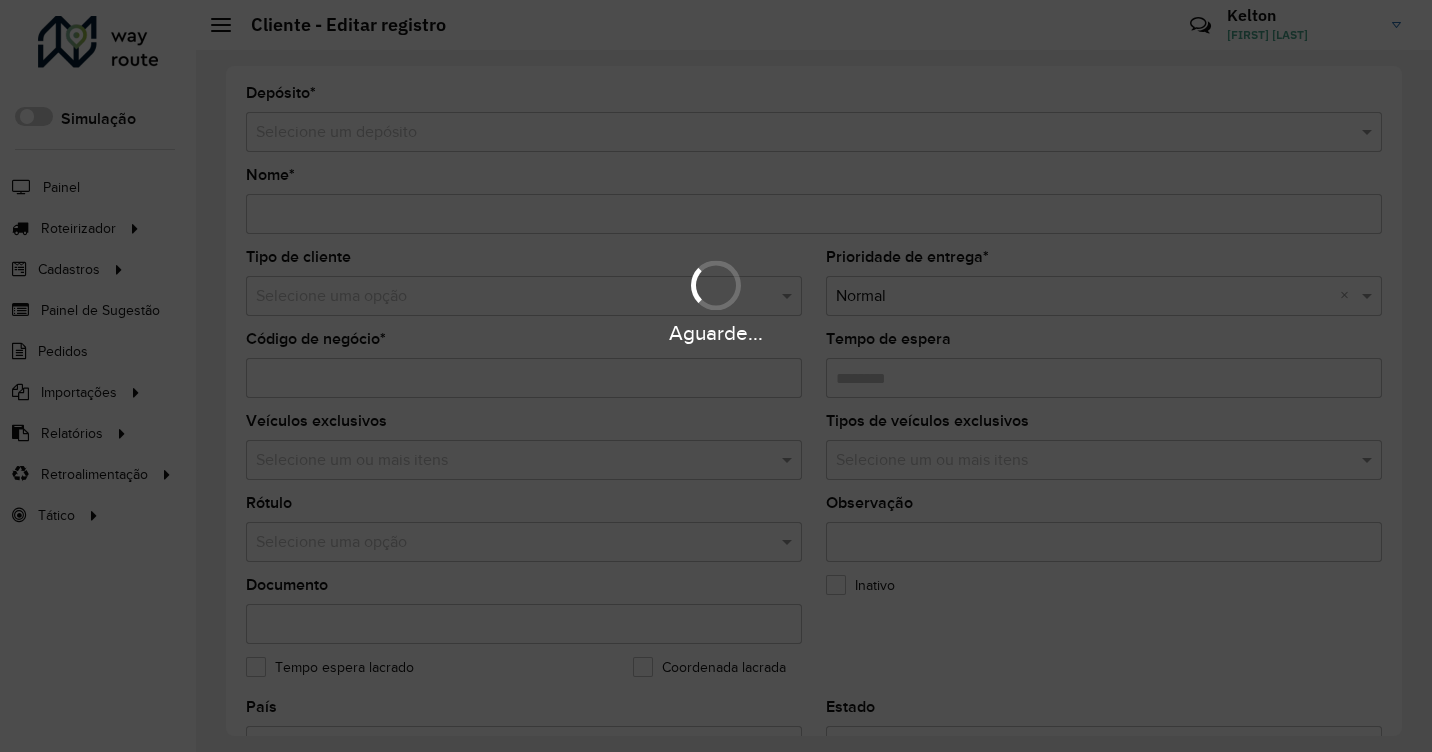 type on "**********" 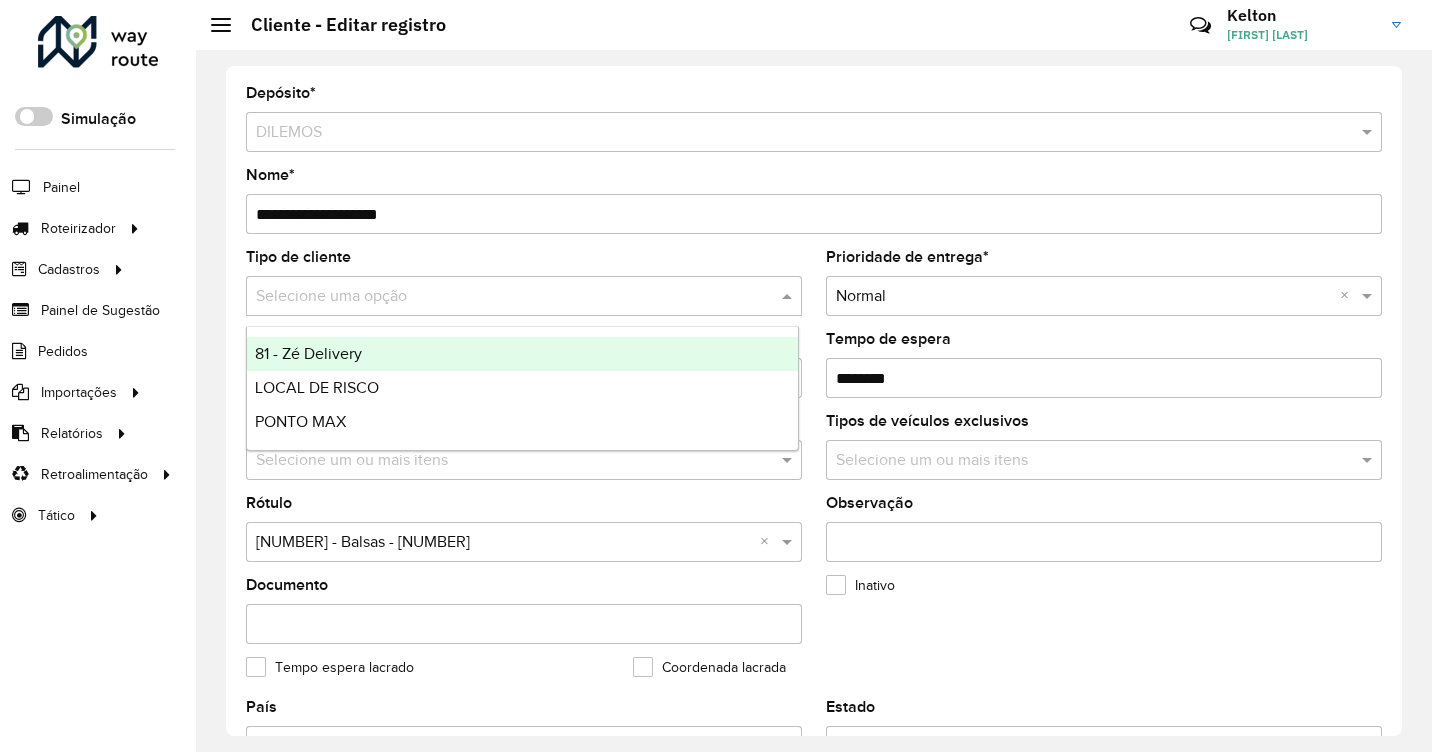 click at bounding box center (504, 297) 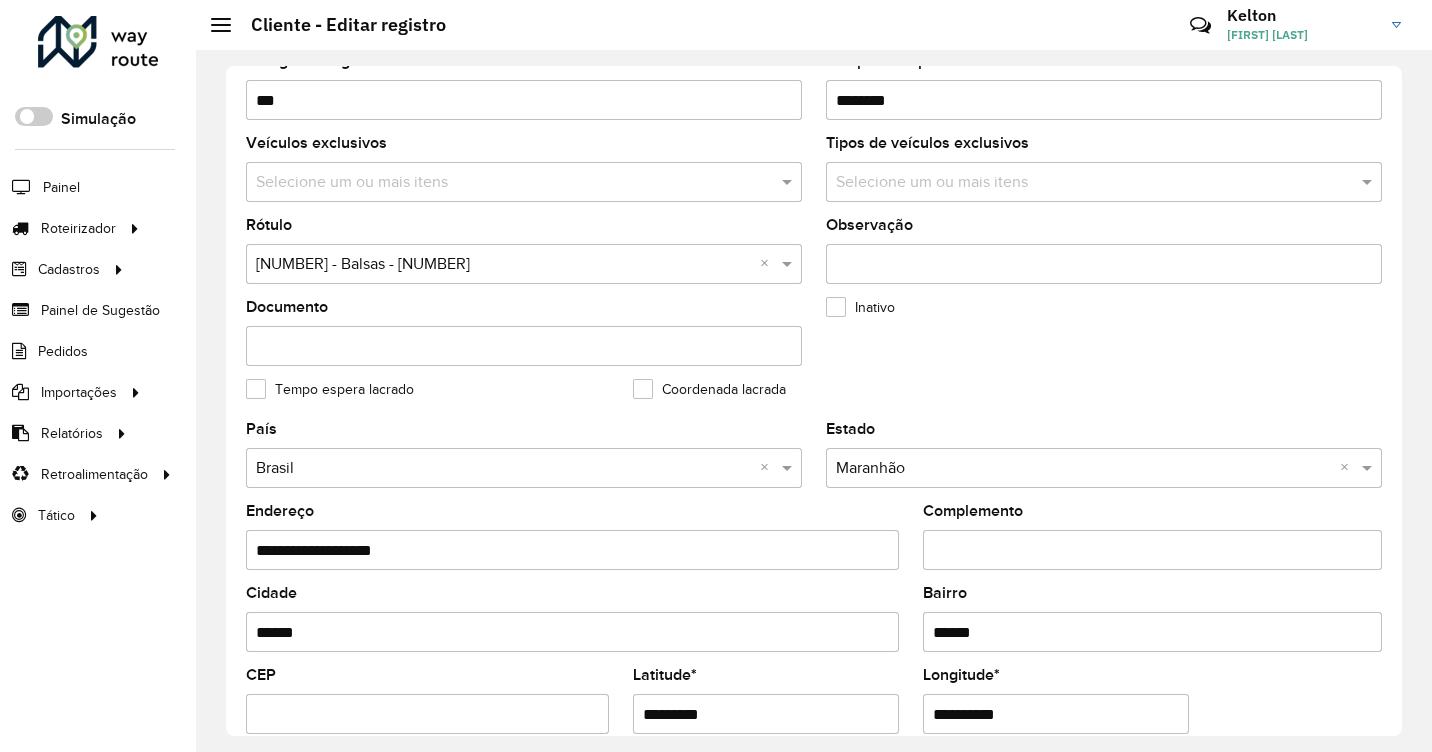 scroll, scrollTop: 300, scrollLeft: 0, axis: vertical 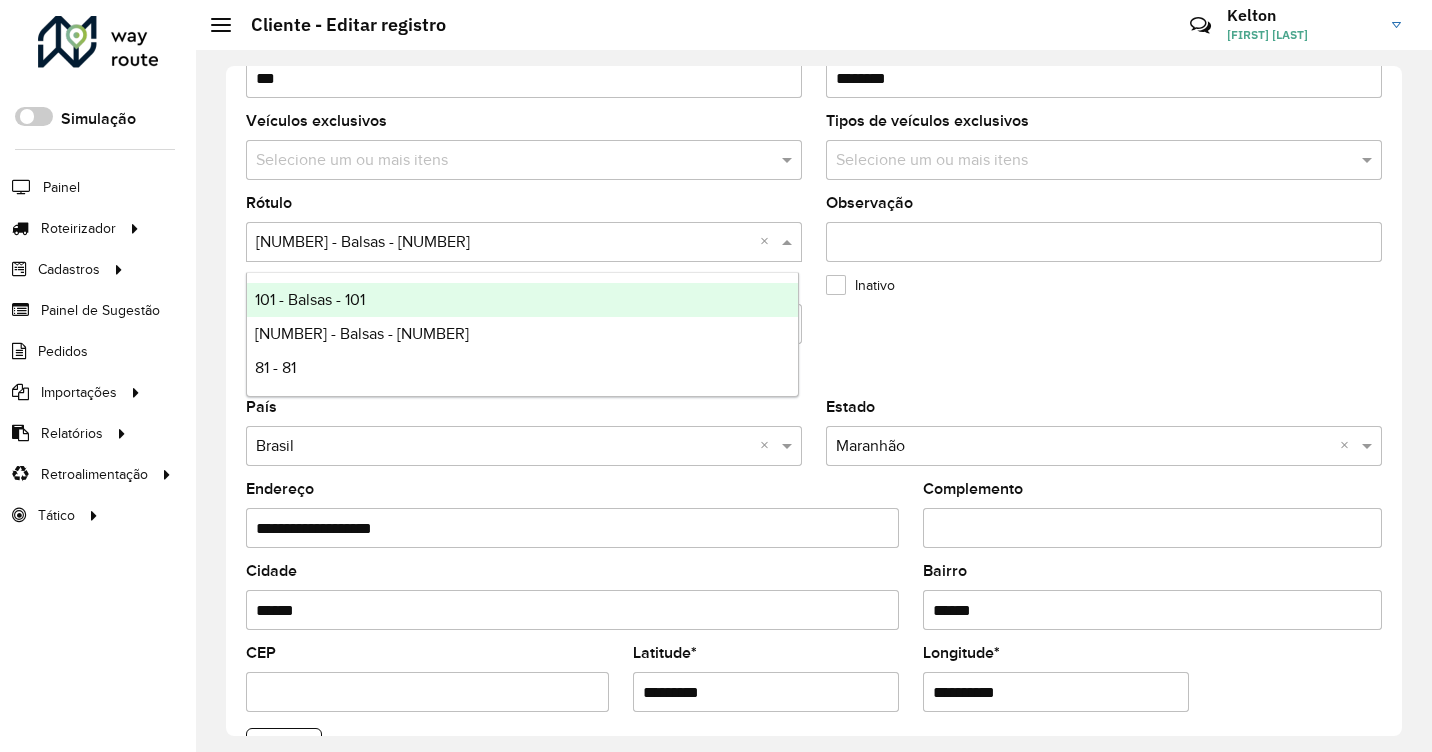 click at bounding box center [789, 242] 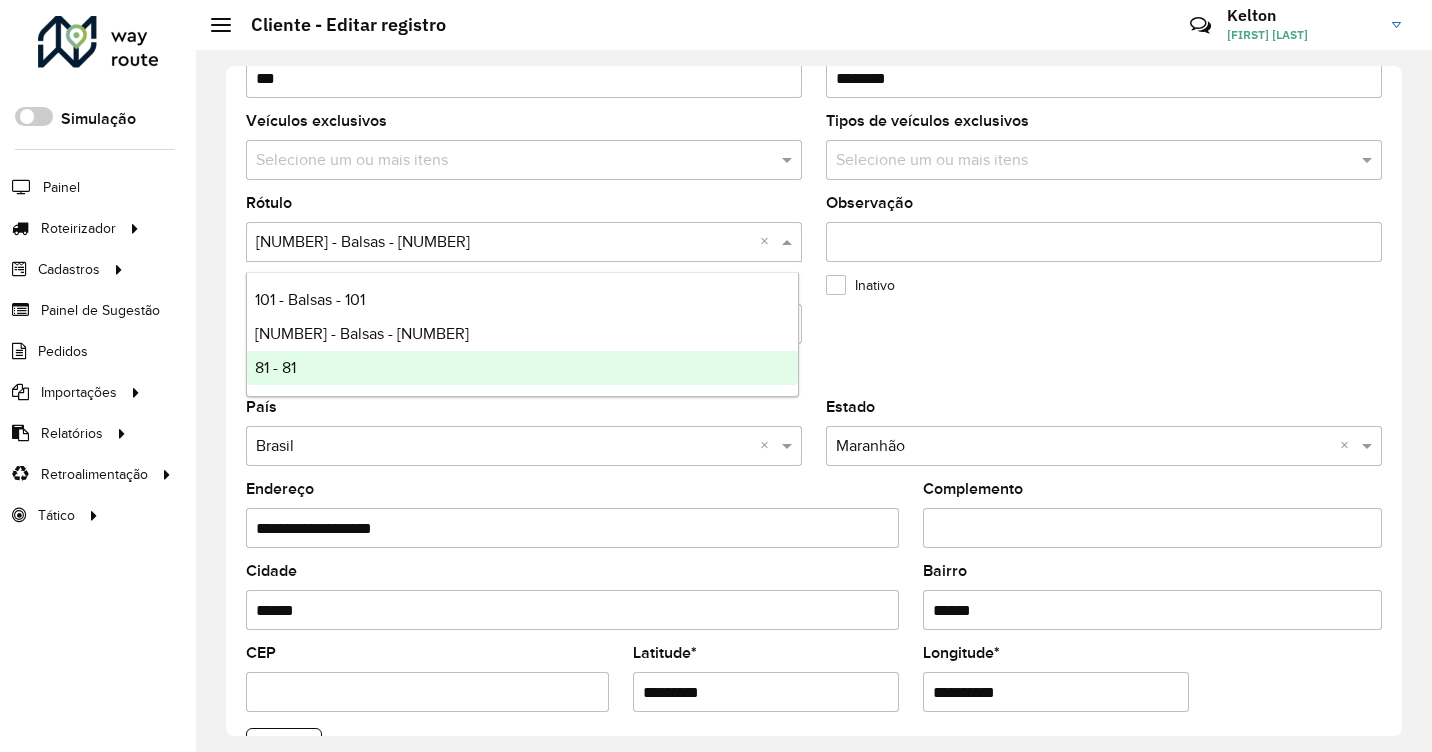 click on "81 - 81" at bounding box center [275, 367] 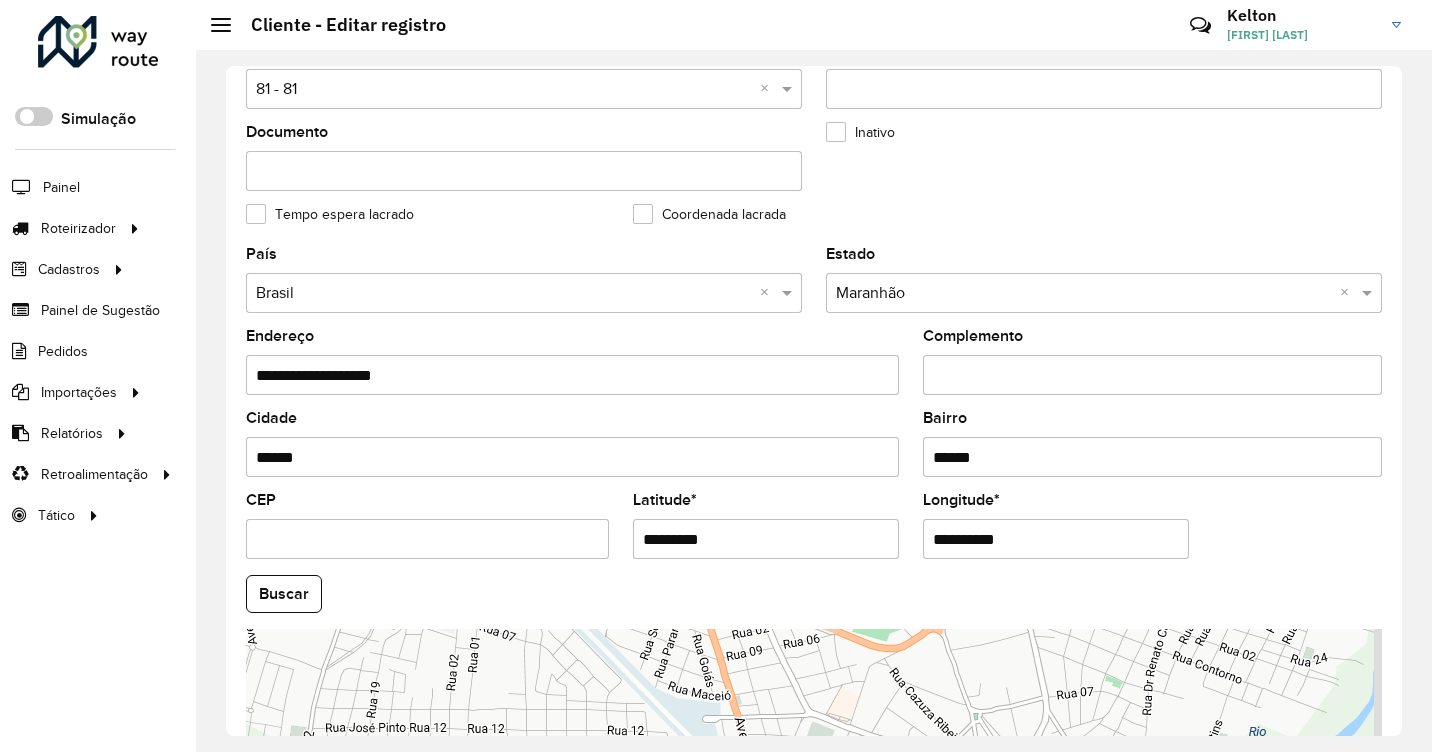 scroll, scrollTop: 700, scrollLeft: 0, axis: vertical 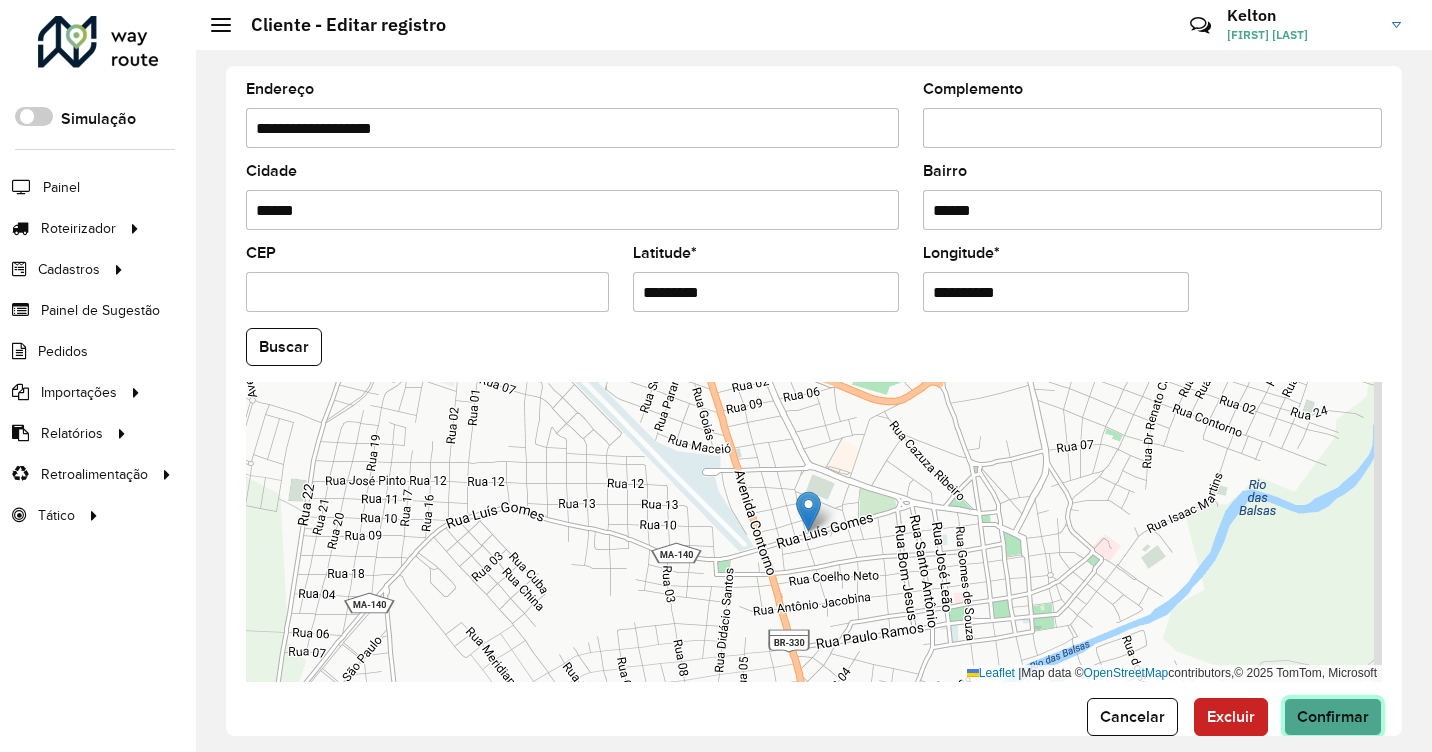click on "Confirmar" 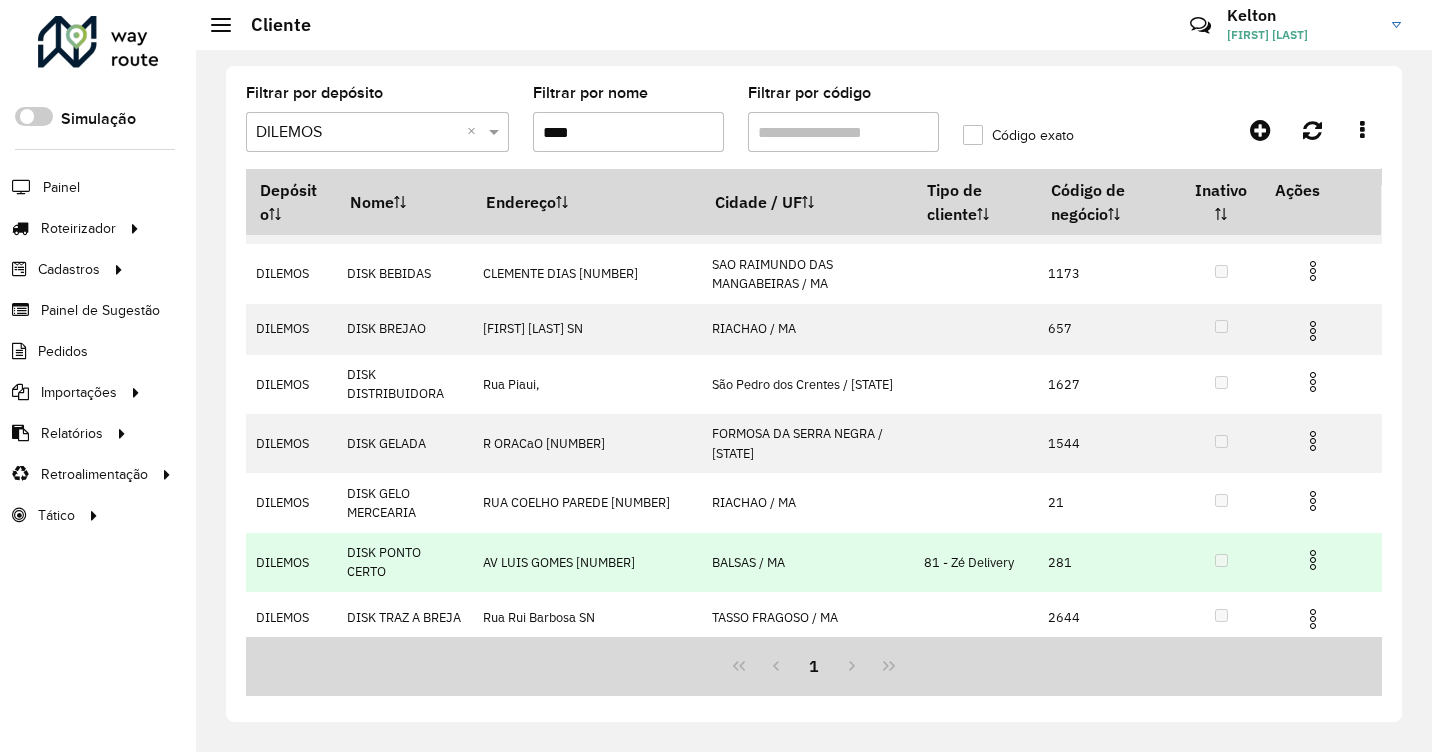 scroll, scrollTop: 0, scrollLeft: 0, axis: both 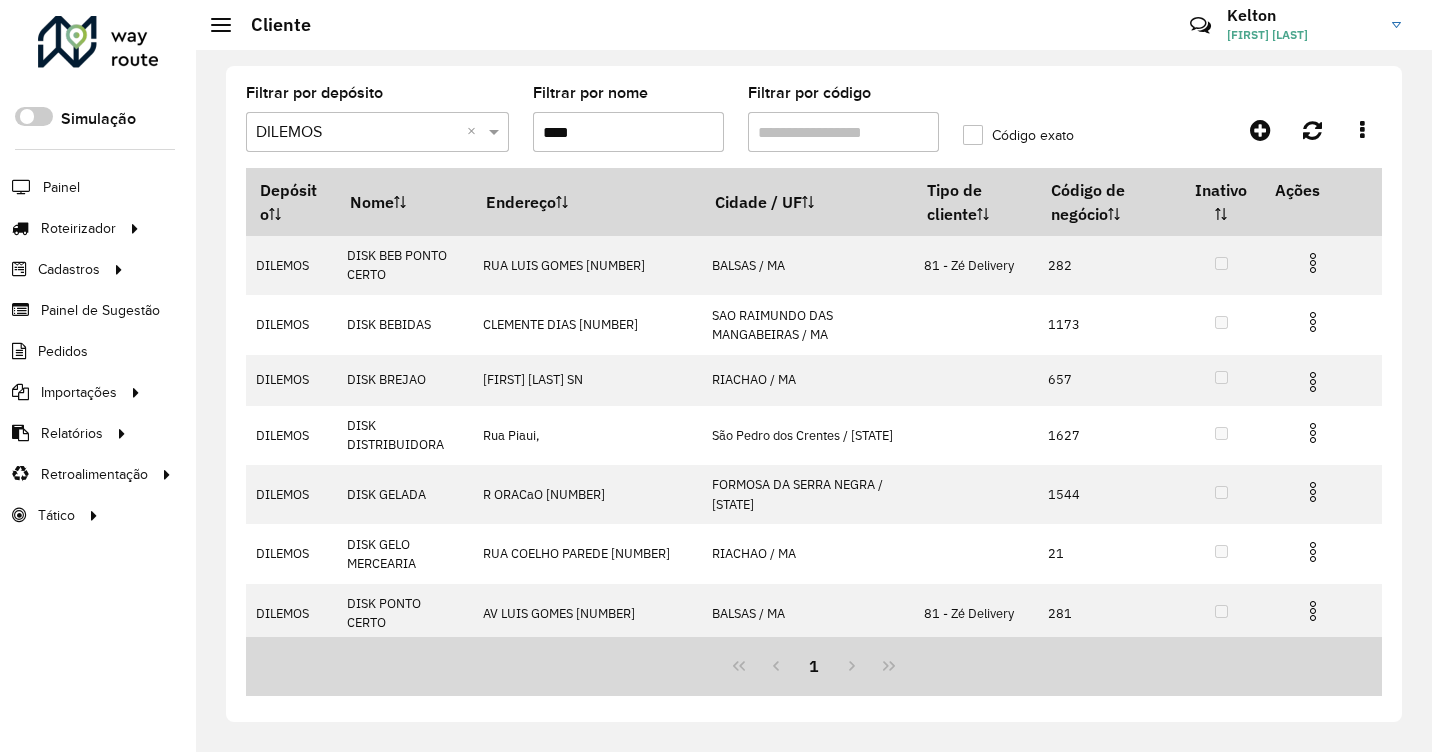 drag, startPoint x: 608, startPoint y: 134, endPoint x: 533, endPoint y: 136, distance: 75.026665 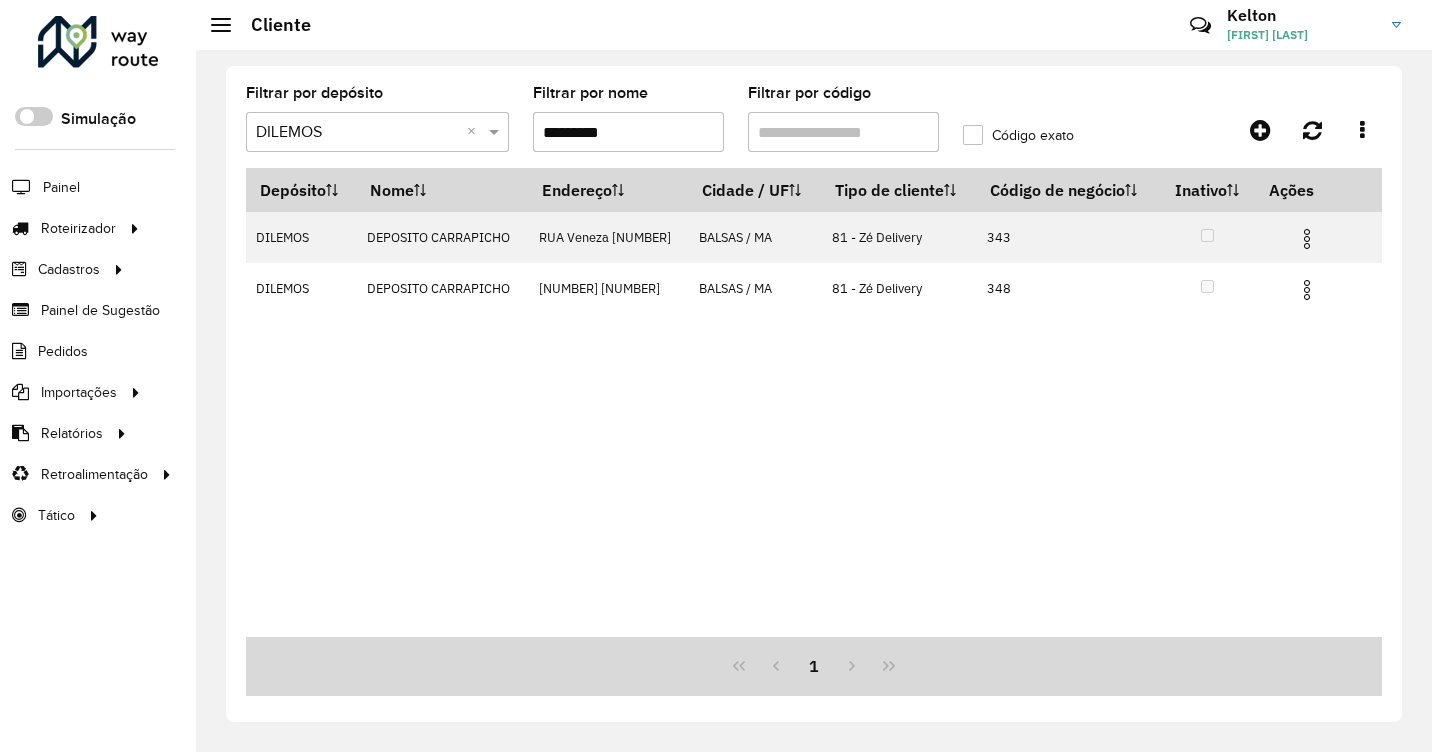 type on "**********" 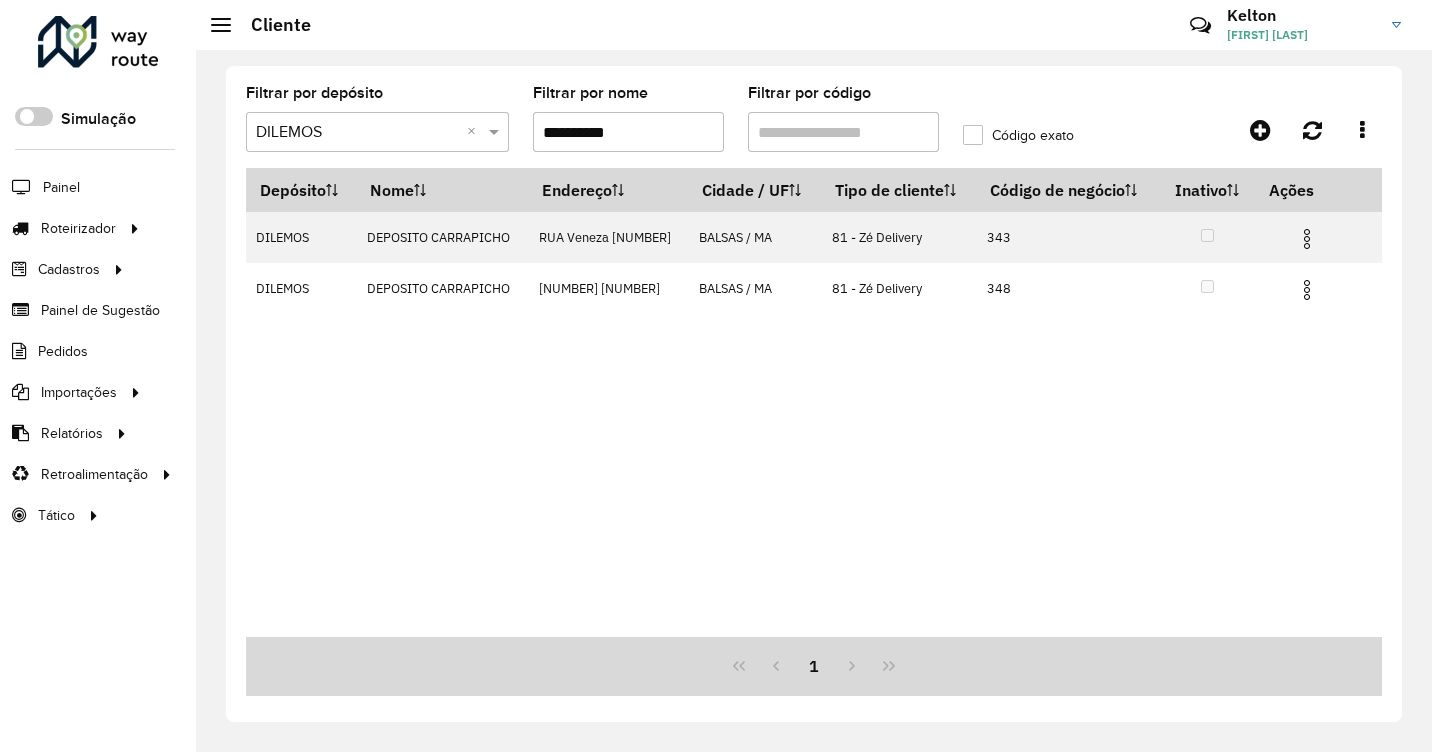 drag, startPoint x: 668, startPoint y: 137, endPoint x: 519, endPoint y: 133, distance: 149.05368 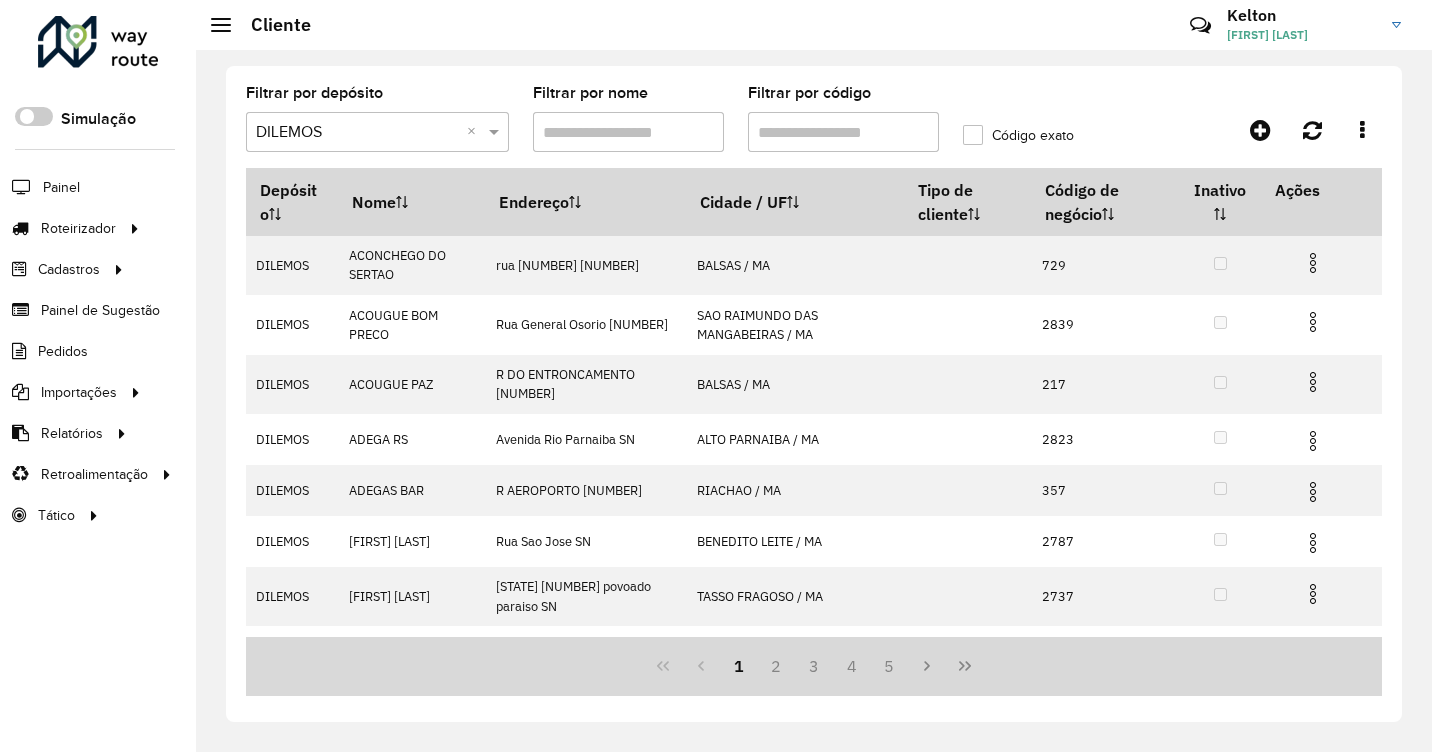 type 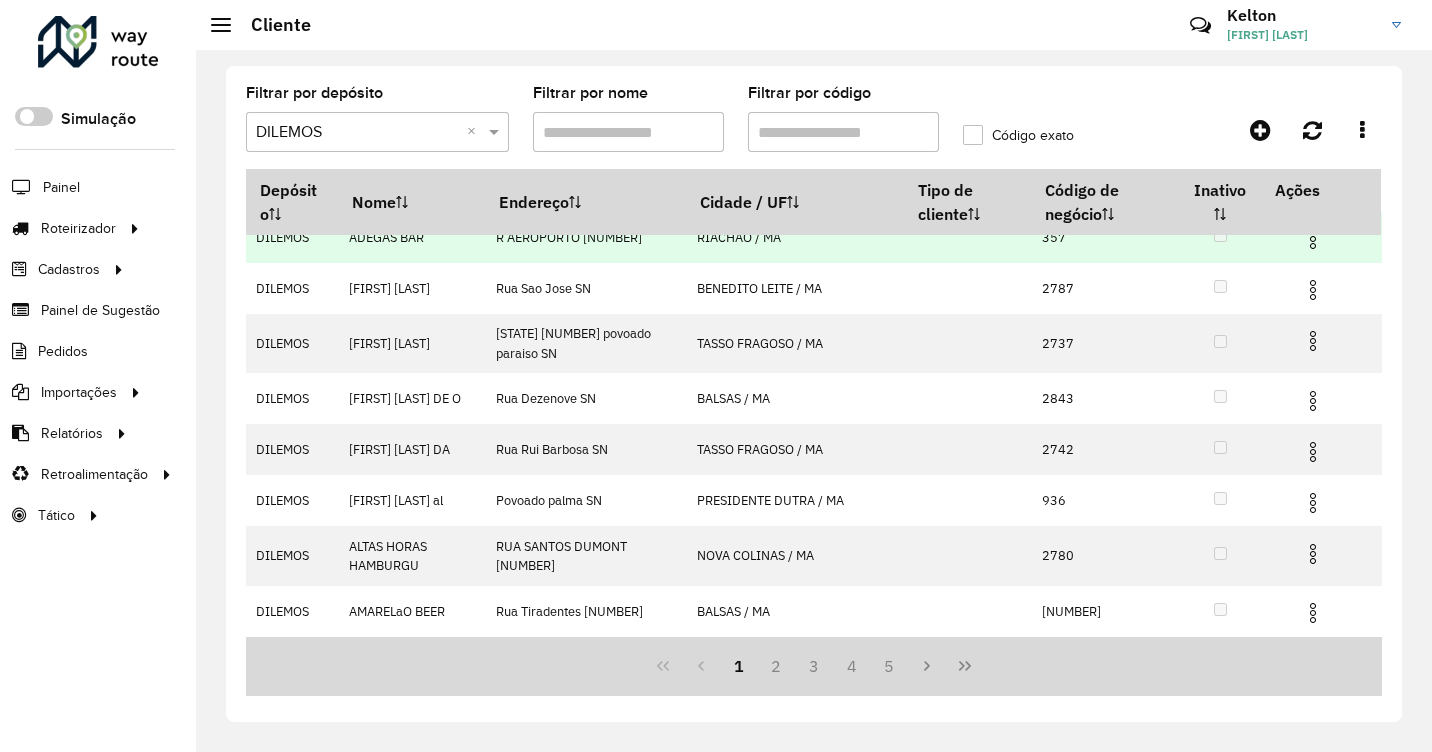 scroll, scrollTop: 278, scrollLeft: 0, axis: vertical 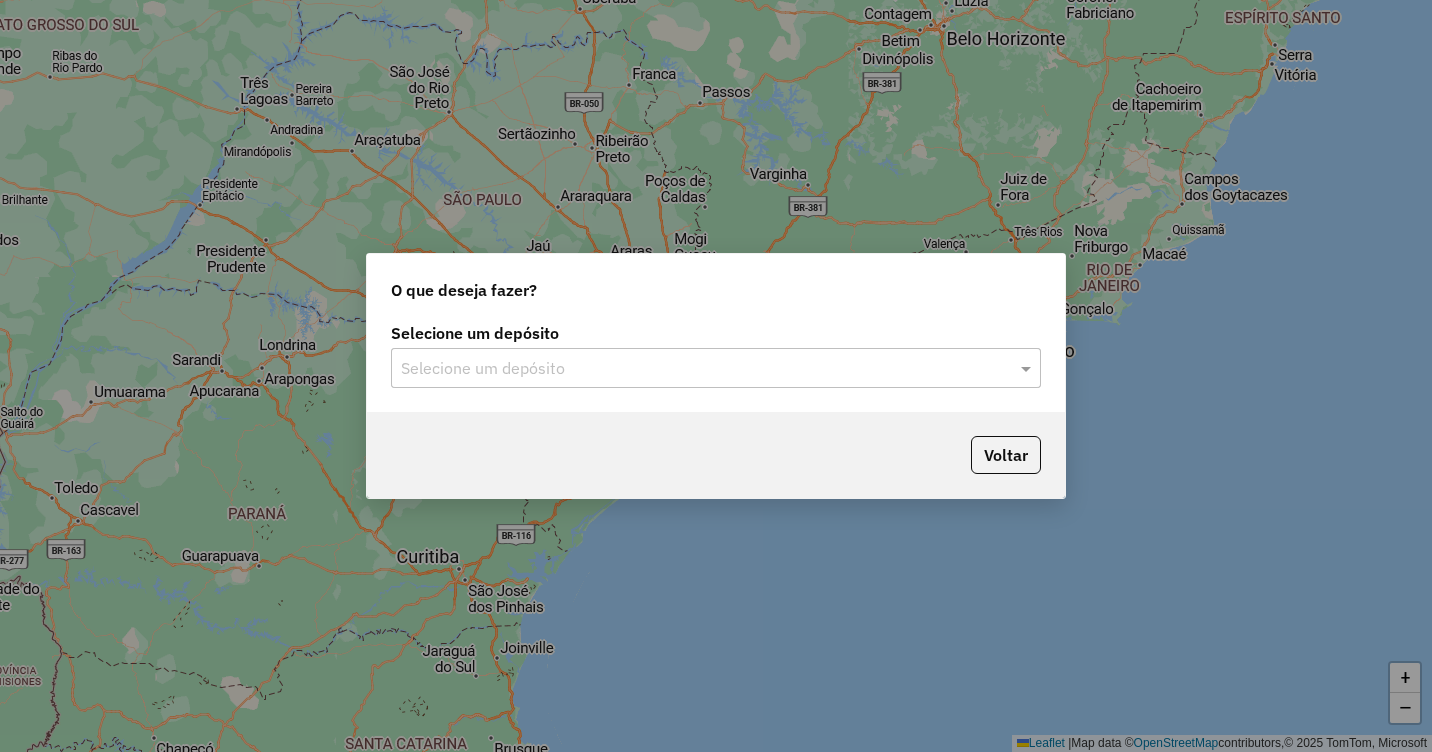 click 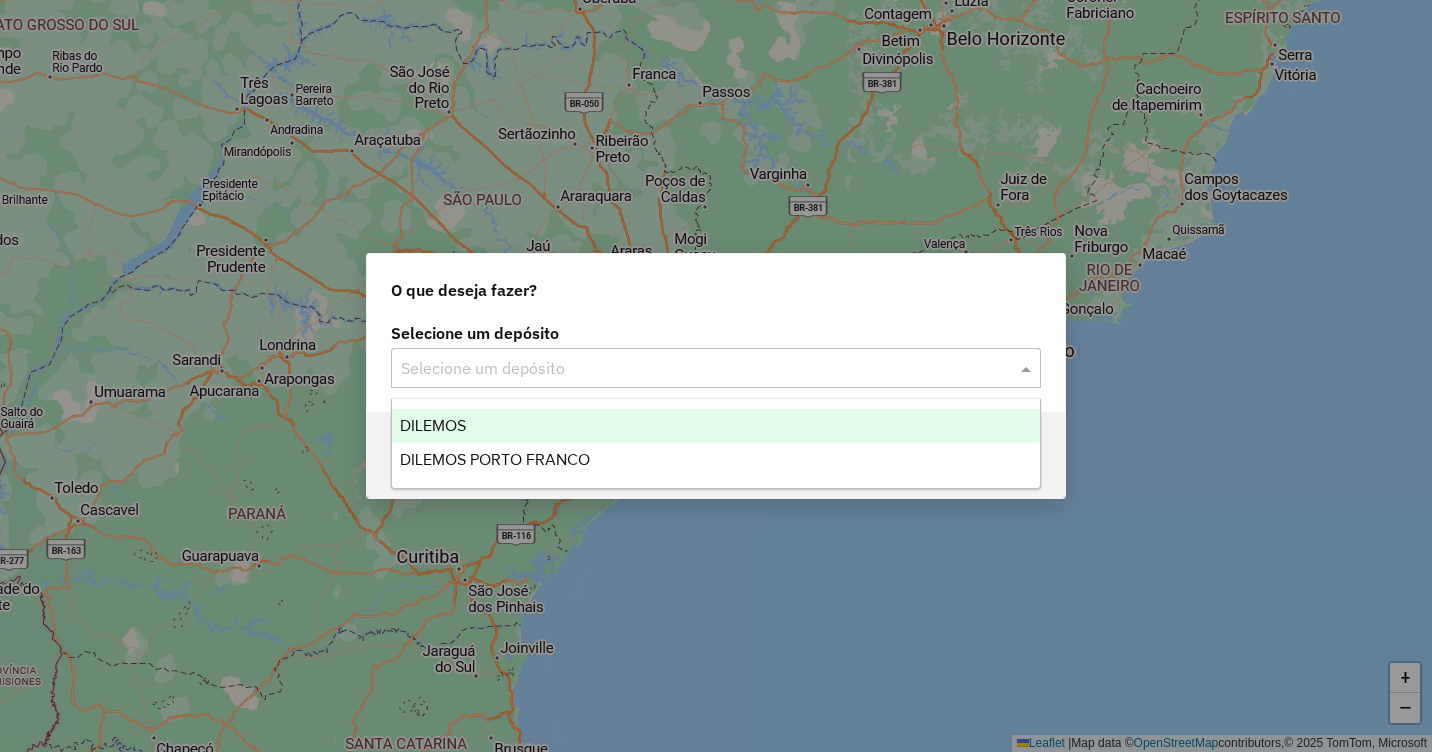 click on "DILEMOS" at bounding box center [433, 425] 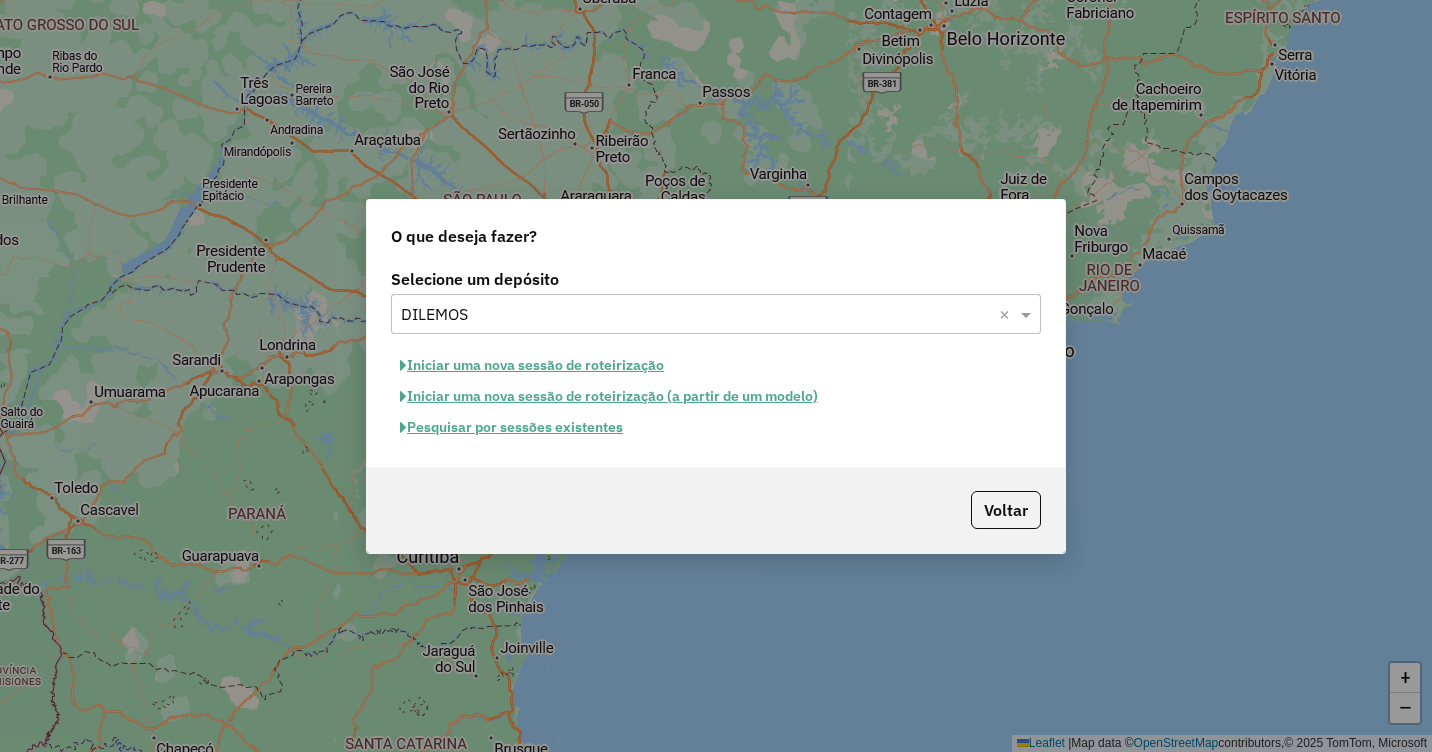 click on "Pesquisar por sessões existentes" 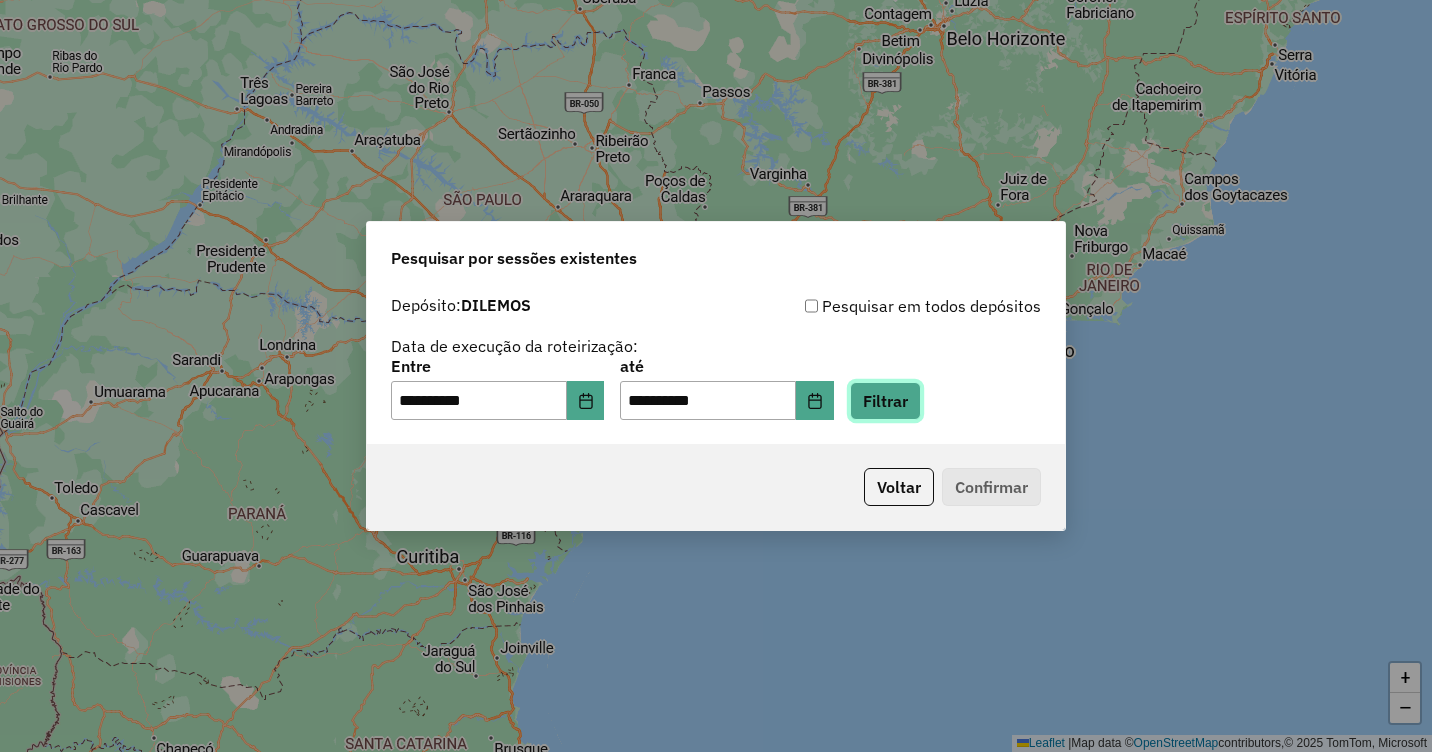 click on "Filtrar" 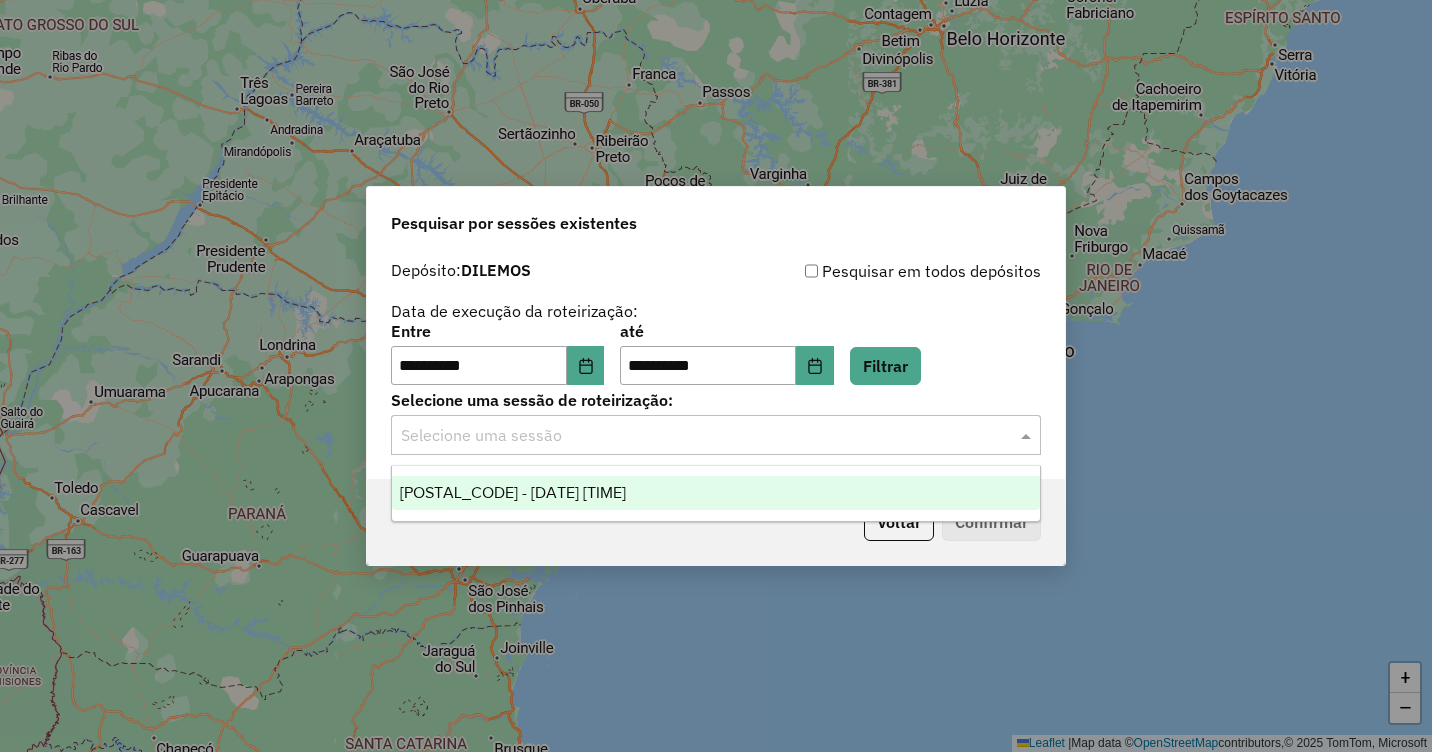 click 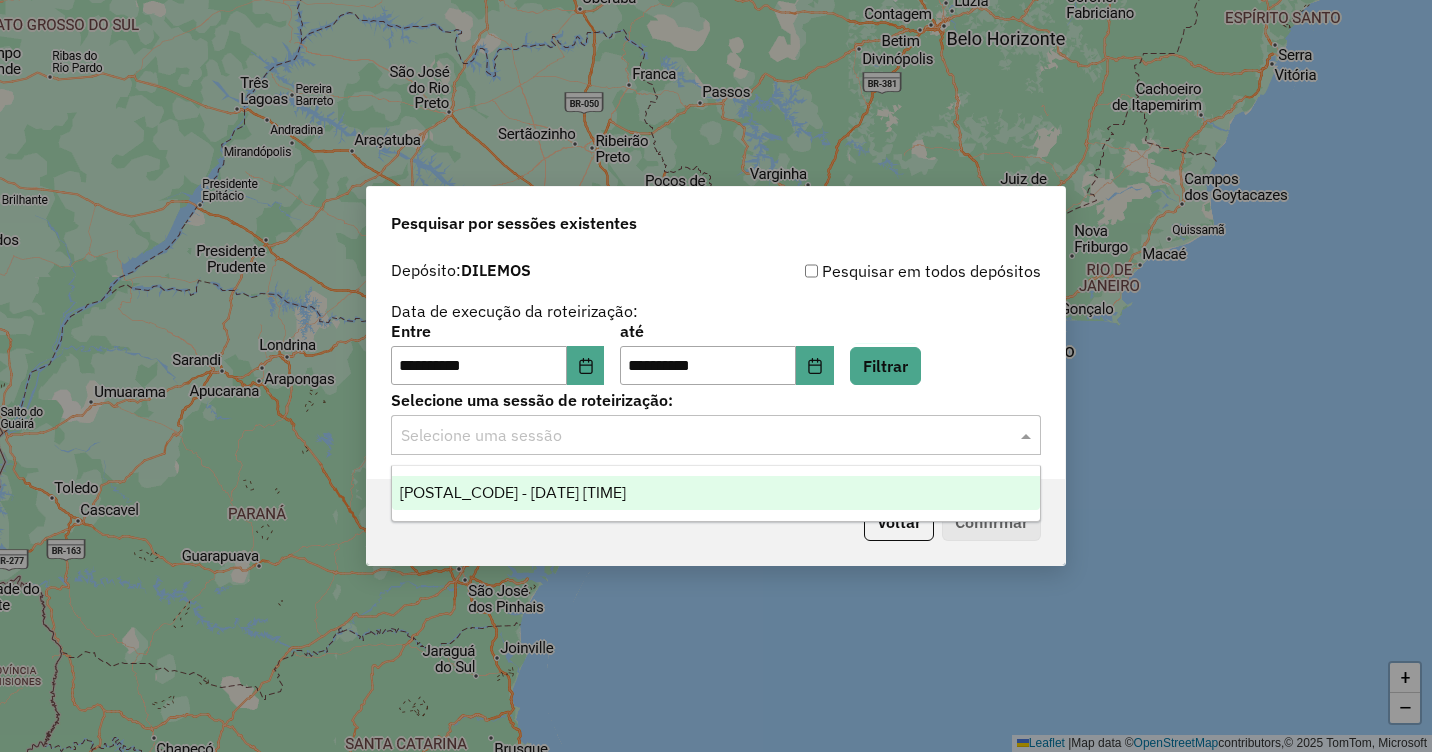 click on "973590 - 01/08/2025 19:25" at bounding box center [716, 493] 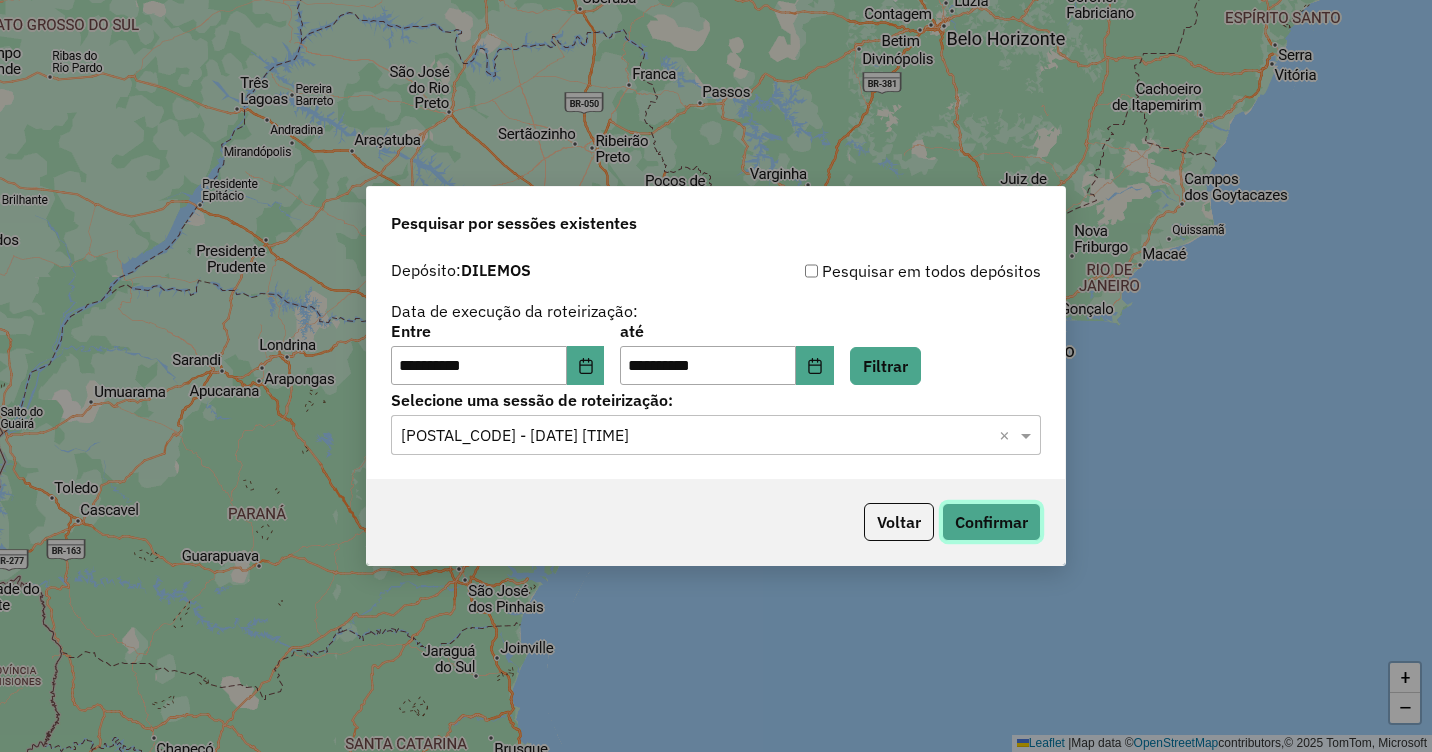 click on "Confirmar" 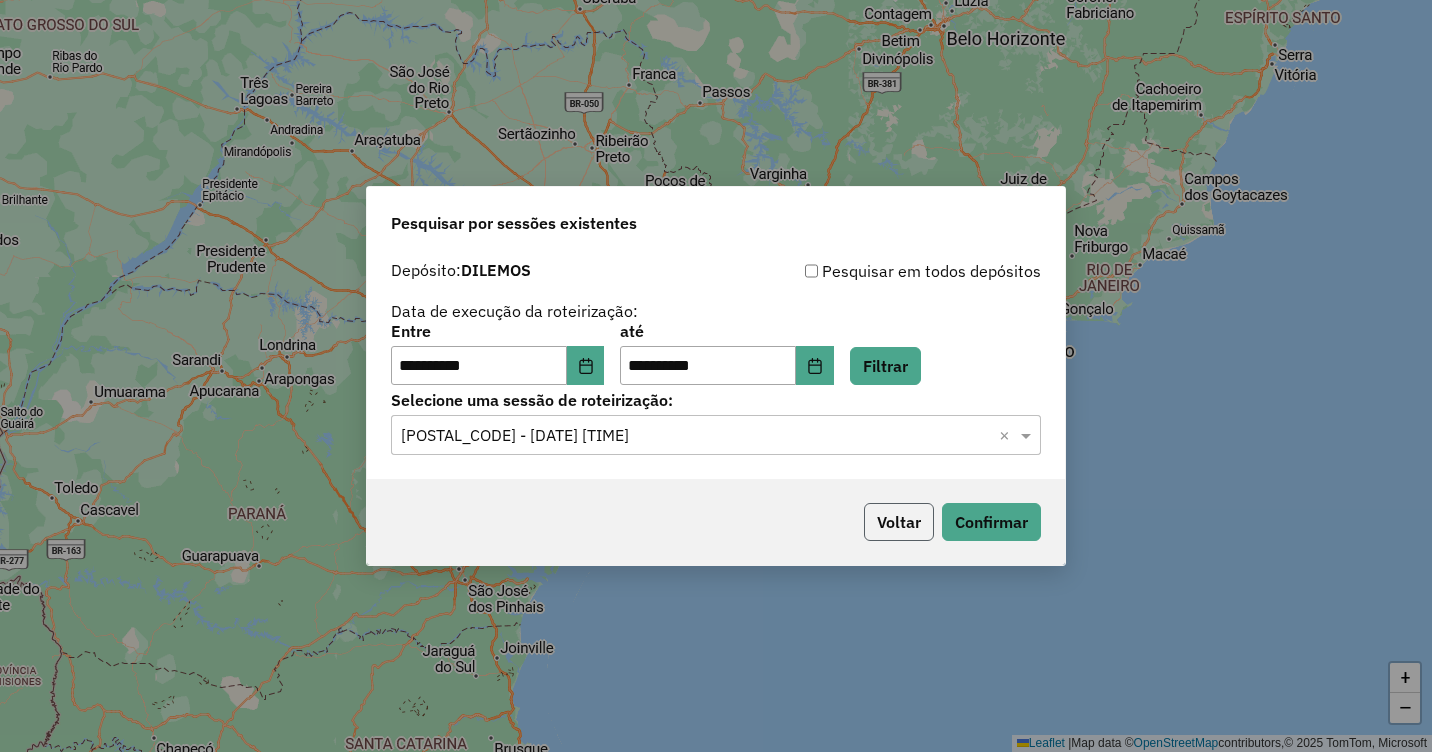 click on "Voltar" 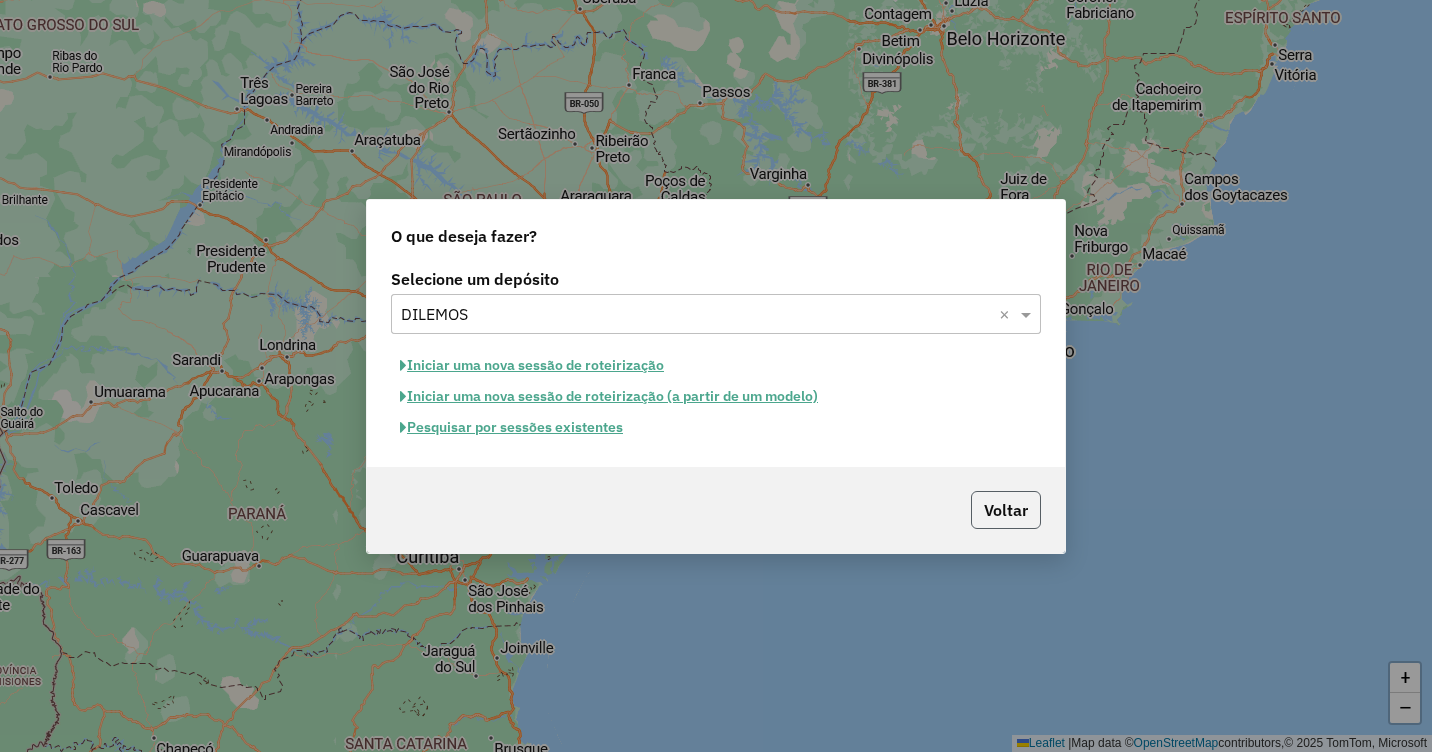 click on "Voltar" 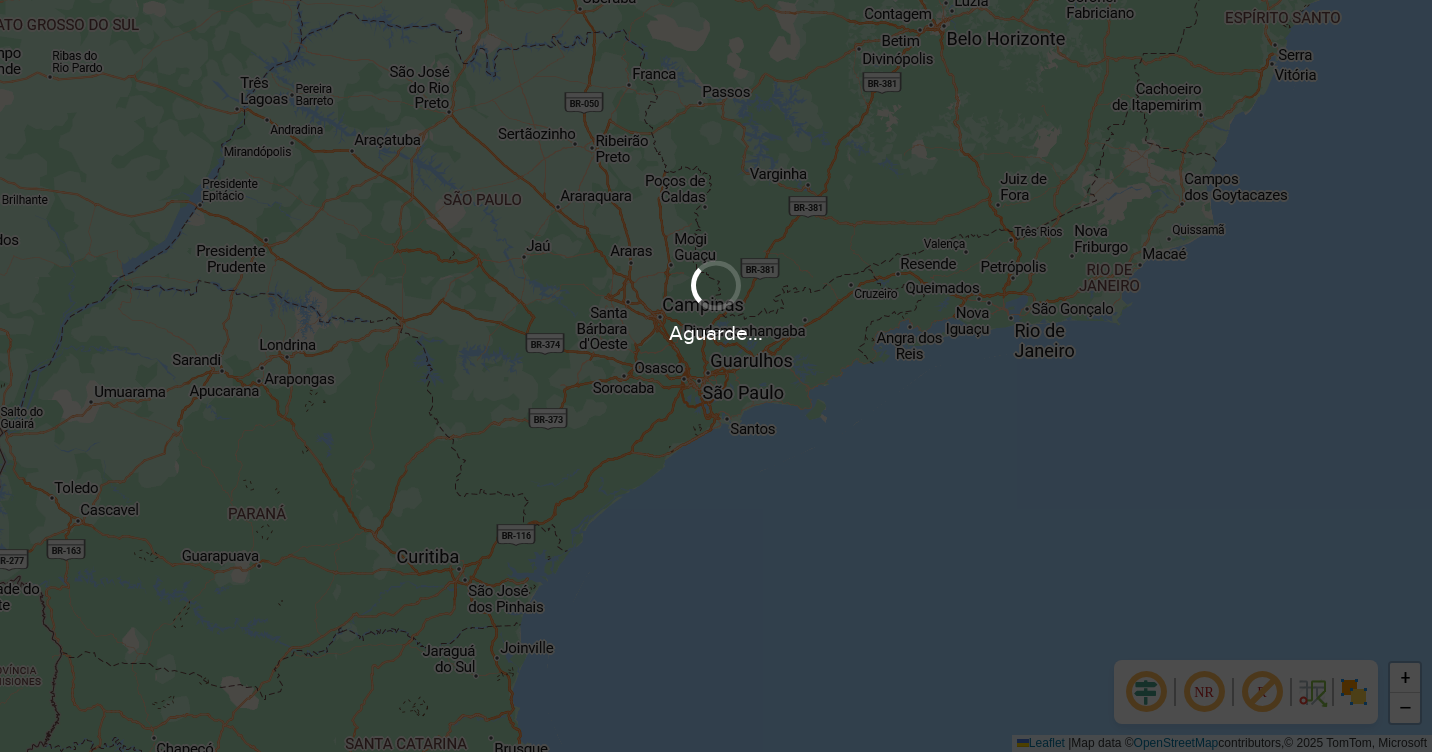 scroll, scrollTop: 0, scrollLeft: 0, axis: both 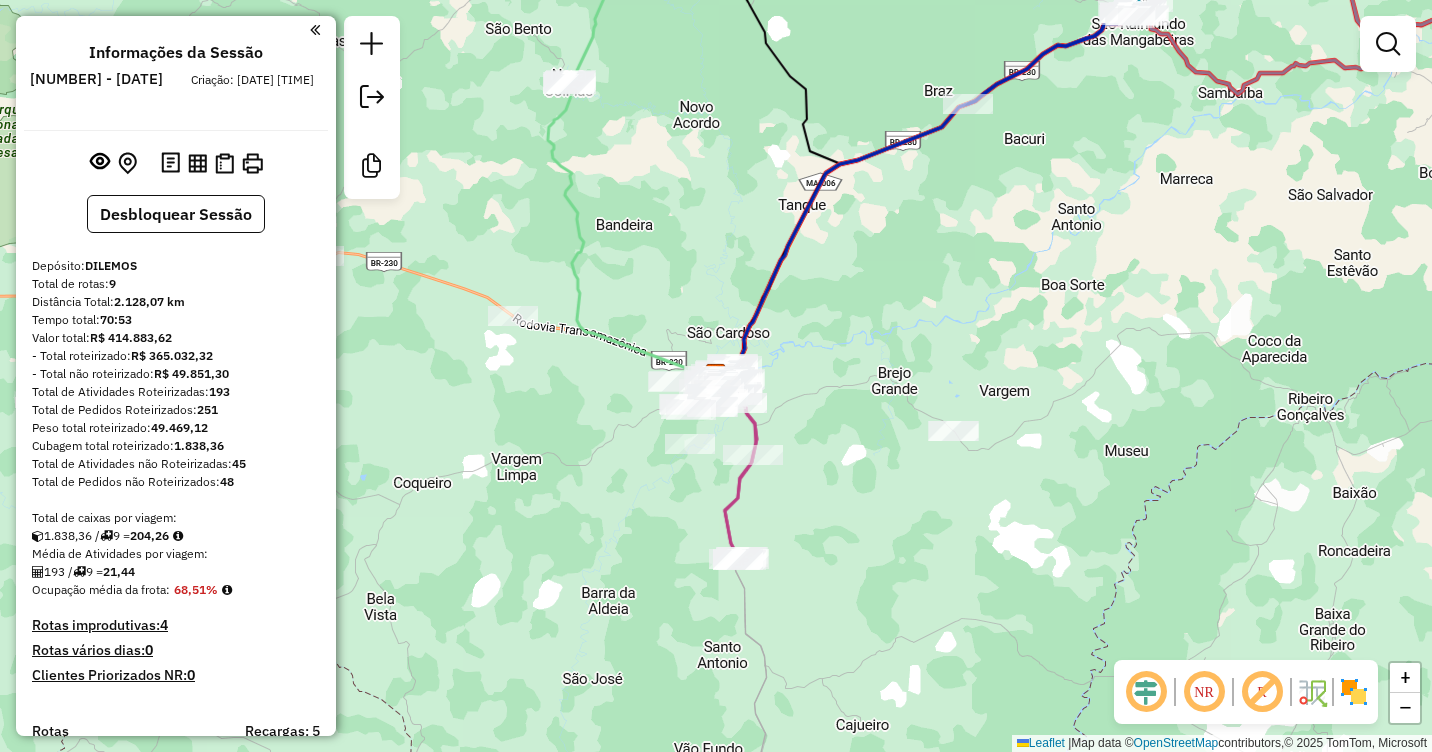 drag, startPoint x: 816, startPoint y: 389, endPoint x: 813, endPoint y: 369, distance: 20.22375 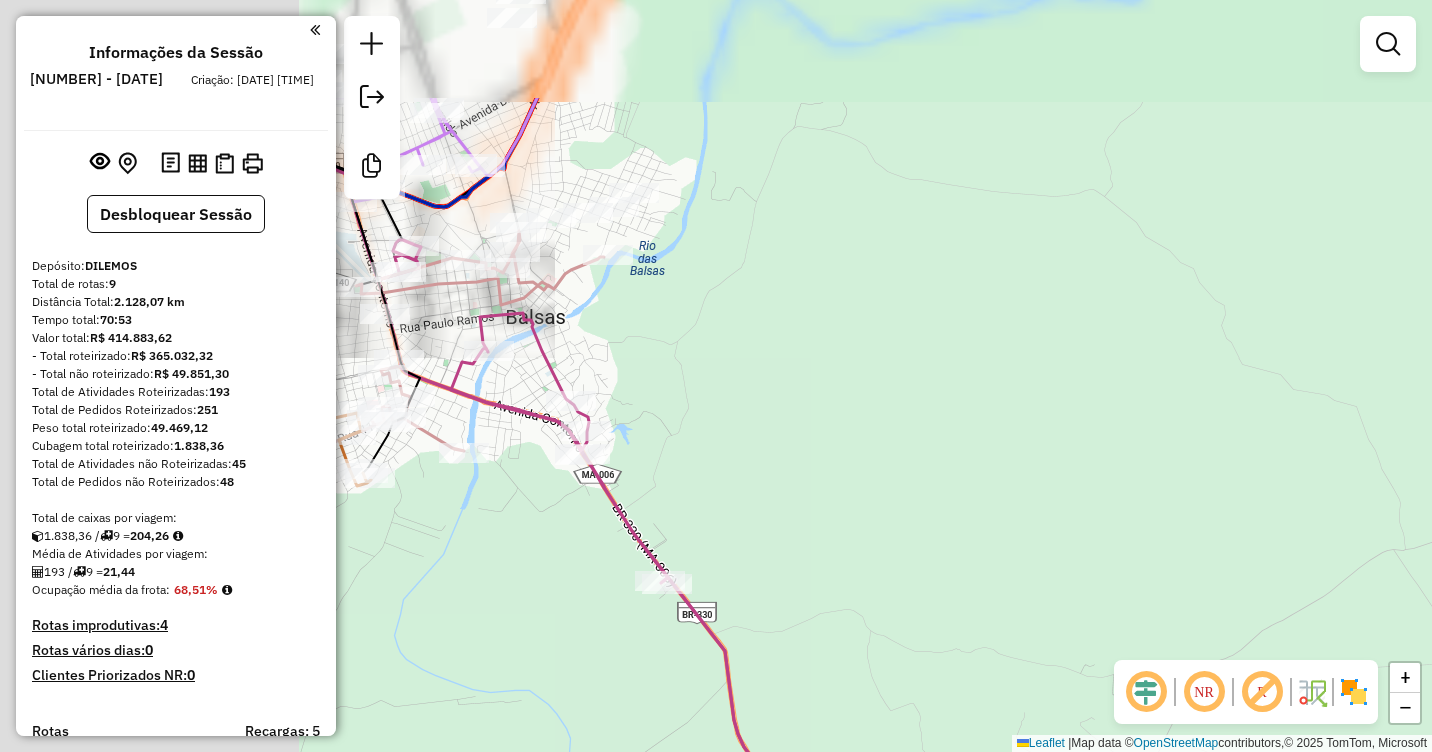 drag, startPoint x: 681, startPoint y: 295, endPoint x: 973, endPoint y: 433, distance: 322.9675 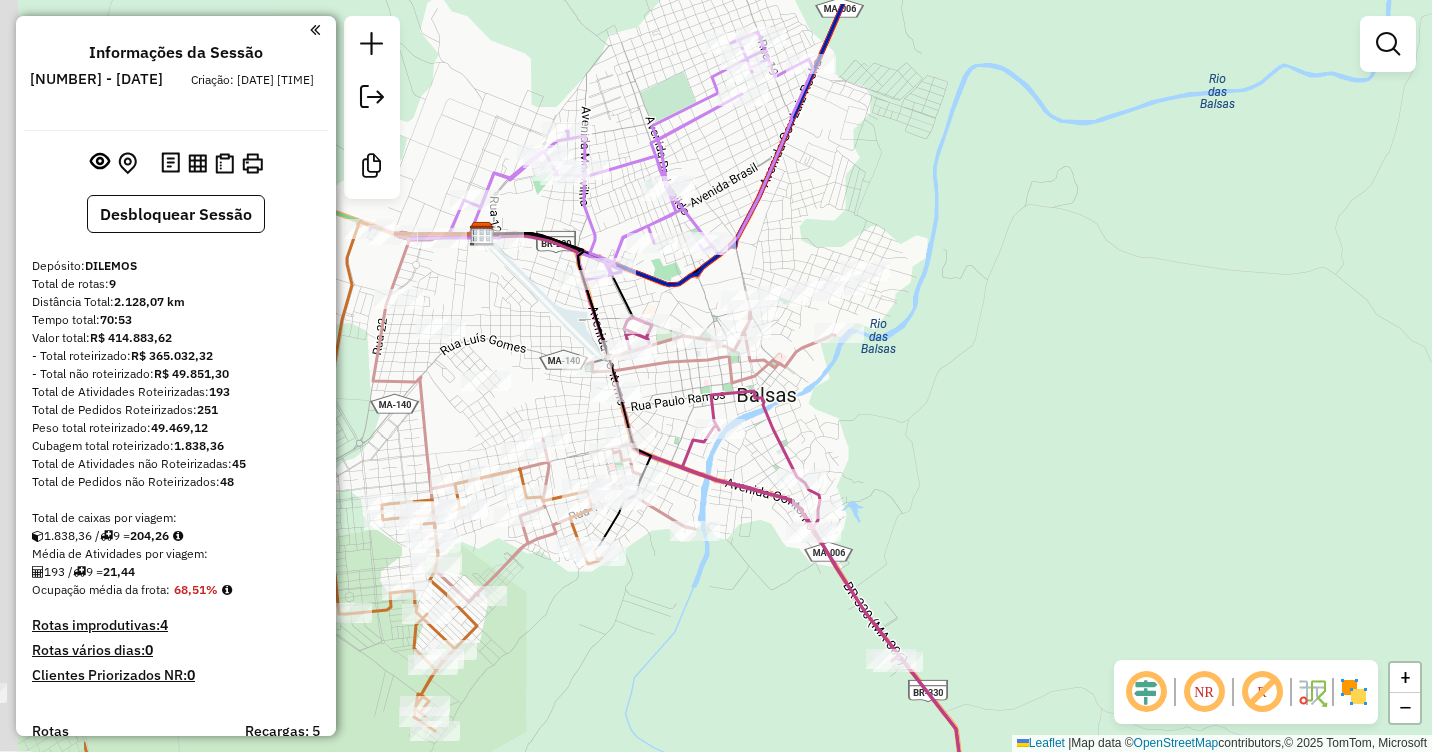 drag, startPoint x: 735, startPoint y: 352, endPoint x: 998, endPoint y: 429, distance: 274.04013 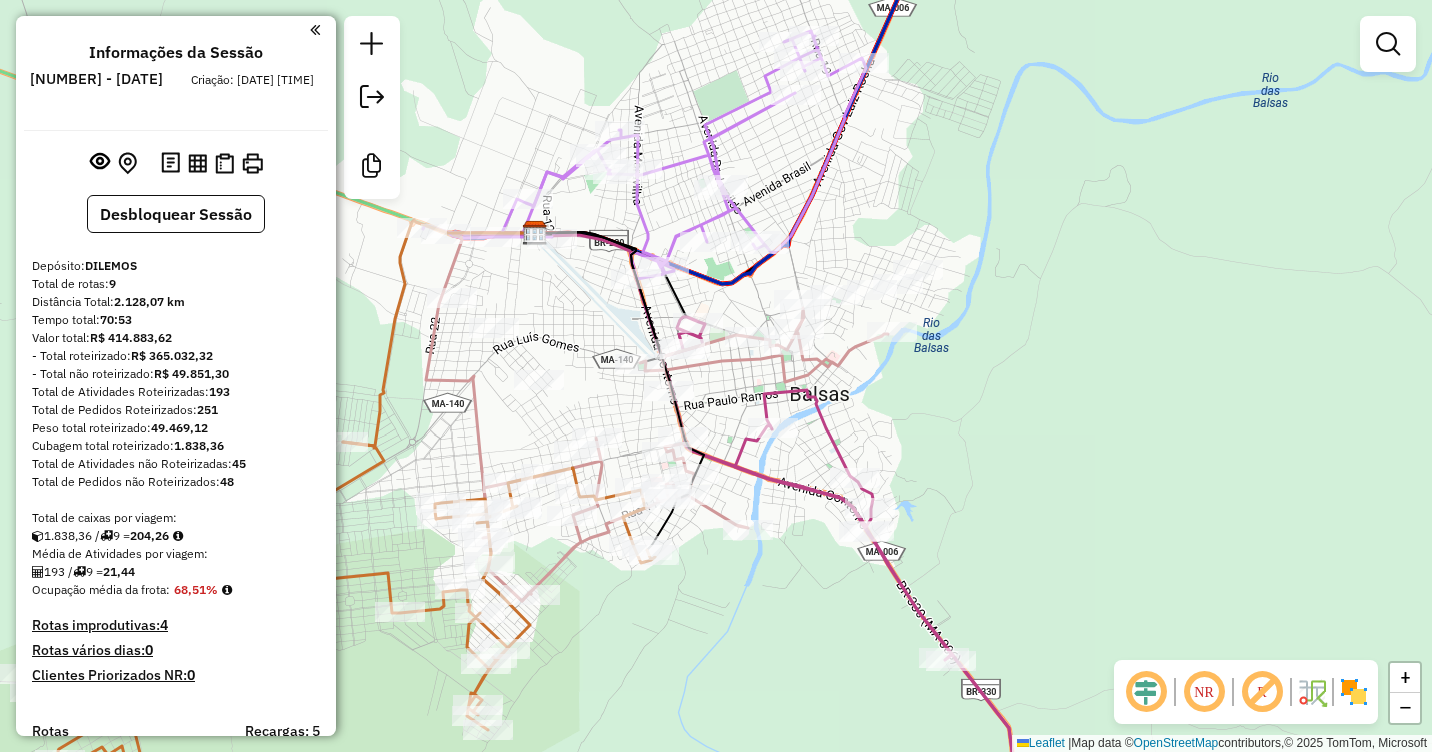 drag, startPoint x: 858, startPoint y: 428, endPoint x: 886, endPoint y: 439, distance: 30.083218 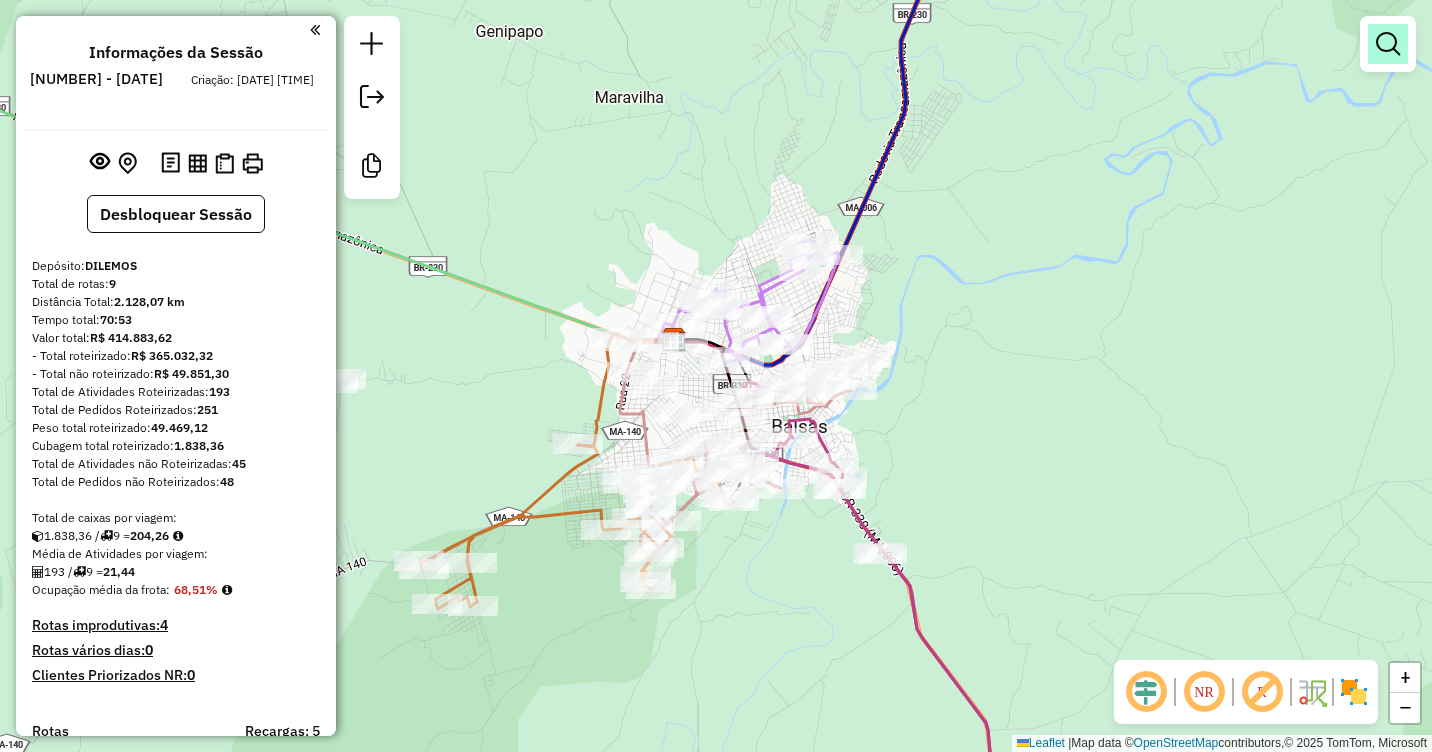 click at bounding box center (1388, 44) 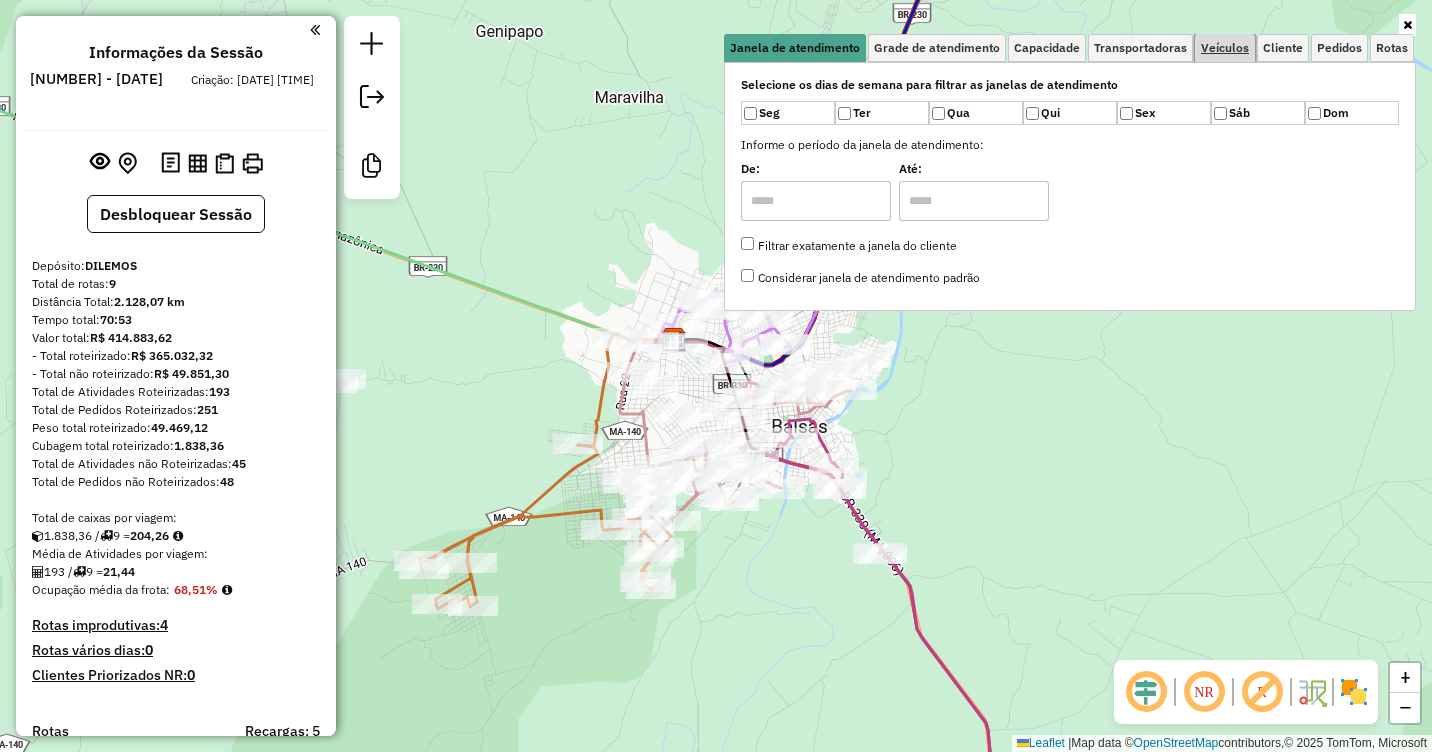 click on "Veículos" at bounding box center [1225, 48] 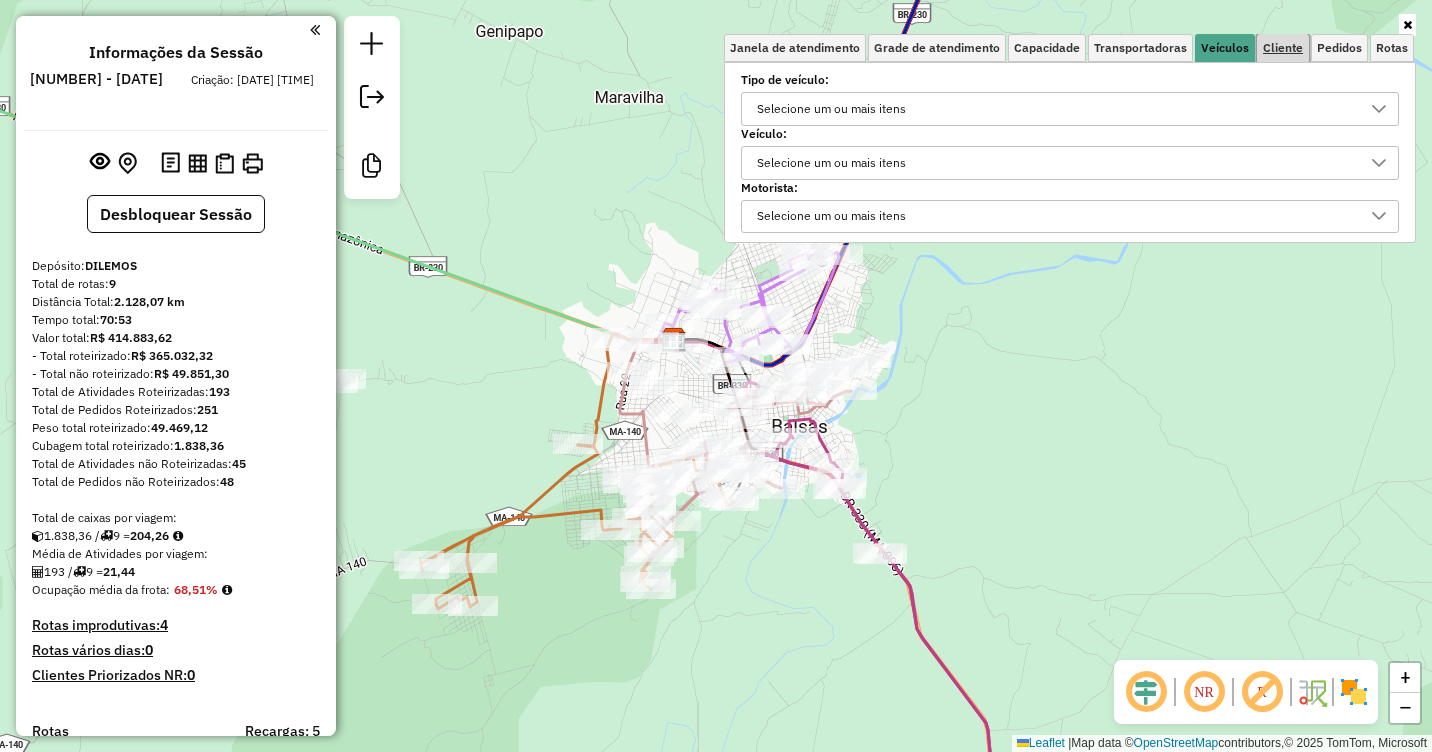 drag, startPoint x: 1275, startPoint y: 47, endPoint x: 1264, endPoint y: 50, distance: 11.401754 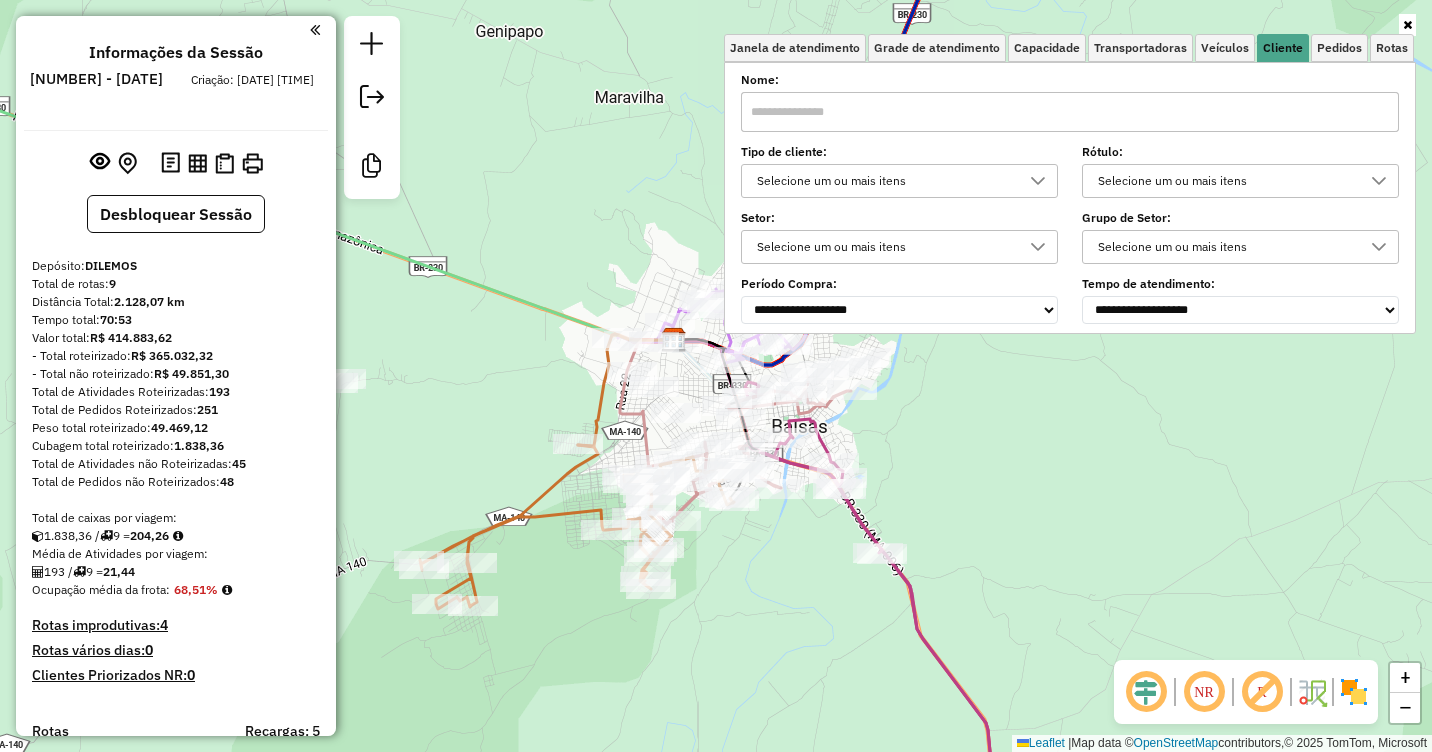 click at bounding box center [1070, 112] 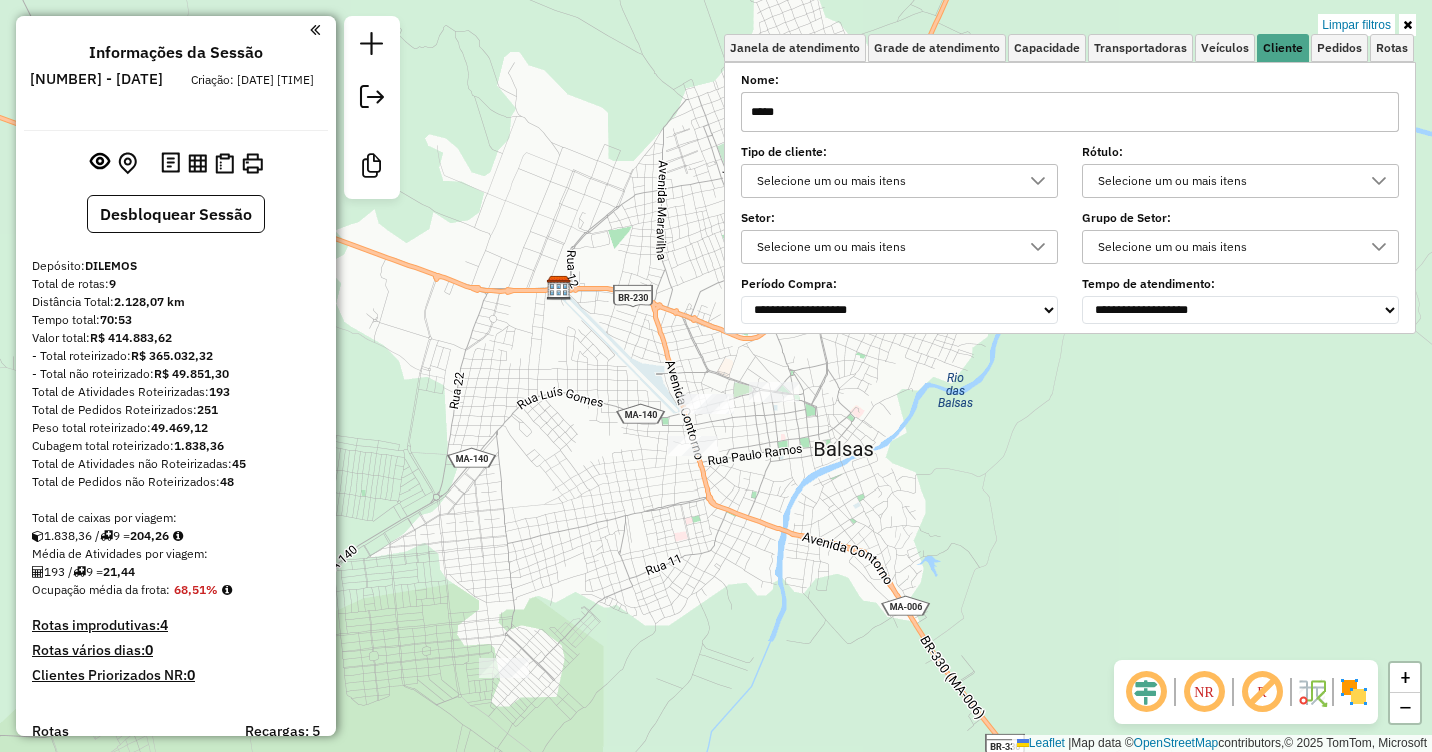 click on "*****" at bounding box center [1070, 112] 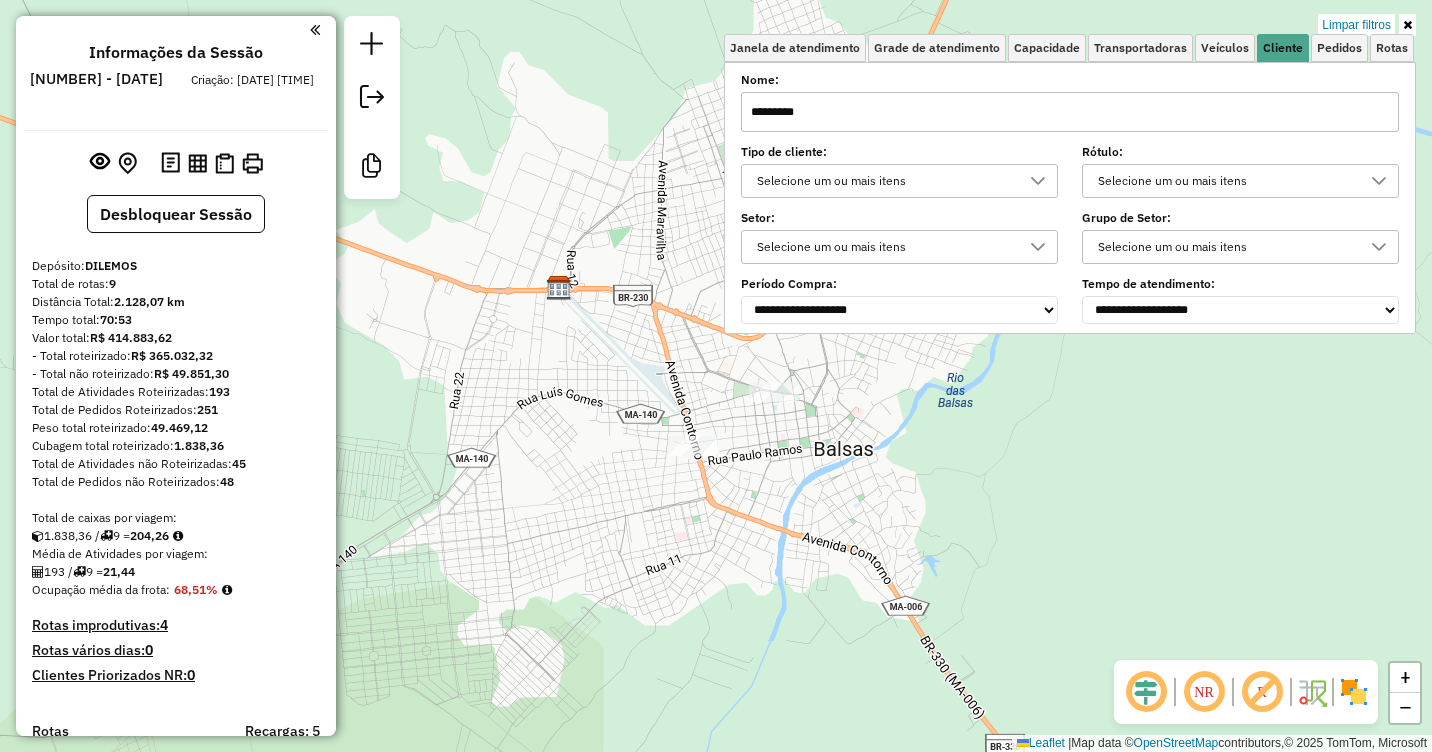 type on "*********" 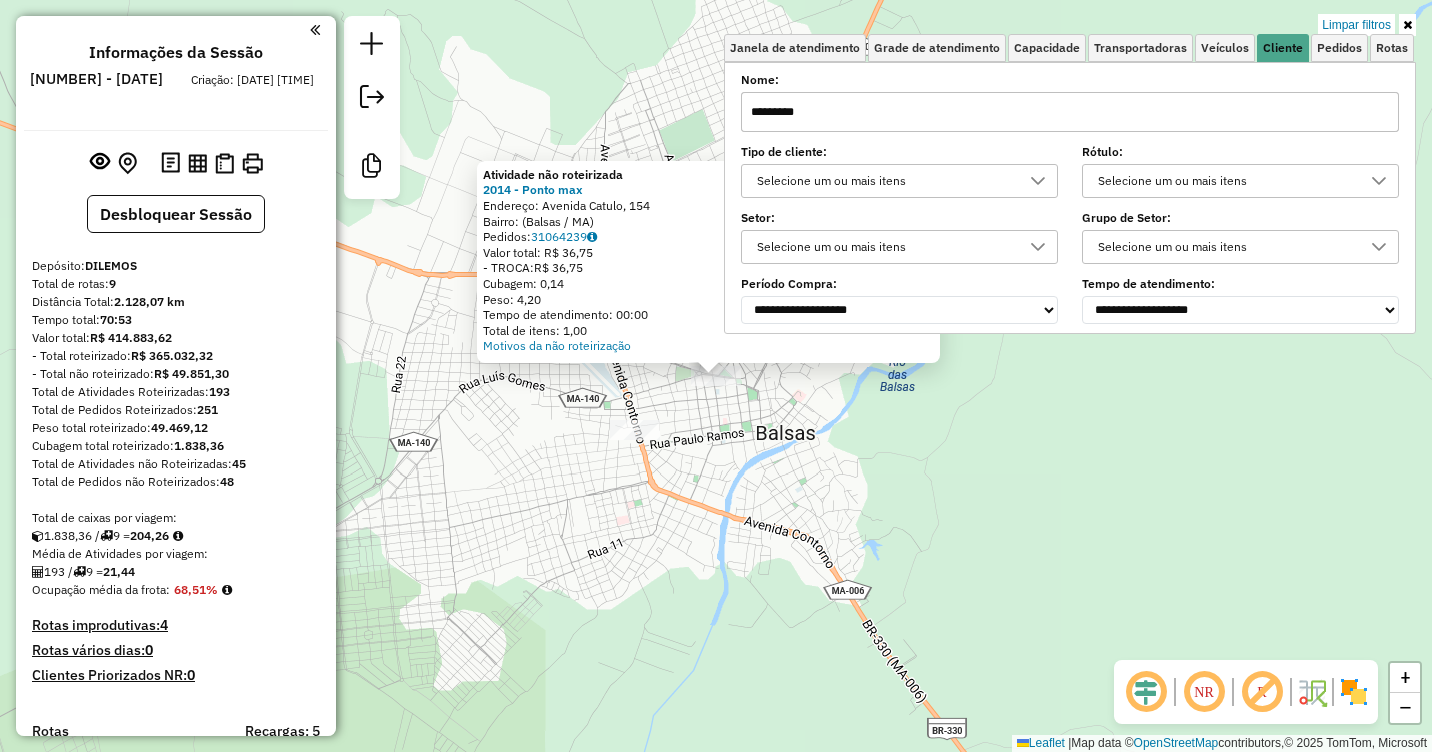 click on "Atividade não roteirizada 2014 - Ponto max  Endereço: Avenida Catulo, 154   Bairro:  (Balsas / MA)   Pedidos:  31064239   Valor total: R$ 36,75   - TROCA:  R$ 36,75   Cubagem: 0,14   Peso: 4,20   Tempo de atendimento: 00:00   Total de itens: 1,00  Motivos da não roteirização × Limpar filtros Janela de atendimento Grade de atendimento Capacidade Transportadoras Veículos Cliente Pedidos  Rotas Selecione os dias de semana para filtrar as janelas de atendimento  Seg   Ter   Qua   Qui   Sex   Sáb   Dom  Informe o período da janela de atendimento: De: Até:  Filtrar exatamente a janela do cliente  Considerar janela de atendimento padrão  Selecione os dias de semana para filtrar as grades de atendimento  Seg   Ter   Qua   Qui   Sex   Sáb   Dom   Considerar clientes sem dia de atendimento cadastrado  Clientes fora do dia de atendimento selecionado Filtrar as atividades entre os valores definidos abaixo:  Peso mínimo:   Peso máximo:   Cubagem mínima:   Cubagem máxima:   De:   Até:   De:   Até:  Nome:" 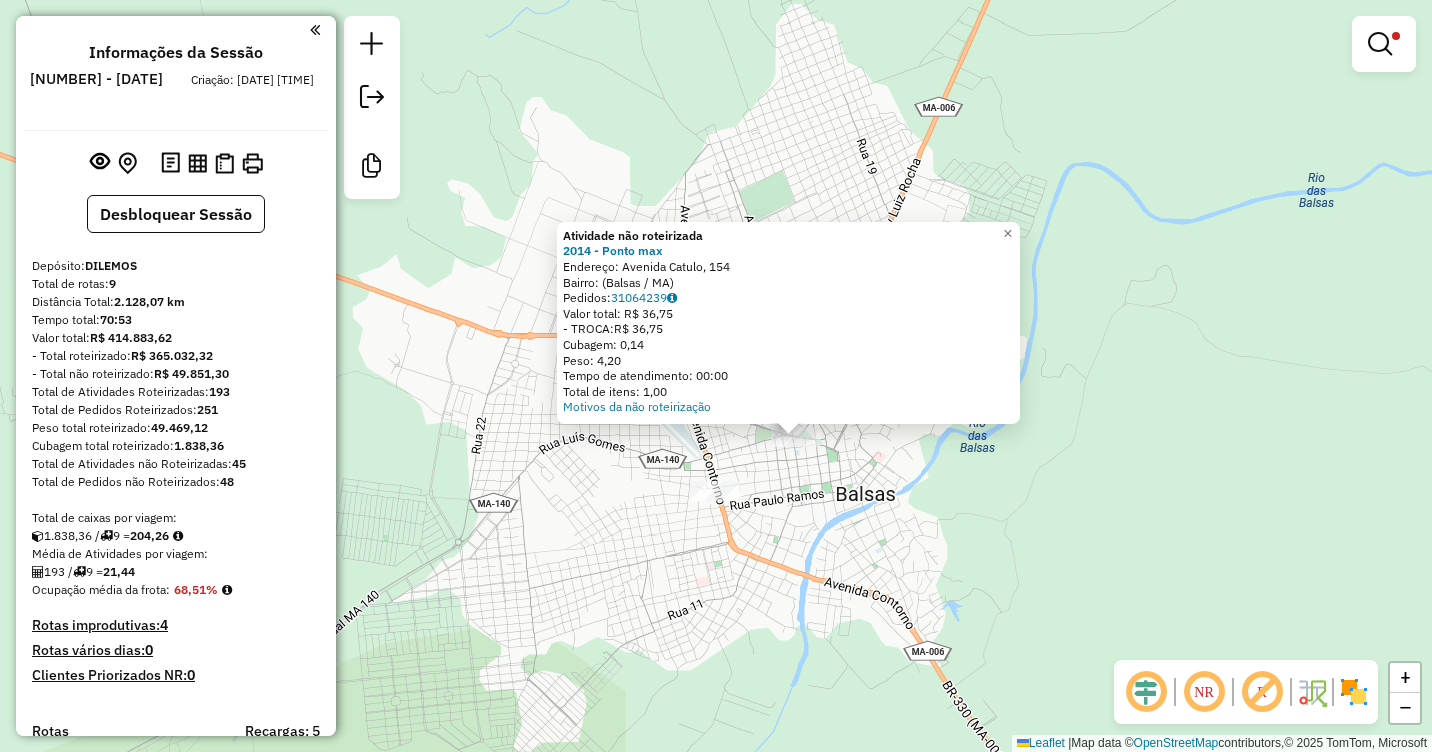 drag, startPoint x: 768, startPoint y: 444, endPoint x: 849, endPoint y: 505, distance: 101.4002 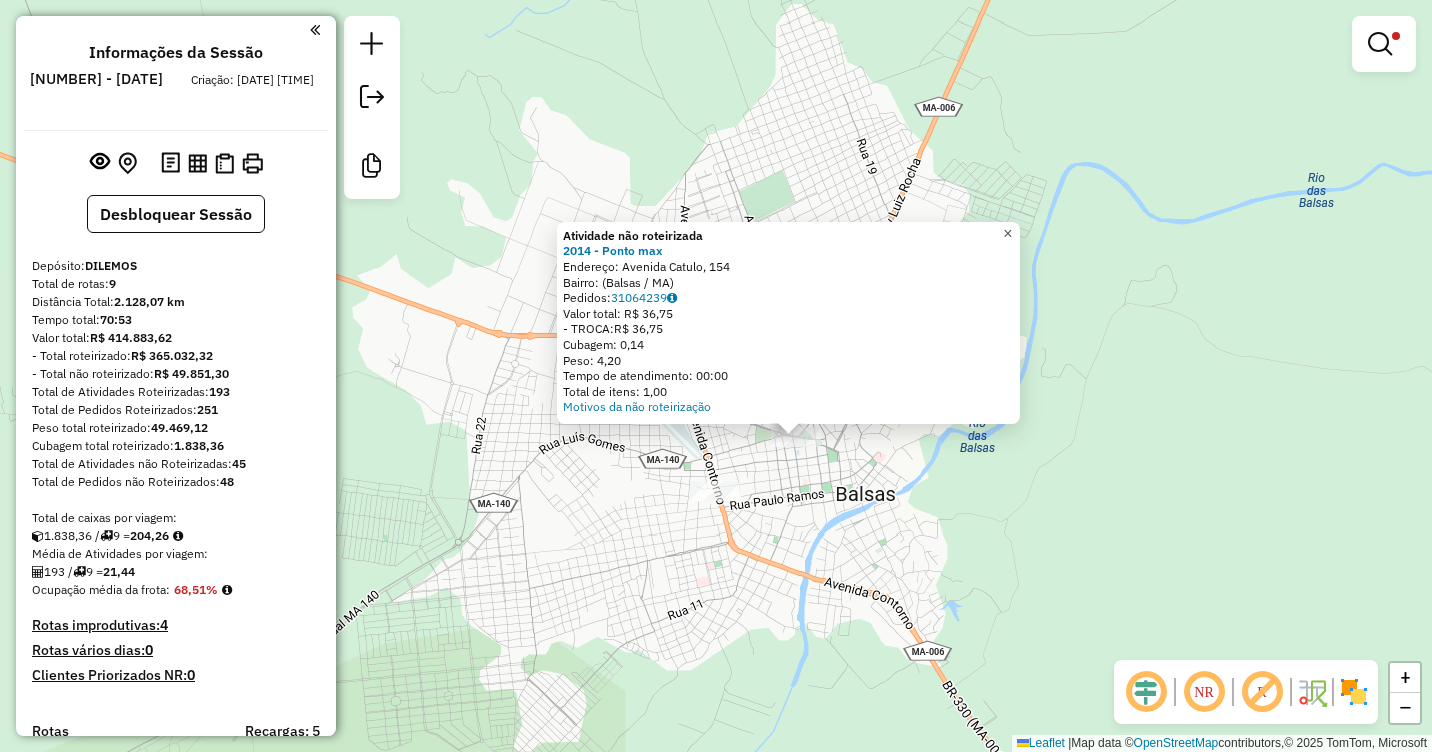 click on "×" 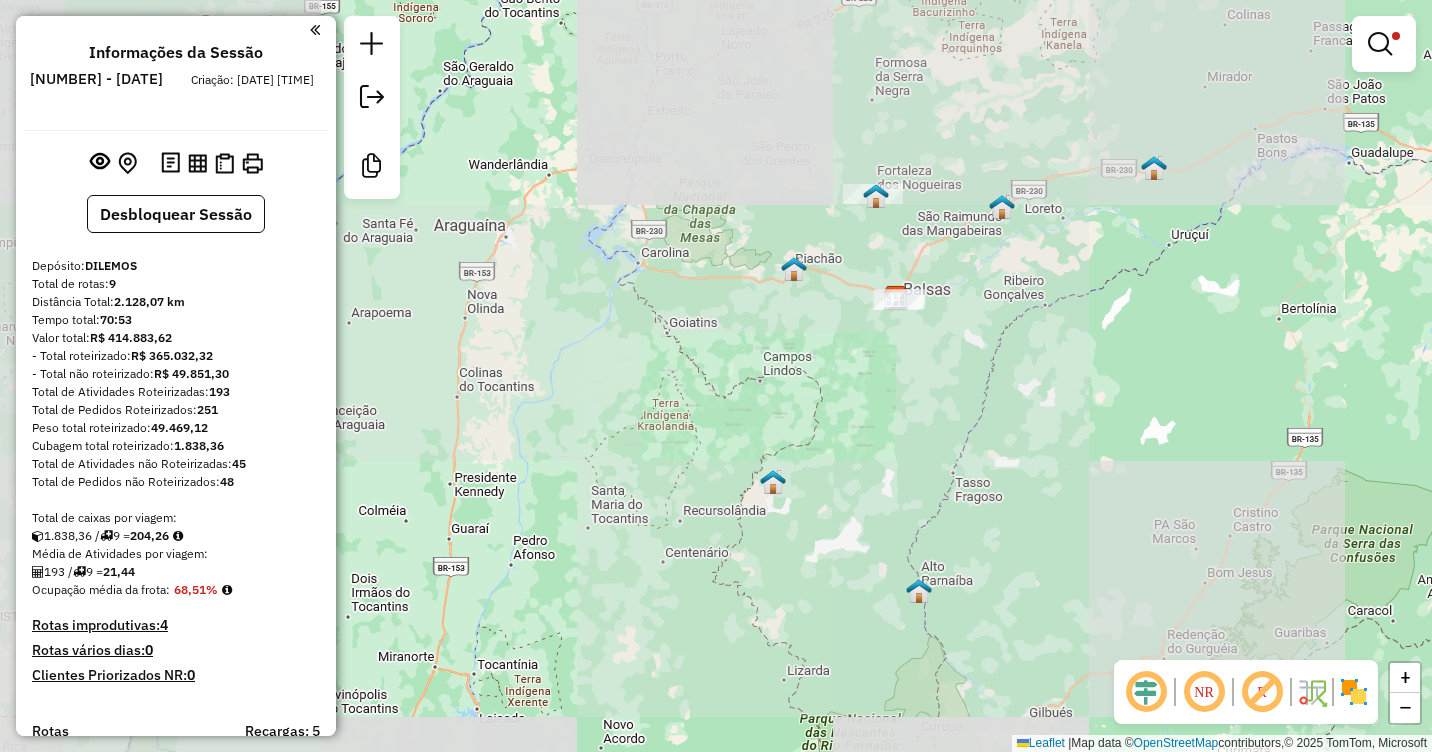 drag, startPoint x: 988, startPoint y: 161, endPoint x: 957, endPoint y: 302, distance: 144.36758 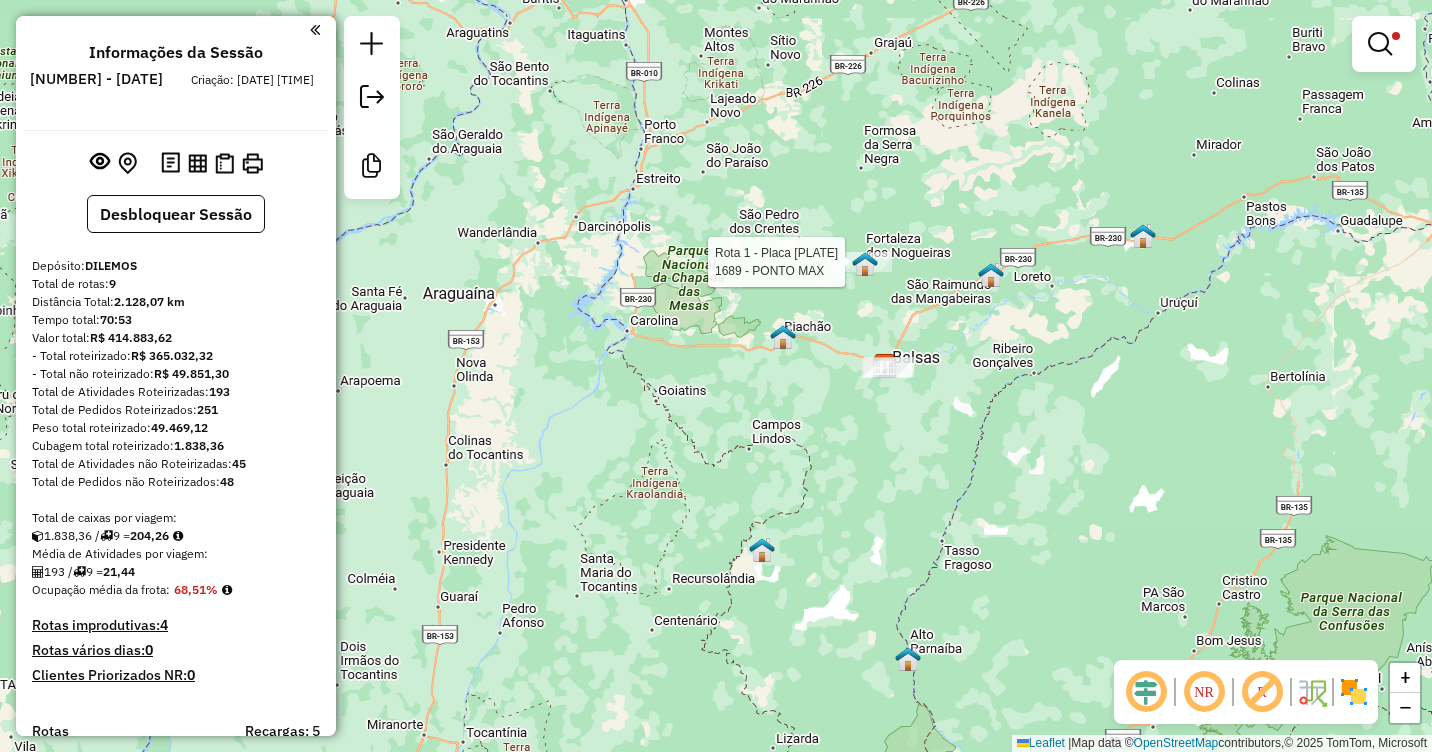 select on "**********" 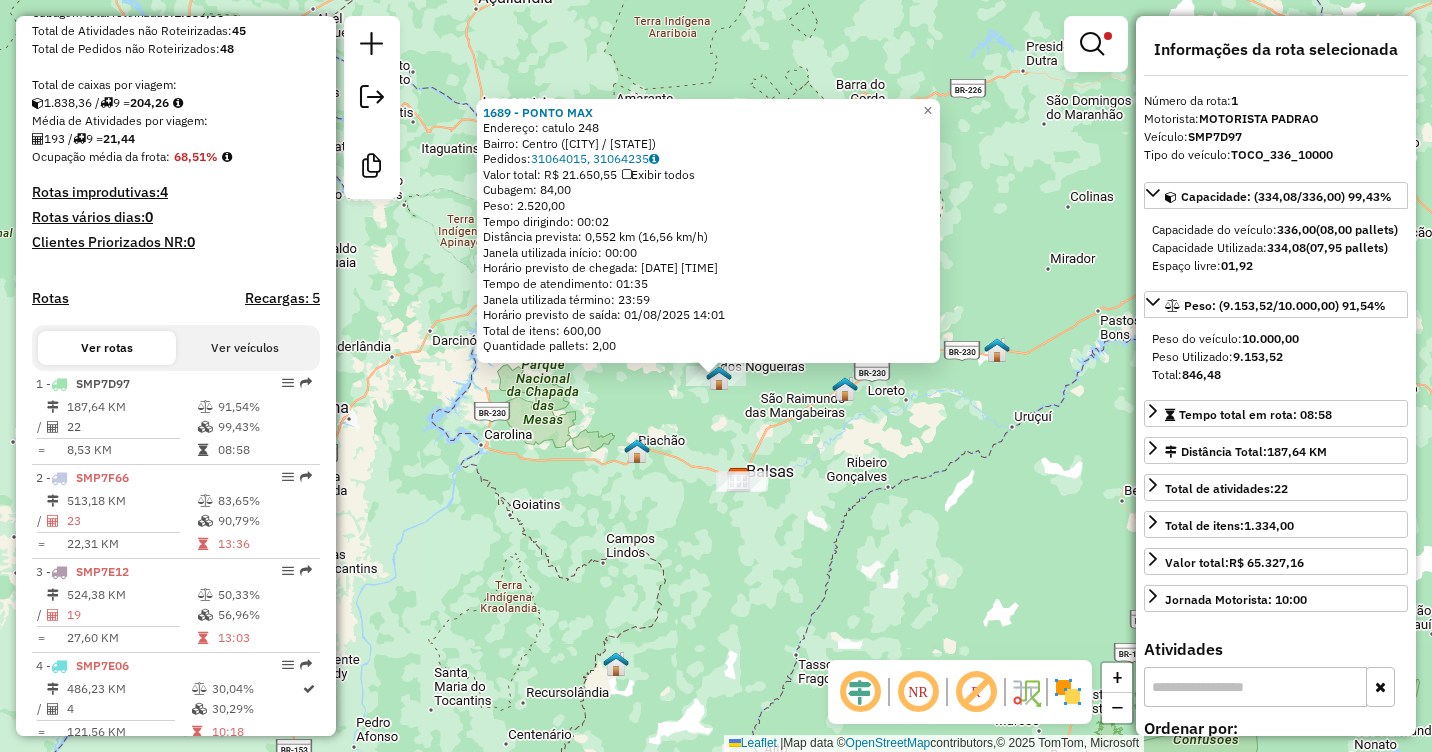 scroll, scrollTop: 788, scrollLeft: 0, axis: vertical 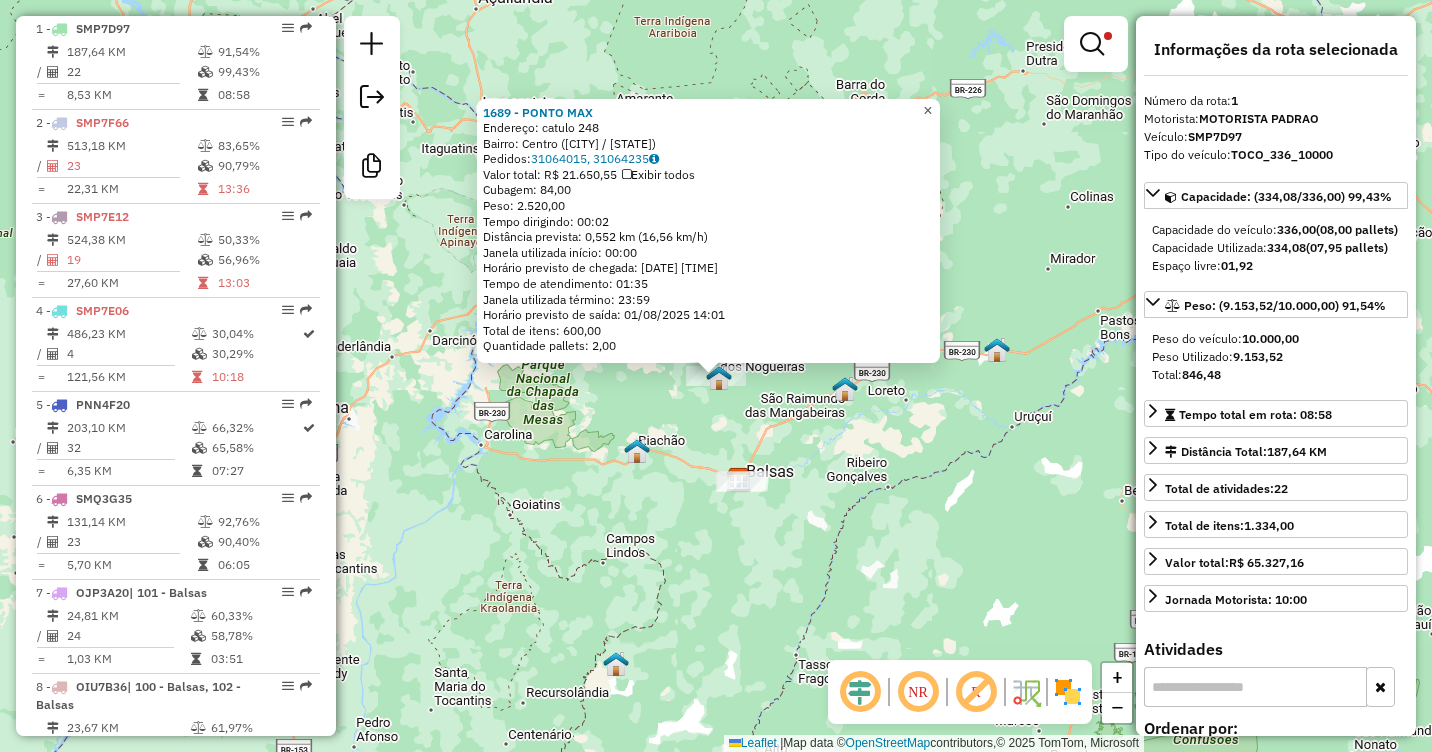 click on "×" 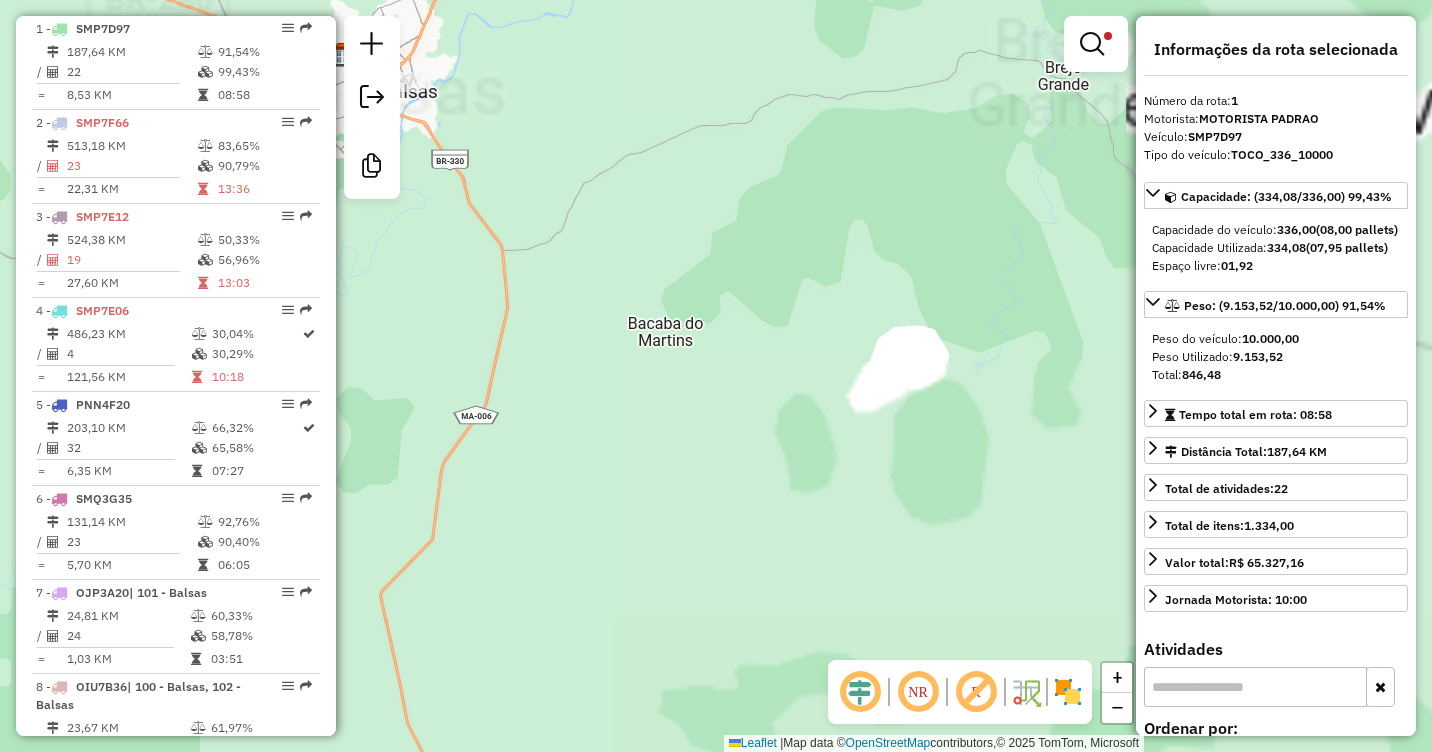 drag, startPoint x: 681, startPoint y: 370, endPoint x: 937, endPoint y: 633, distance: 367.0218 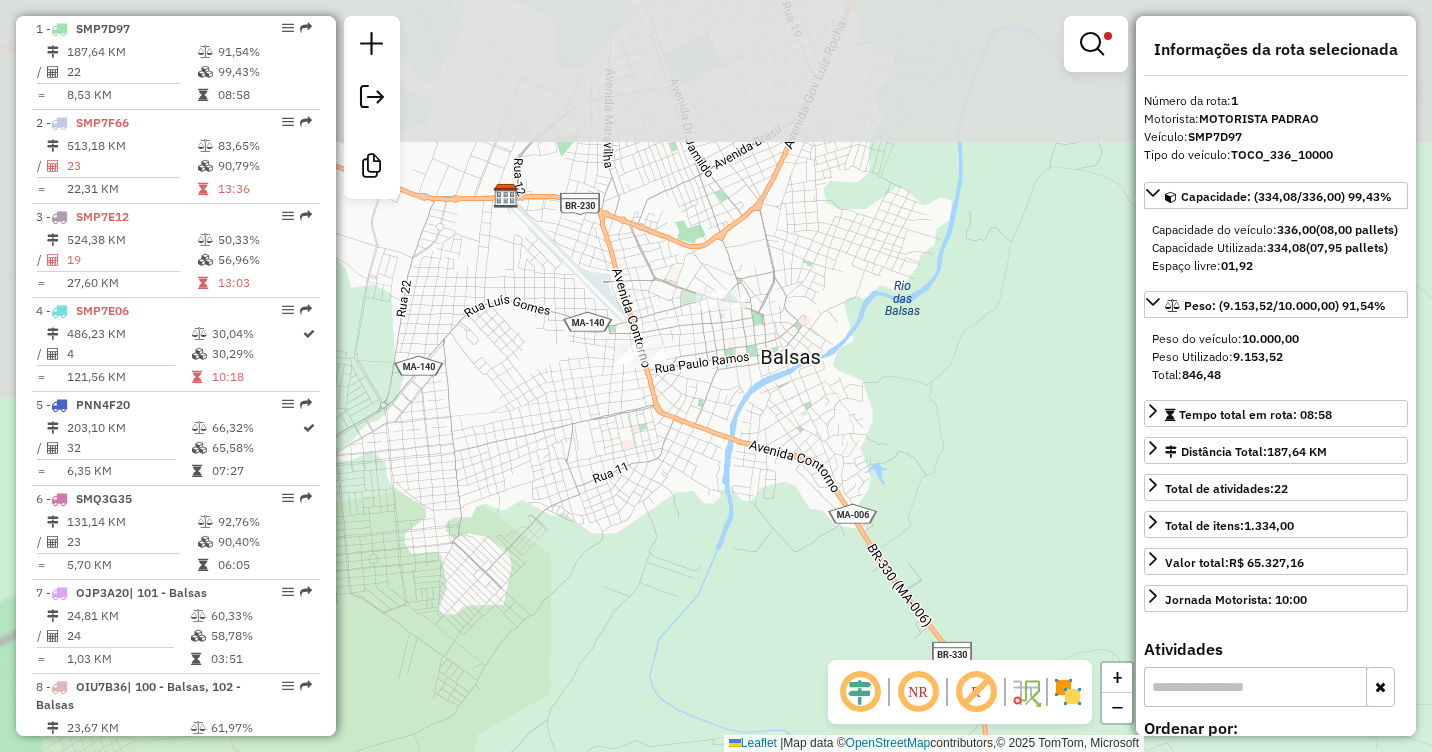 drag, startPoint x: 712, startPoint y: 211, endPoint x: 940, endPoint y: 504, distance: 371.25867 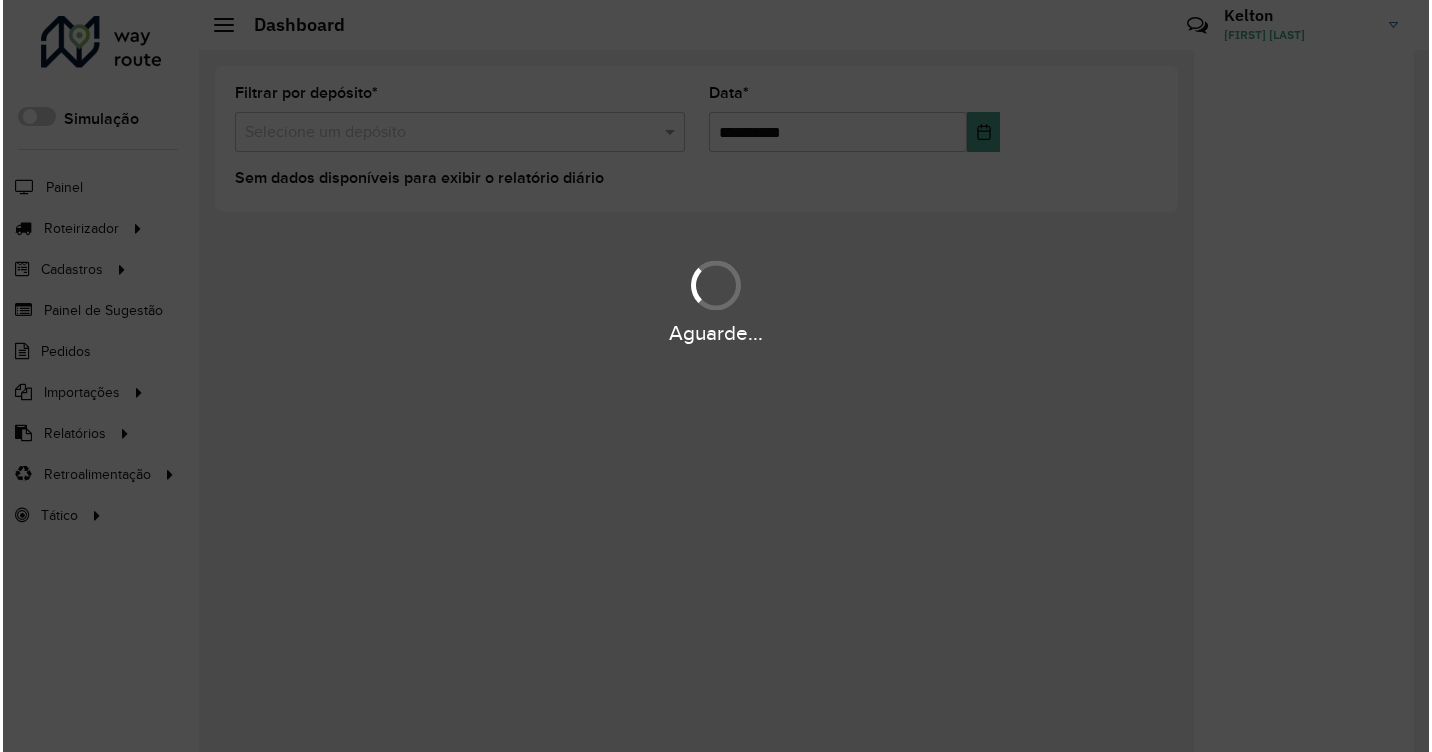 scroll, scrollTop: 0, scrollLeft: 0, axis: both 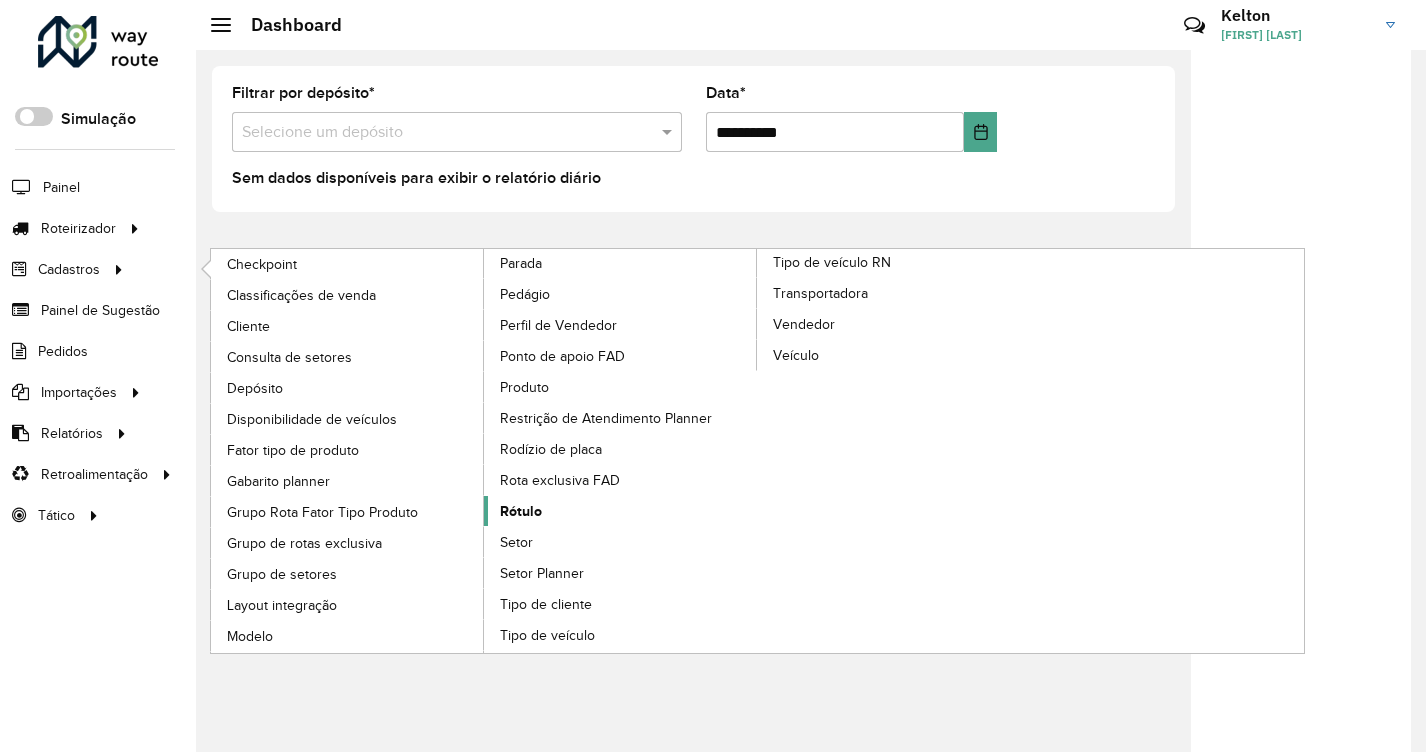 click on "Rótulo" 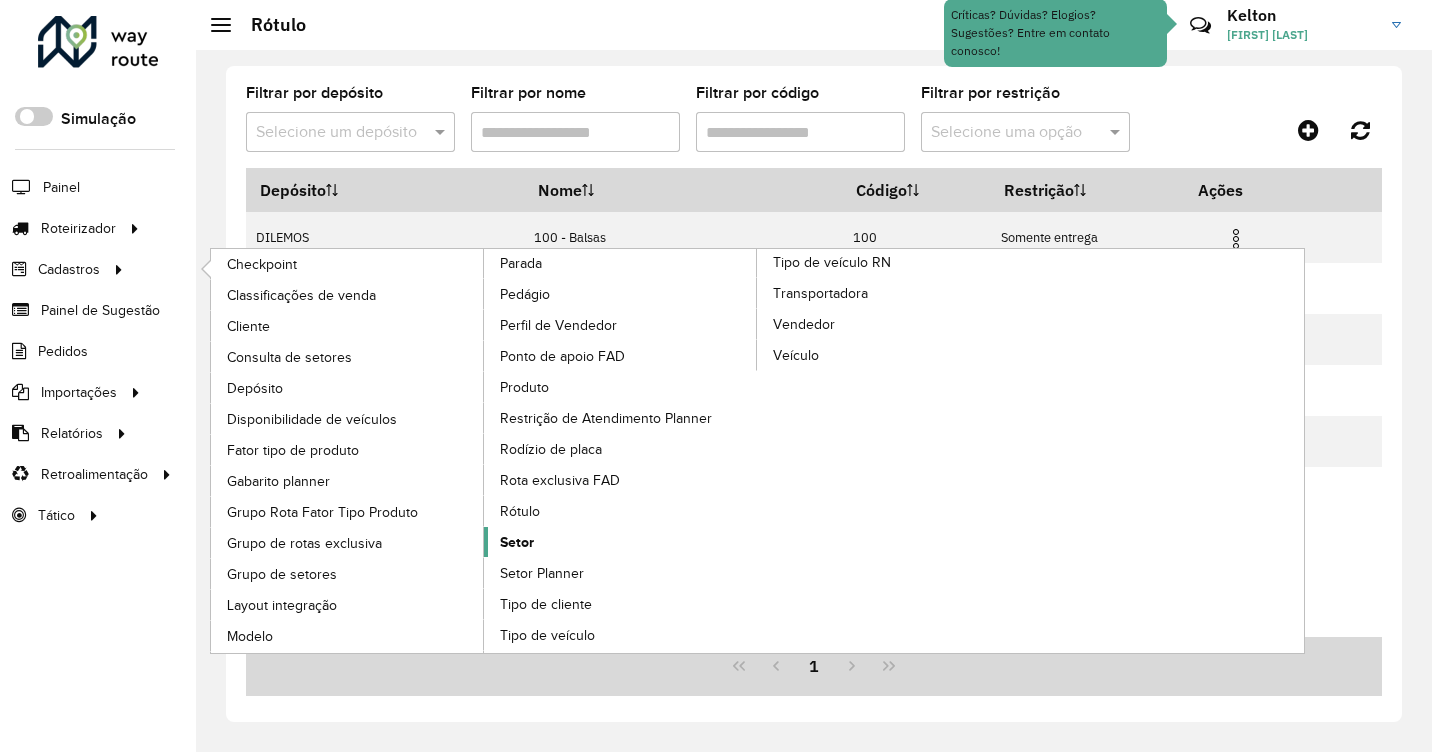 click on "Setor" 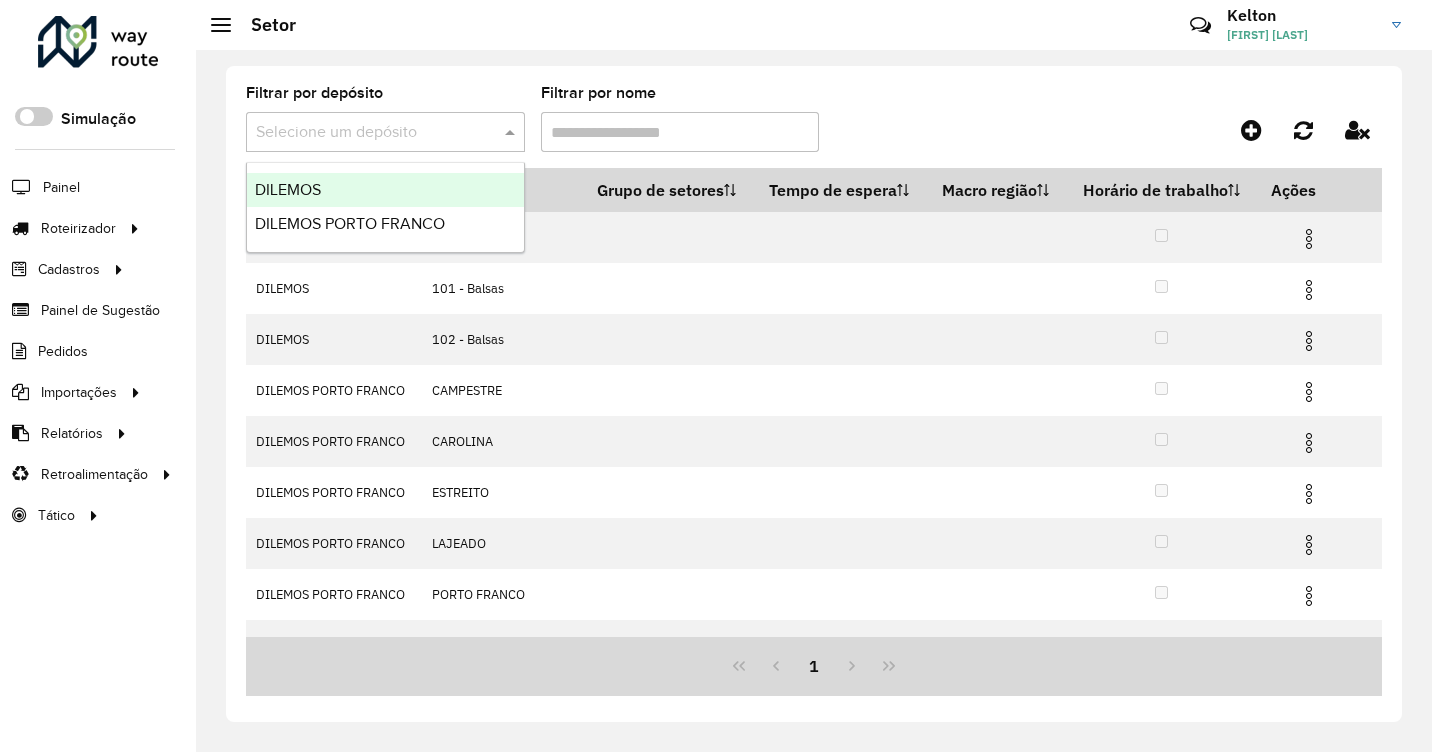click at bounding box center (365, 133) 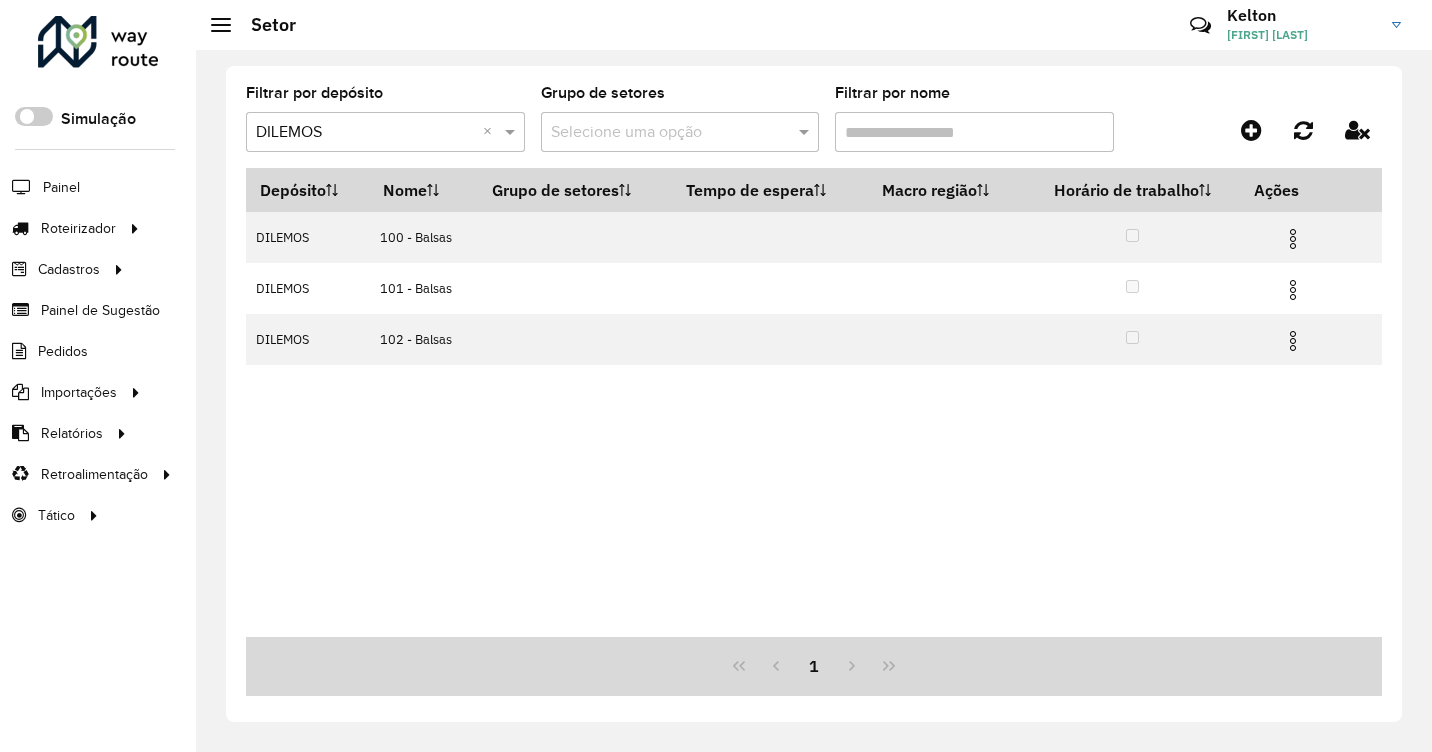 click at bounding box center (660, 133) 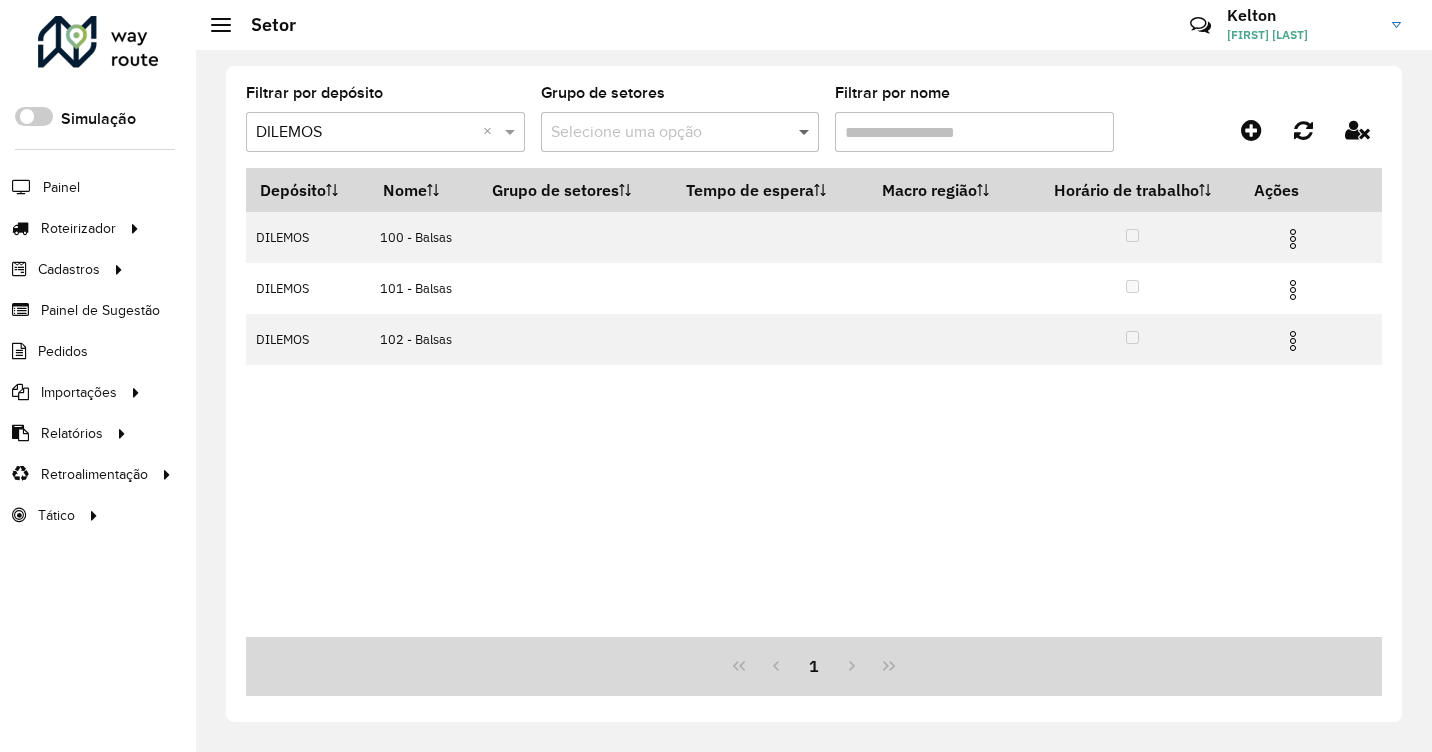 click at bounding box center [806, 132] 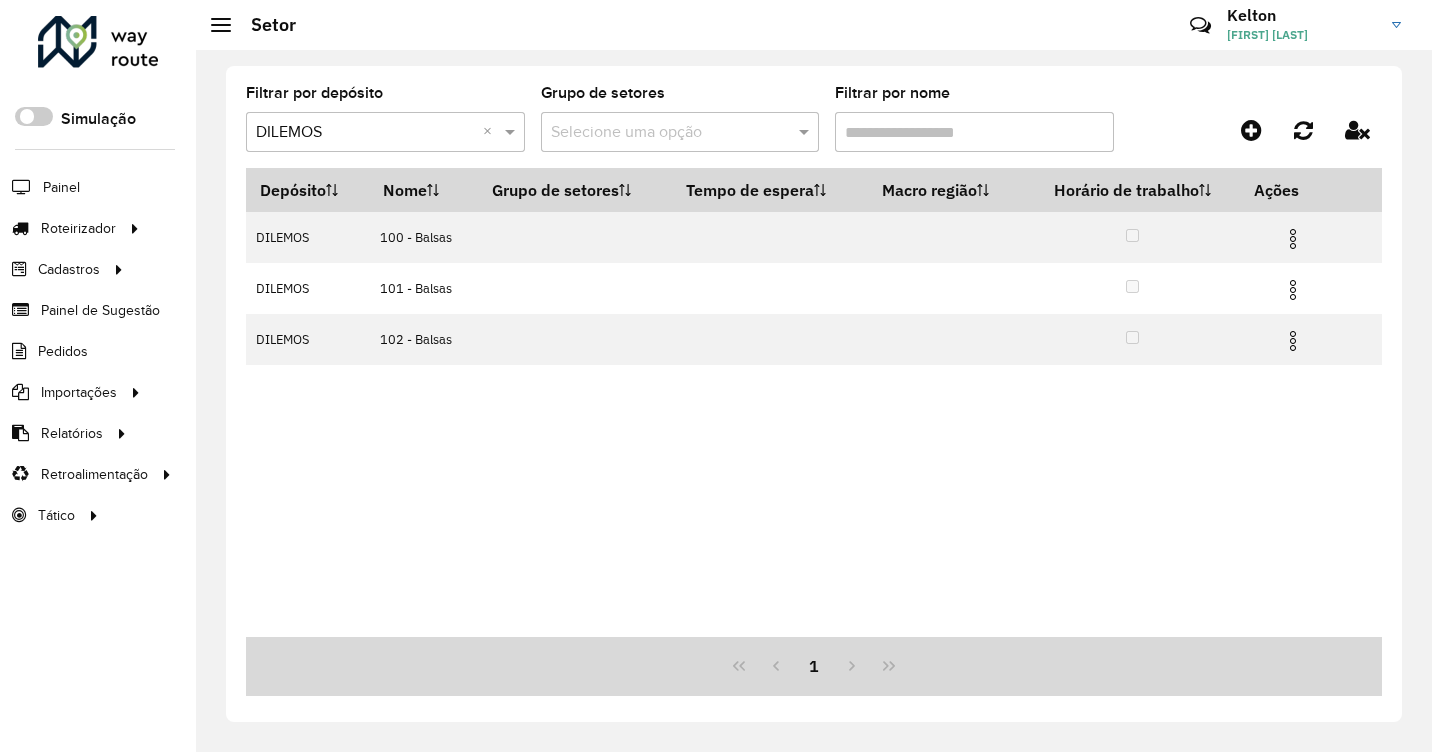 click on "Filtrar por nome" at bounding box center [974, 132] 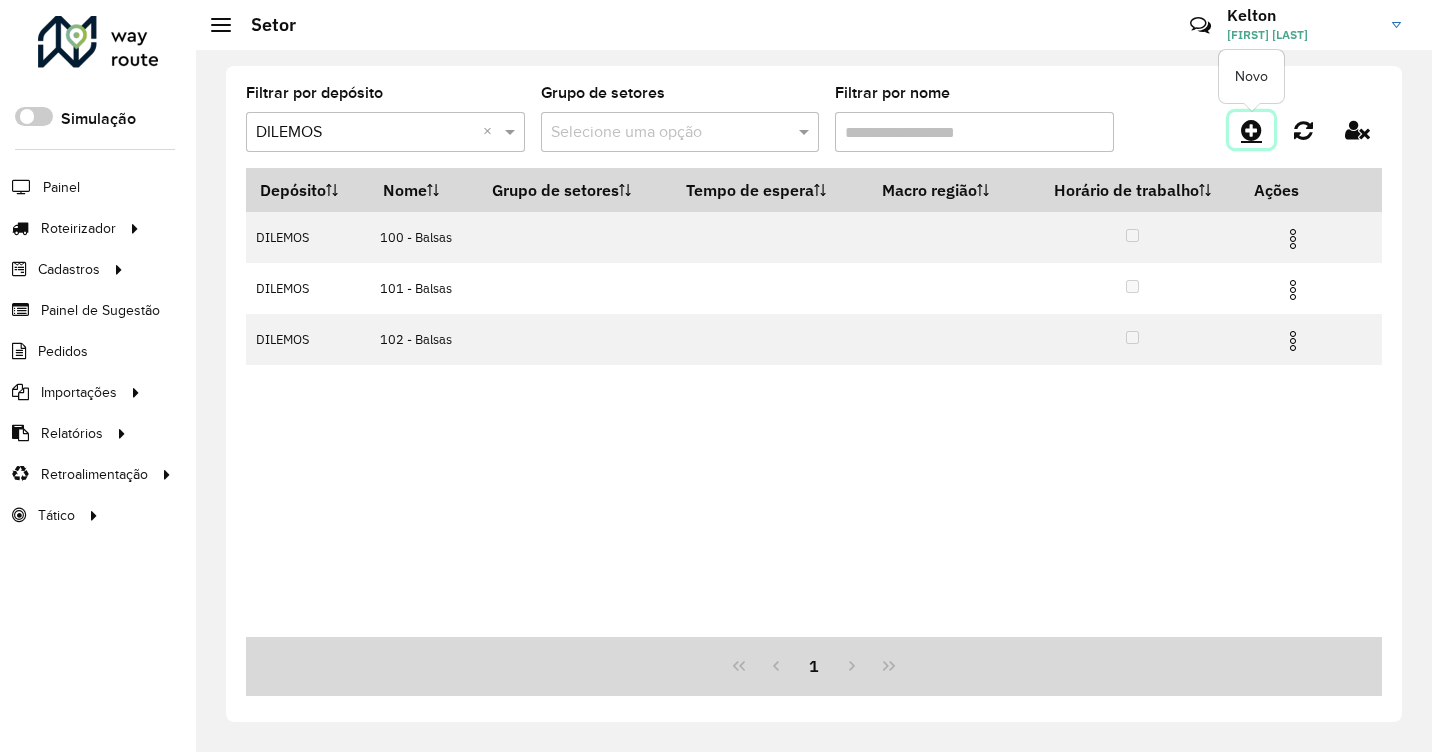 click 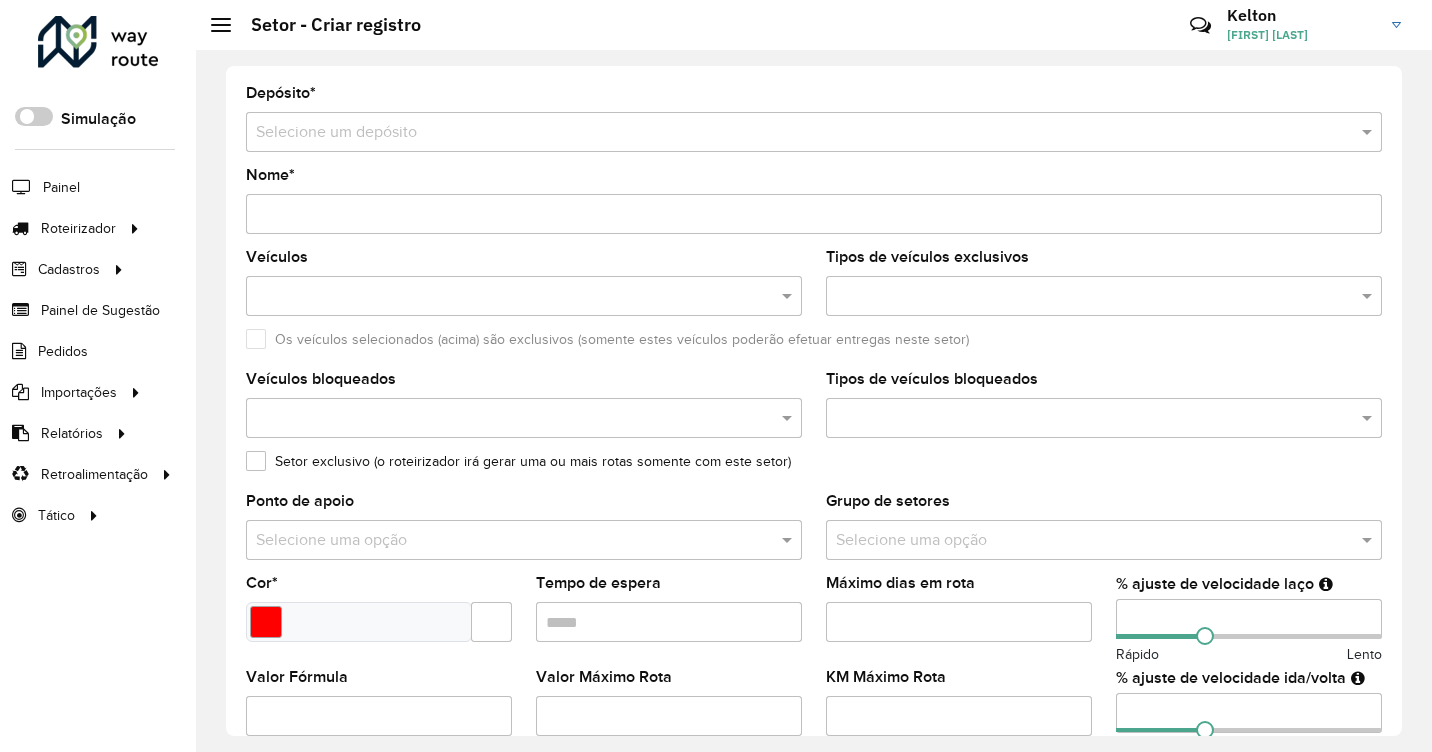 click on "Selecione um depósito" at bounding box center [814, 132] 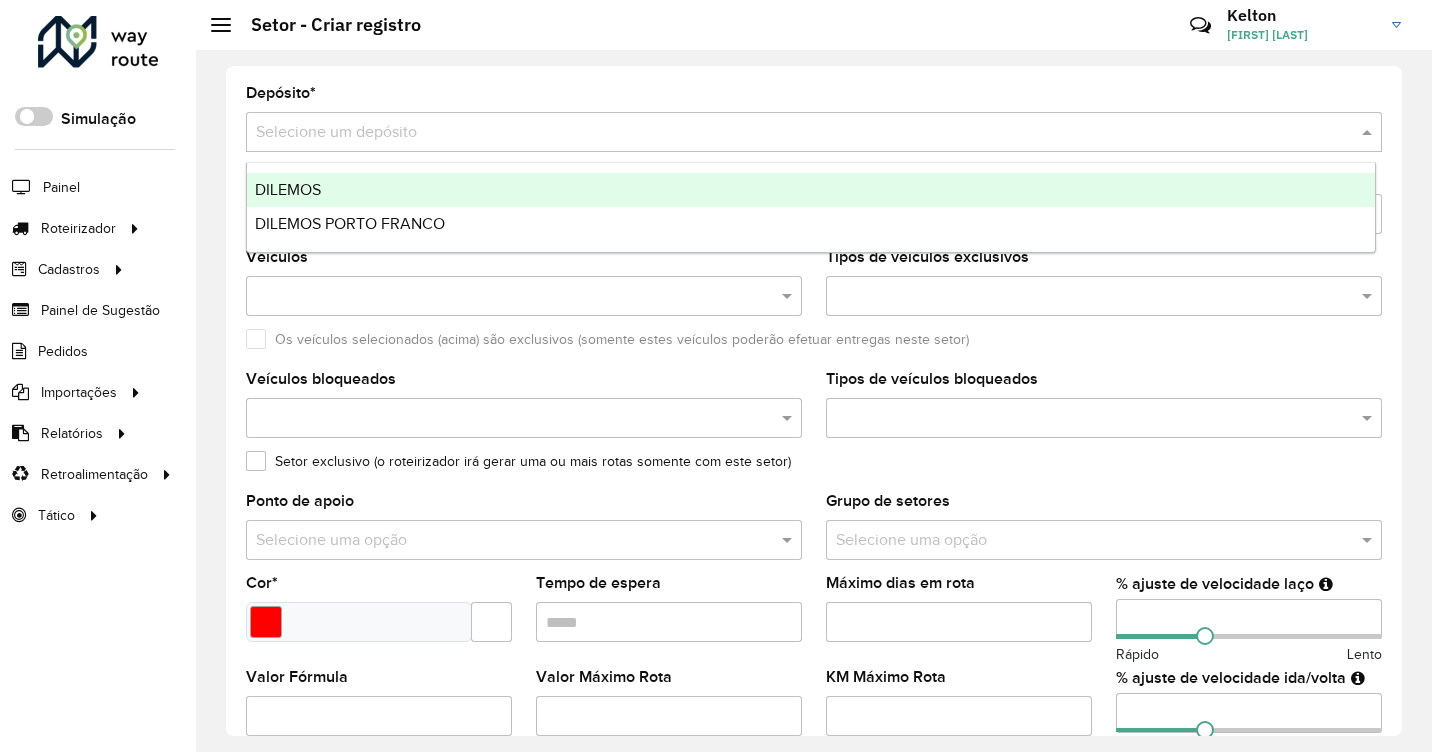 click on "DILEMOS" at bounding box center (288, 189) 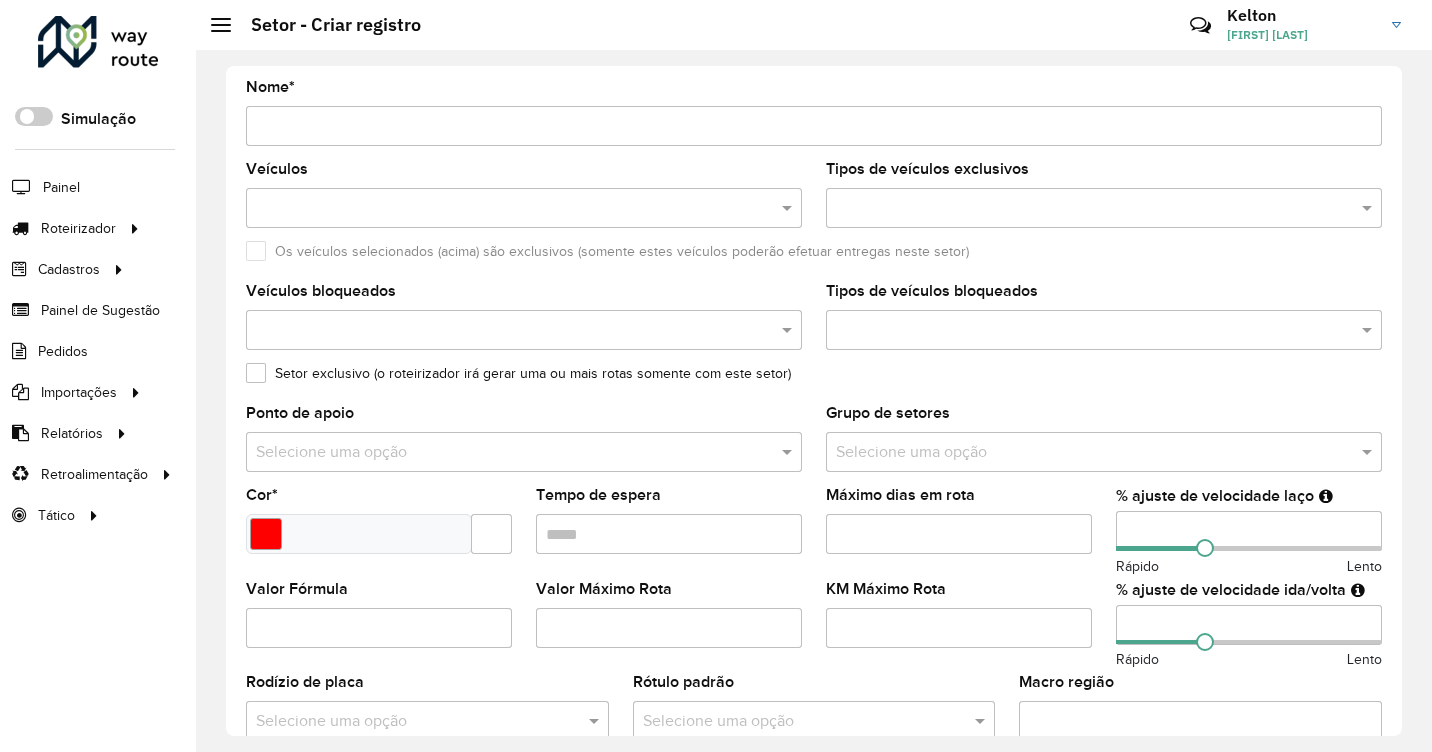scroll, scrollTop: 0, scrollLeft: 0, axis: both 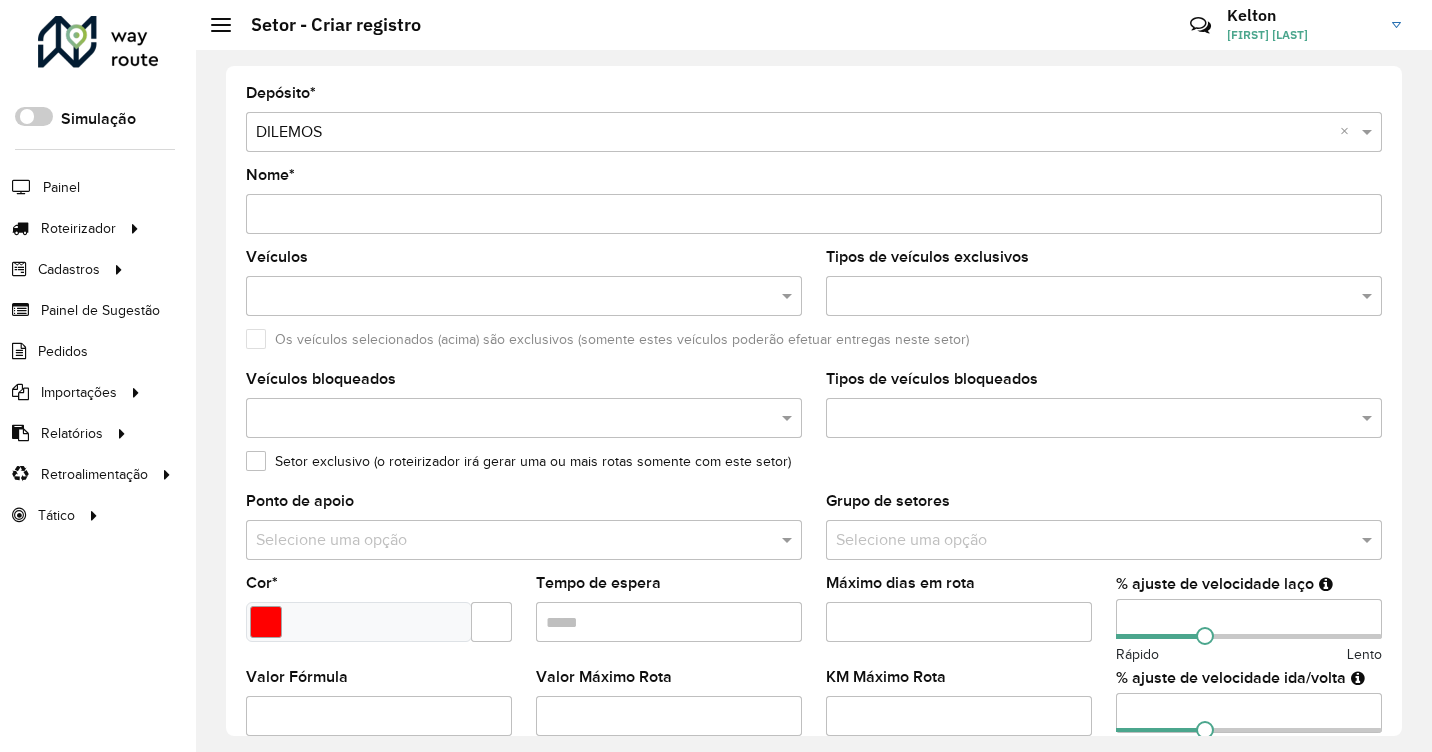 click on "Nome  *" at bounding box center (814, 214) 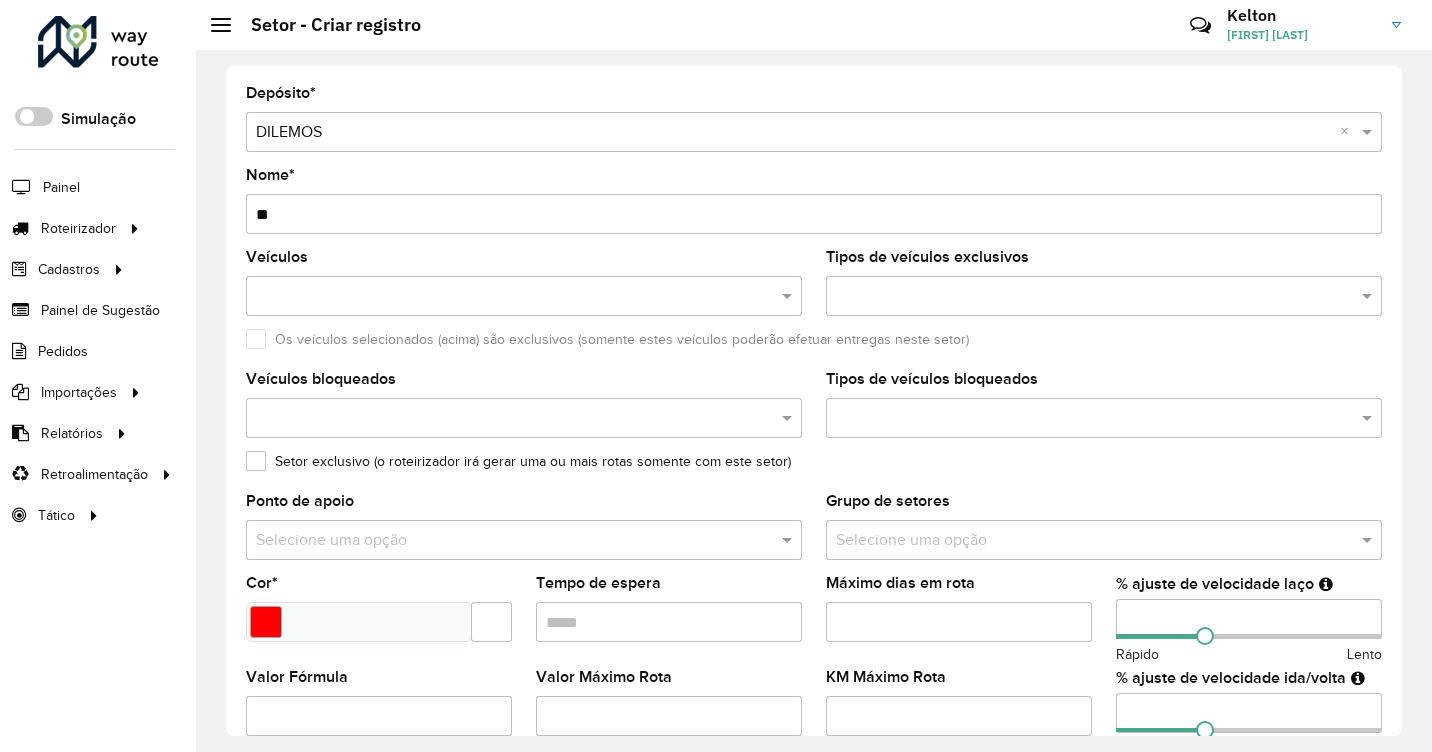 type on "*" 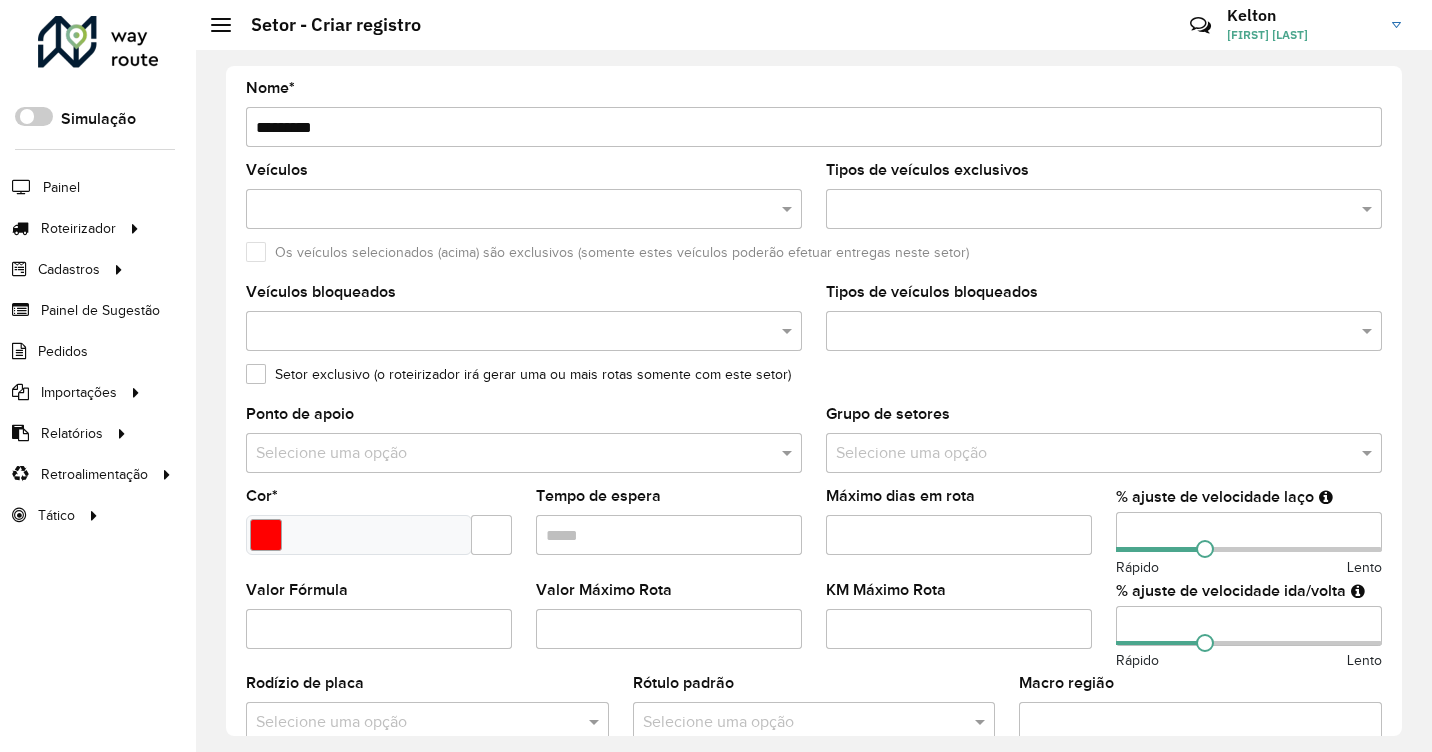 scroll, scrollTop: 300, scrollLeft: 0, axis: vertical 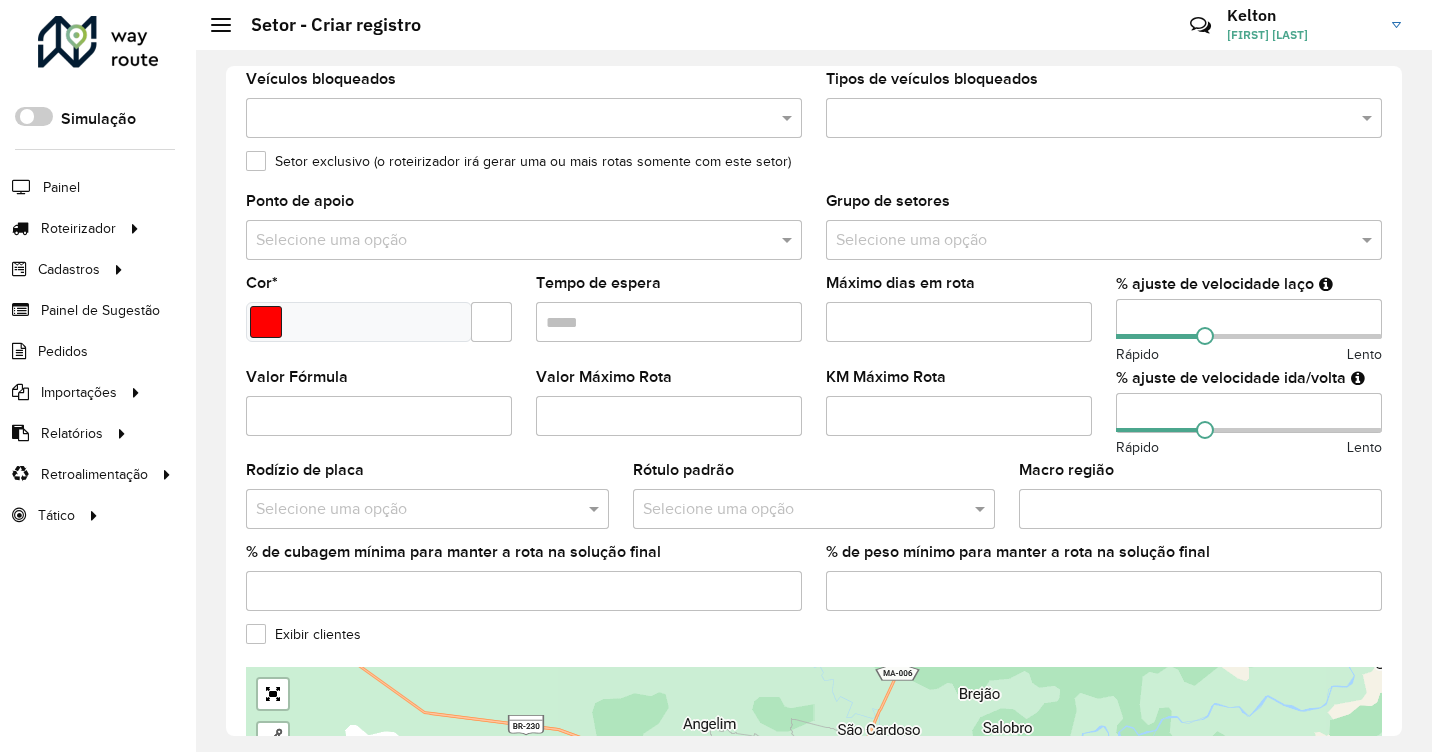 type on "*********" 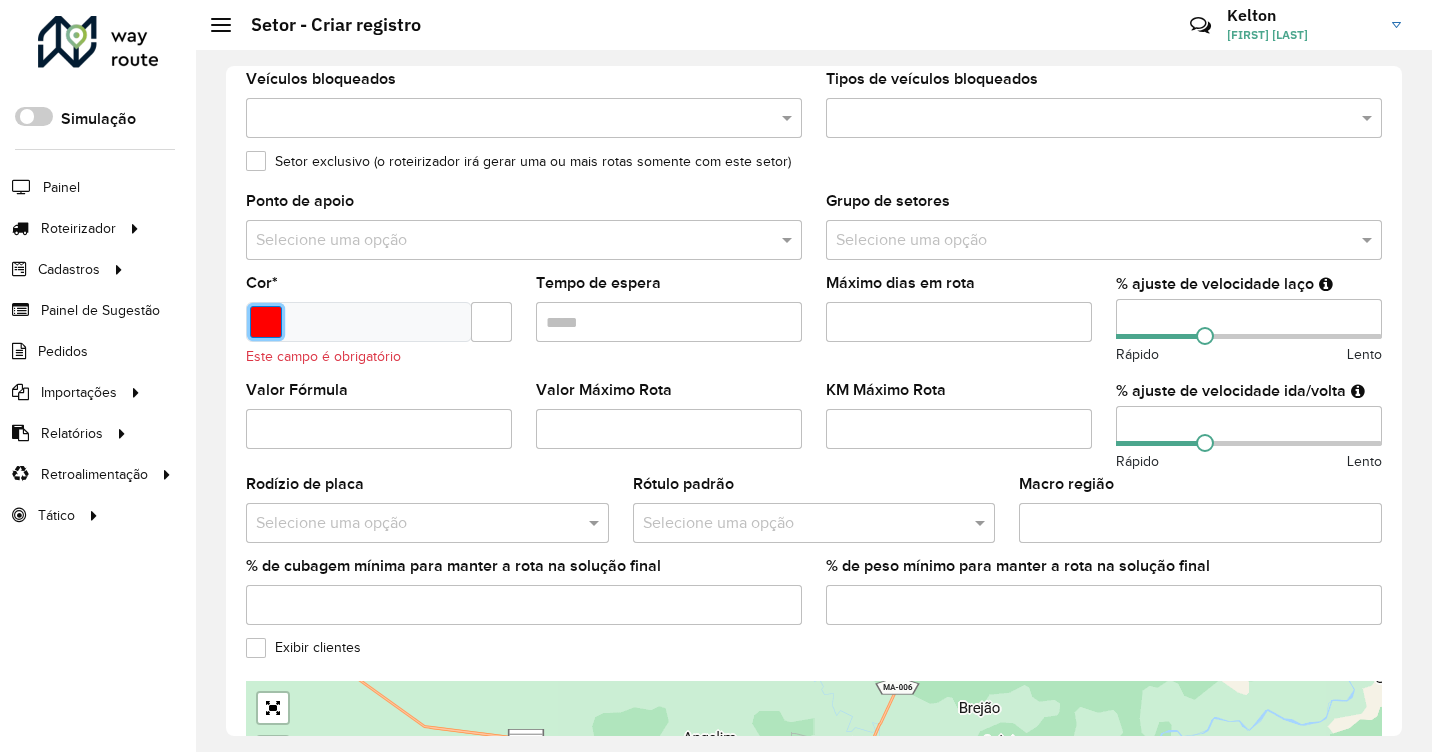 click at bounding box center [266, 322] 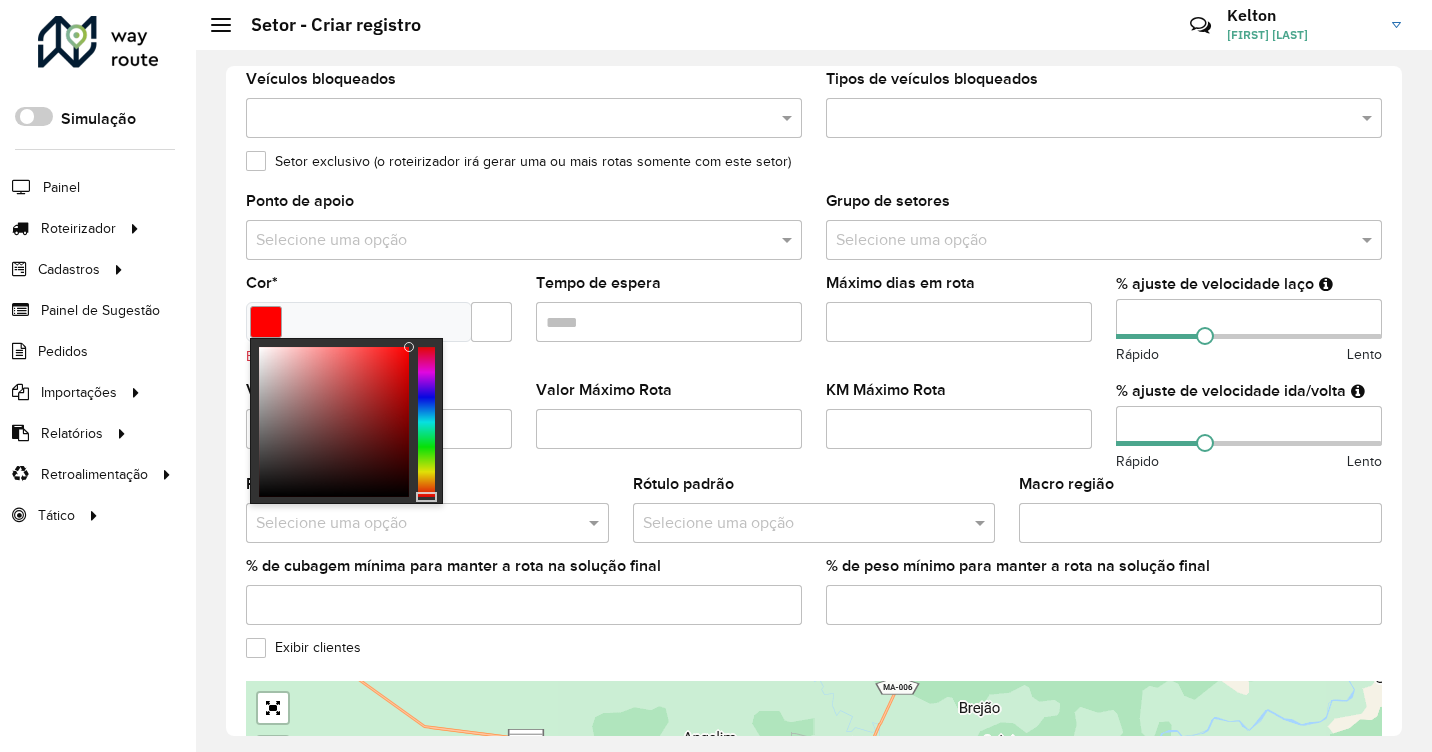 type on "*******" 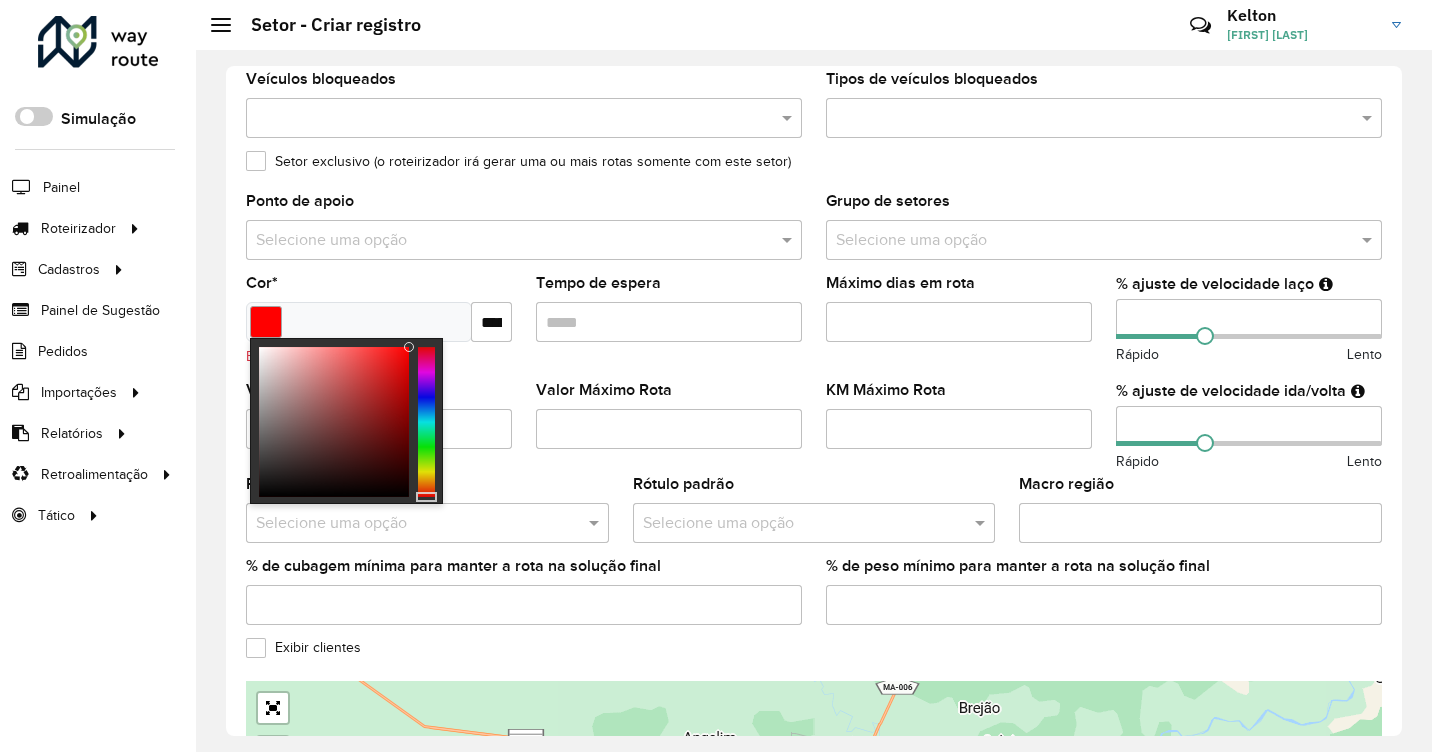 click at bounding box center (426, 422) 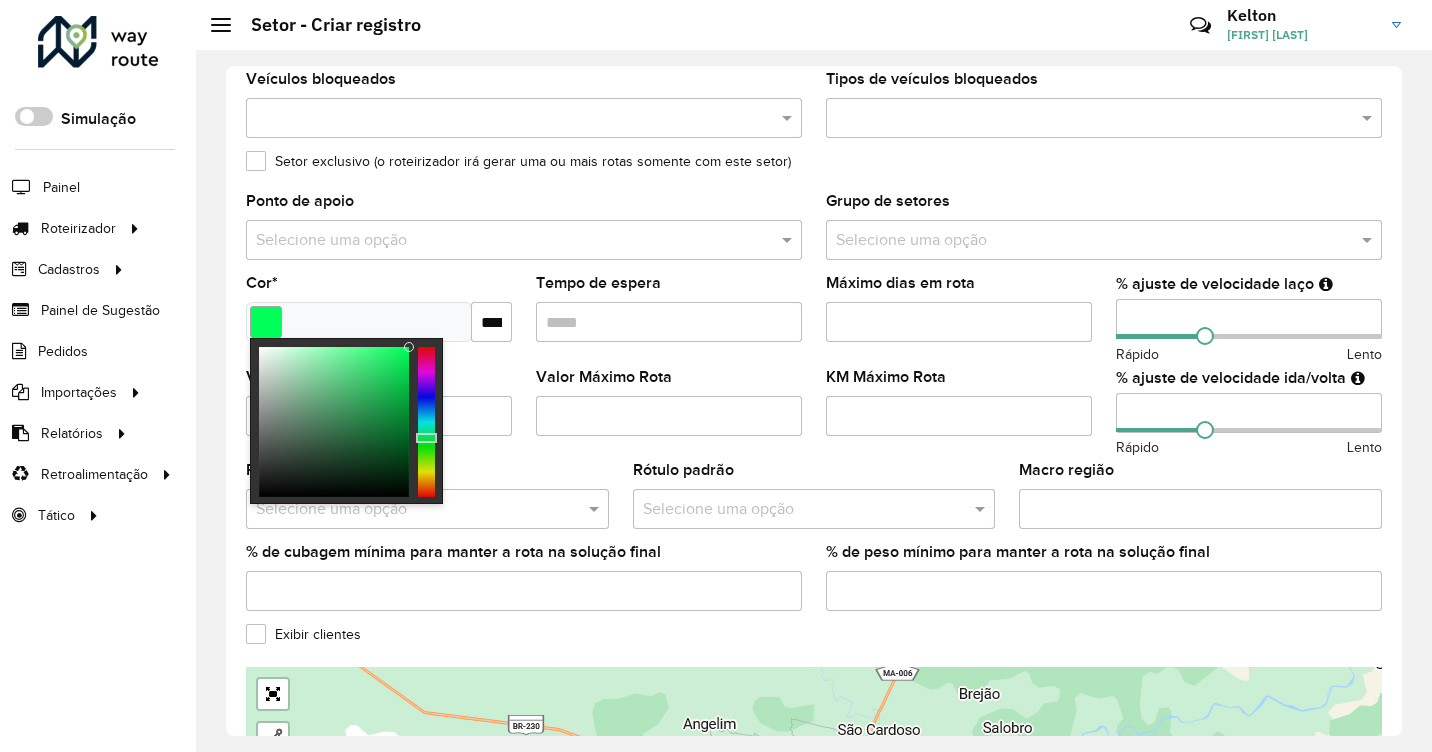 click on "Cor  * *******" 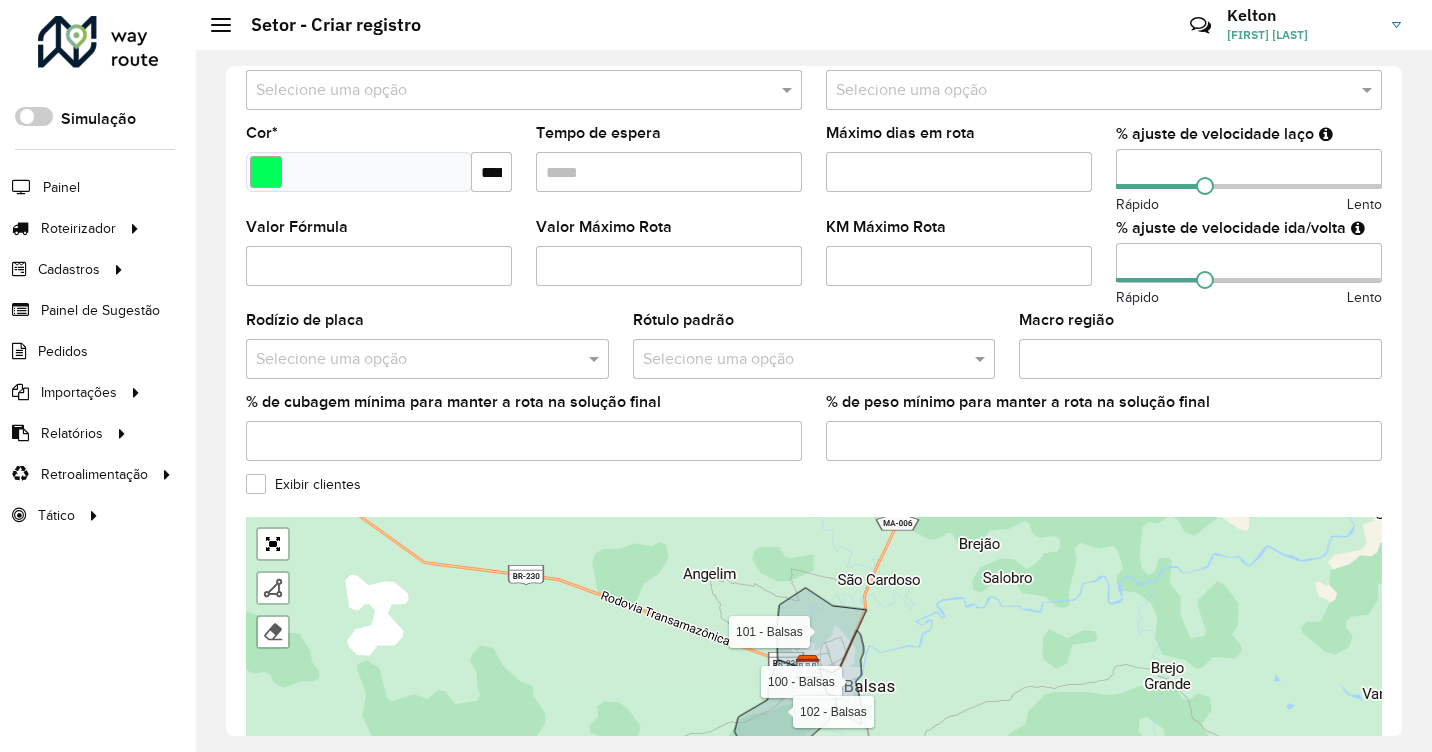 scroll, scrollTop: 621, scrollLeft: 0, axis: vertical 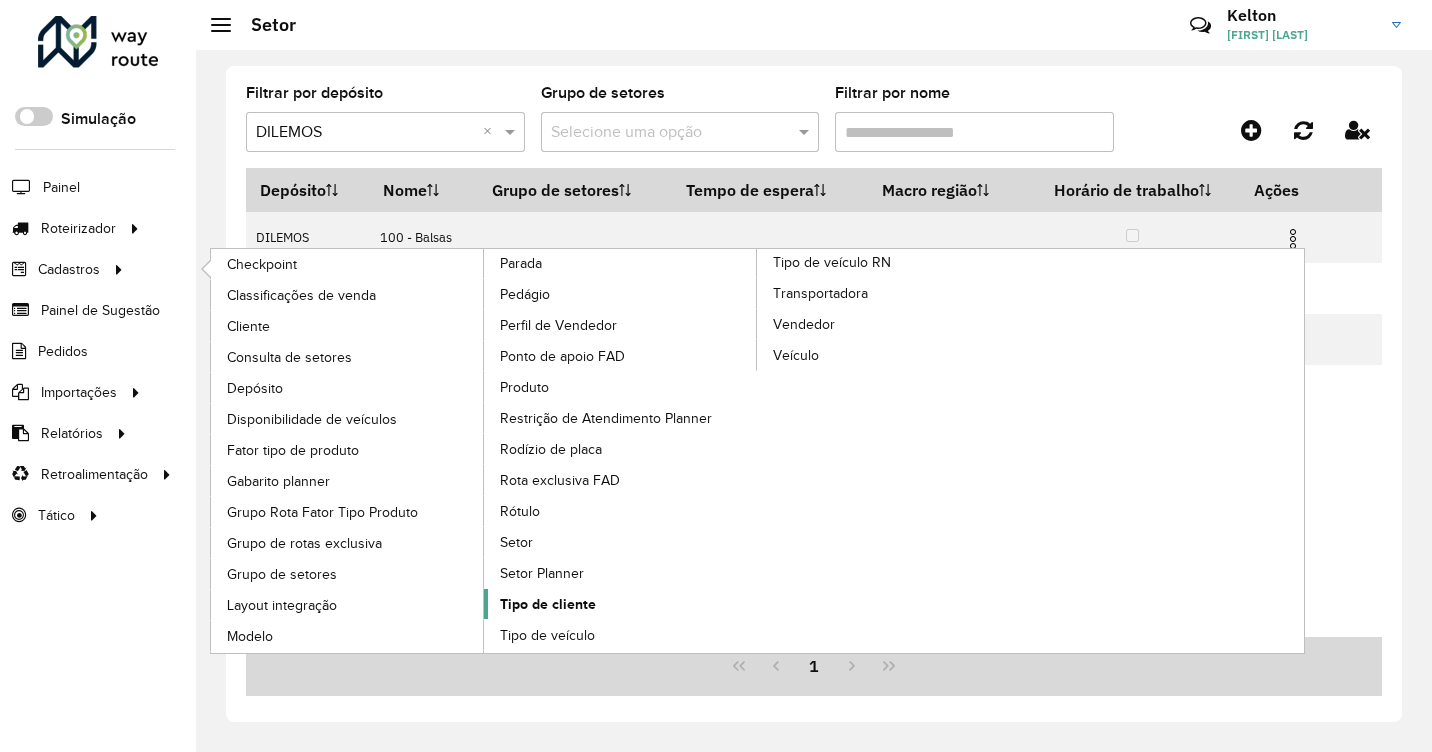 click on "Tipo de cliente" 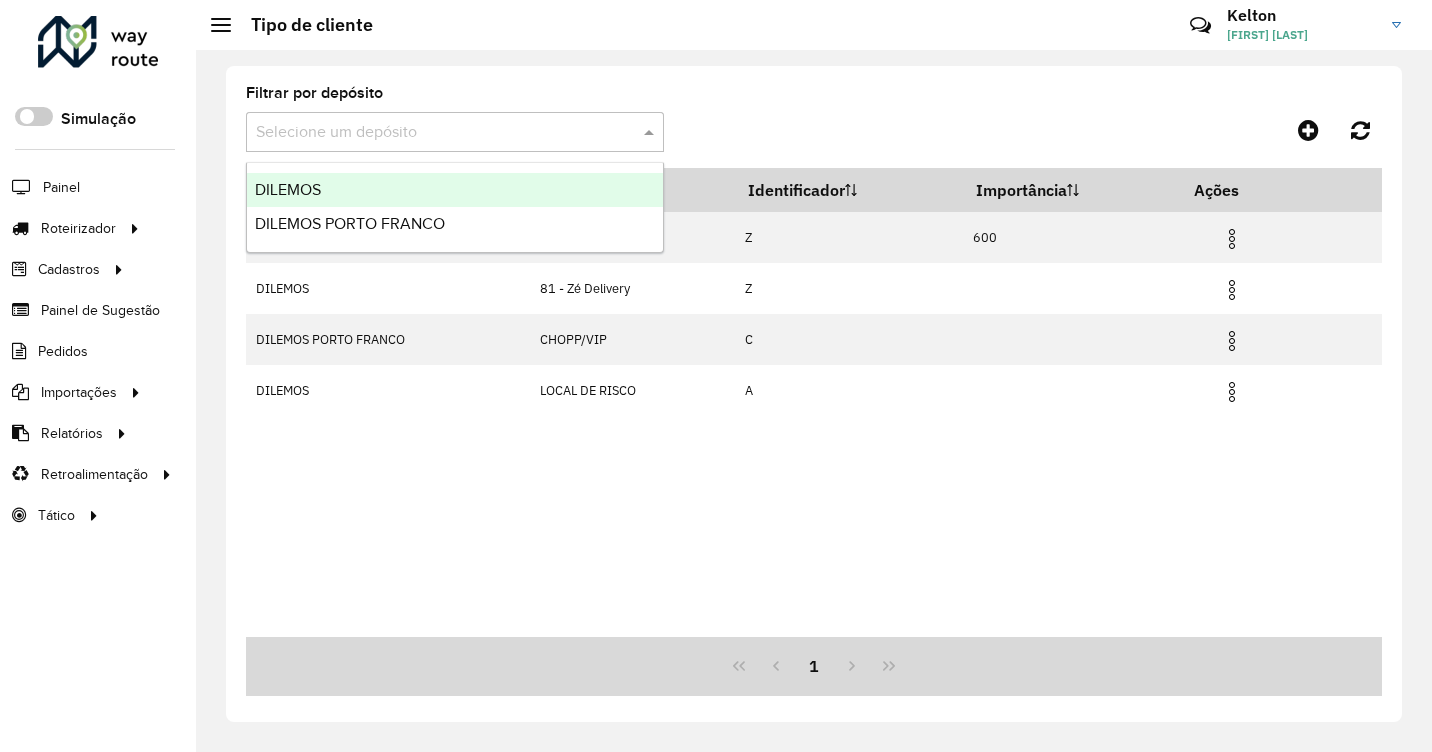 click at bounding box center (435, 133) 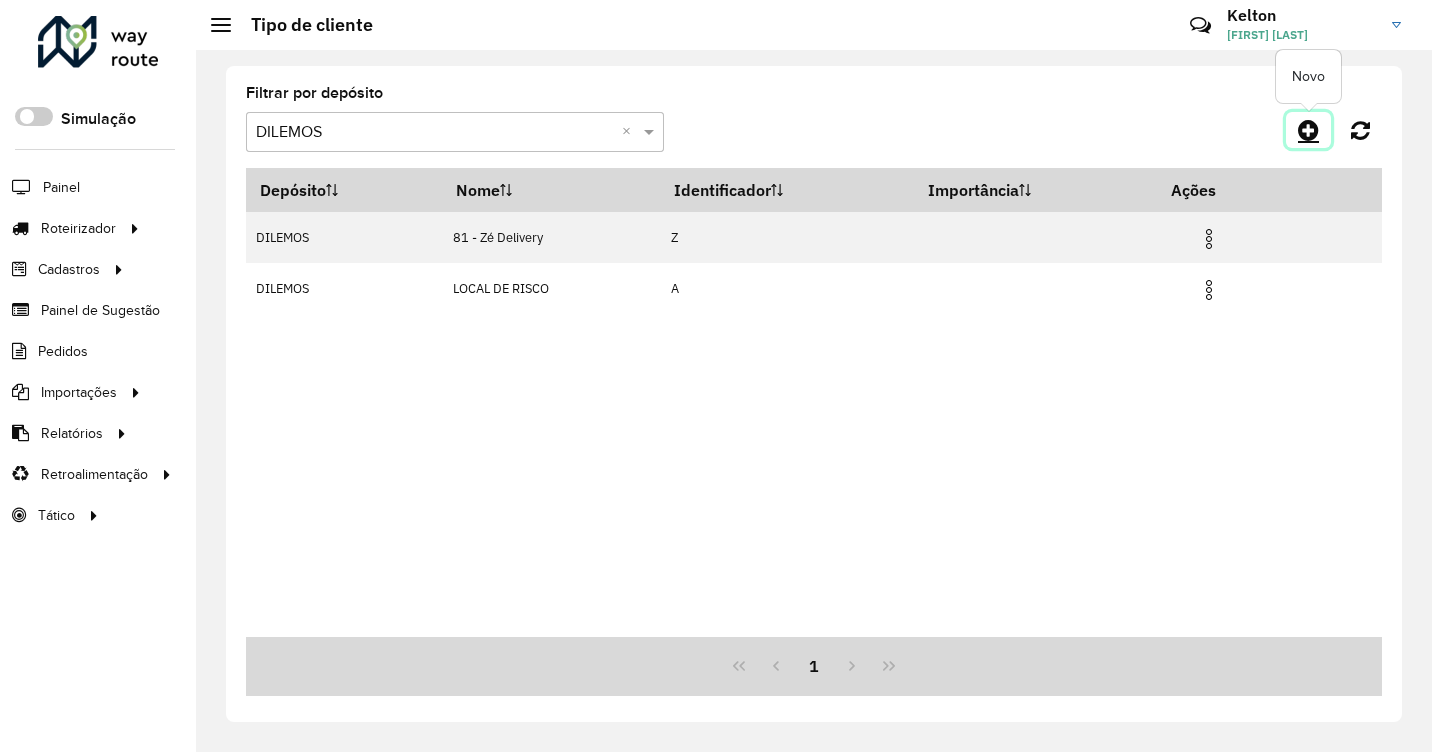 click 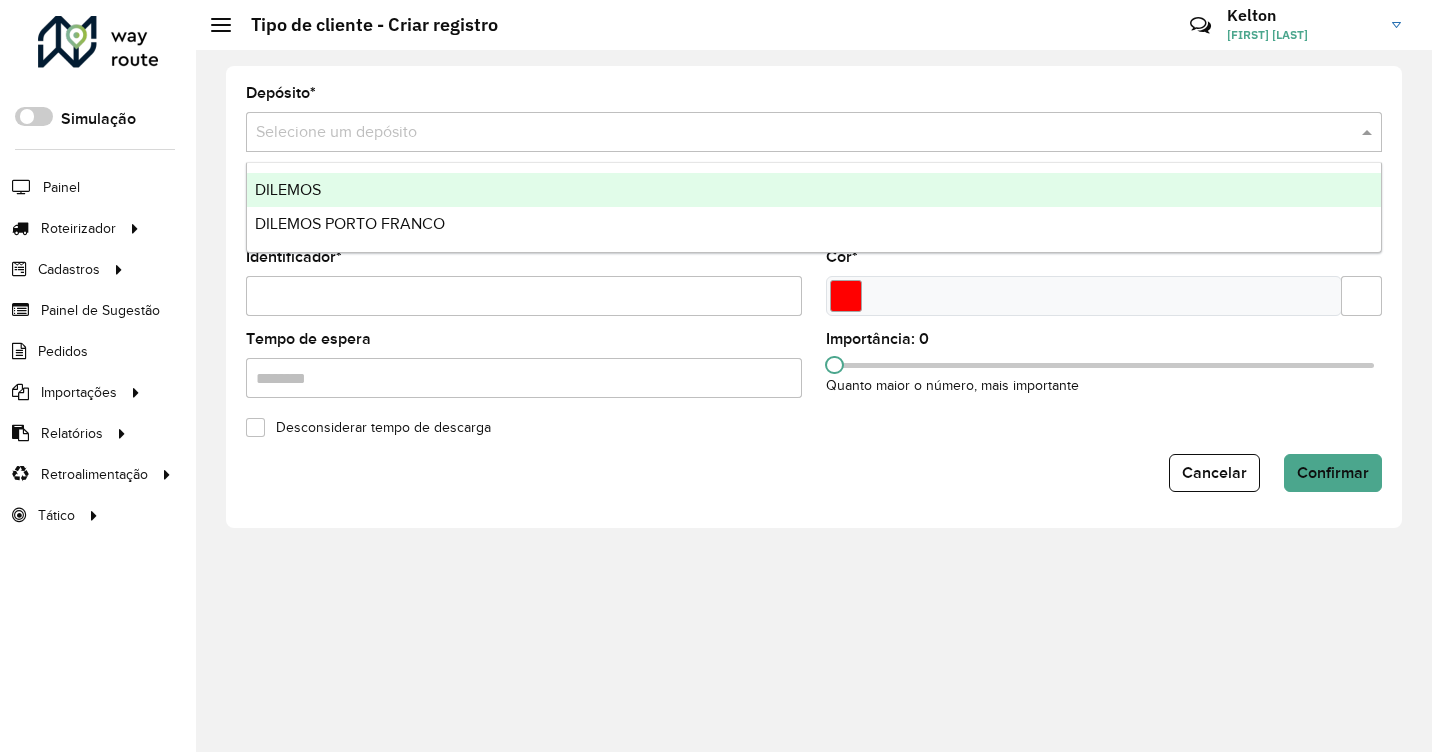 click at bounding box center [794, 133] 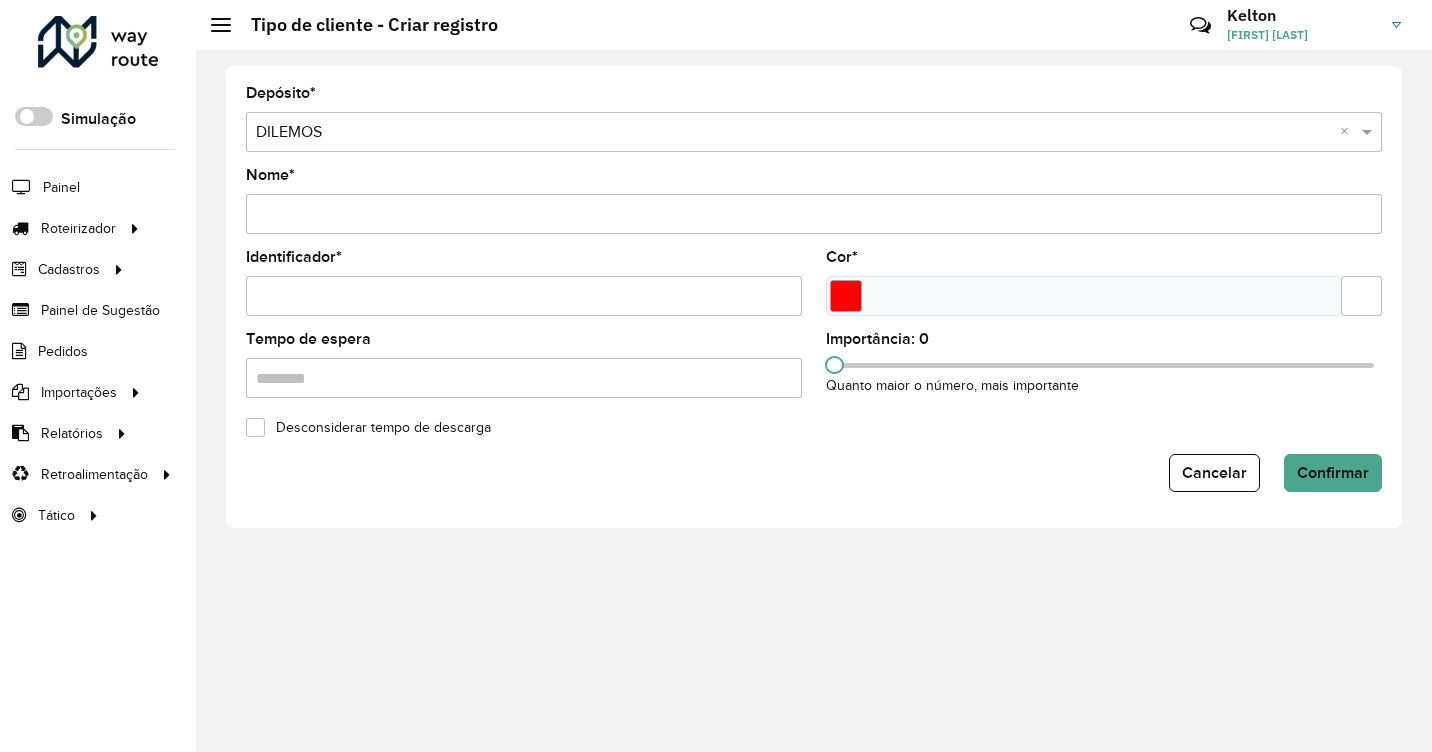 click on "Nome  *" at bounding box center [814, 214] 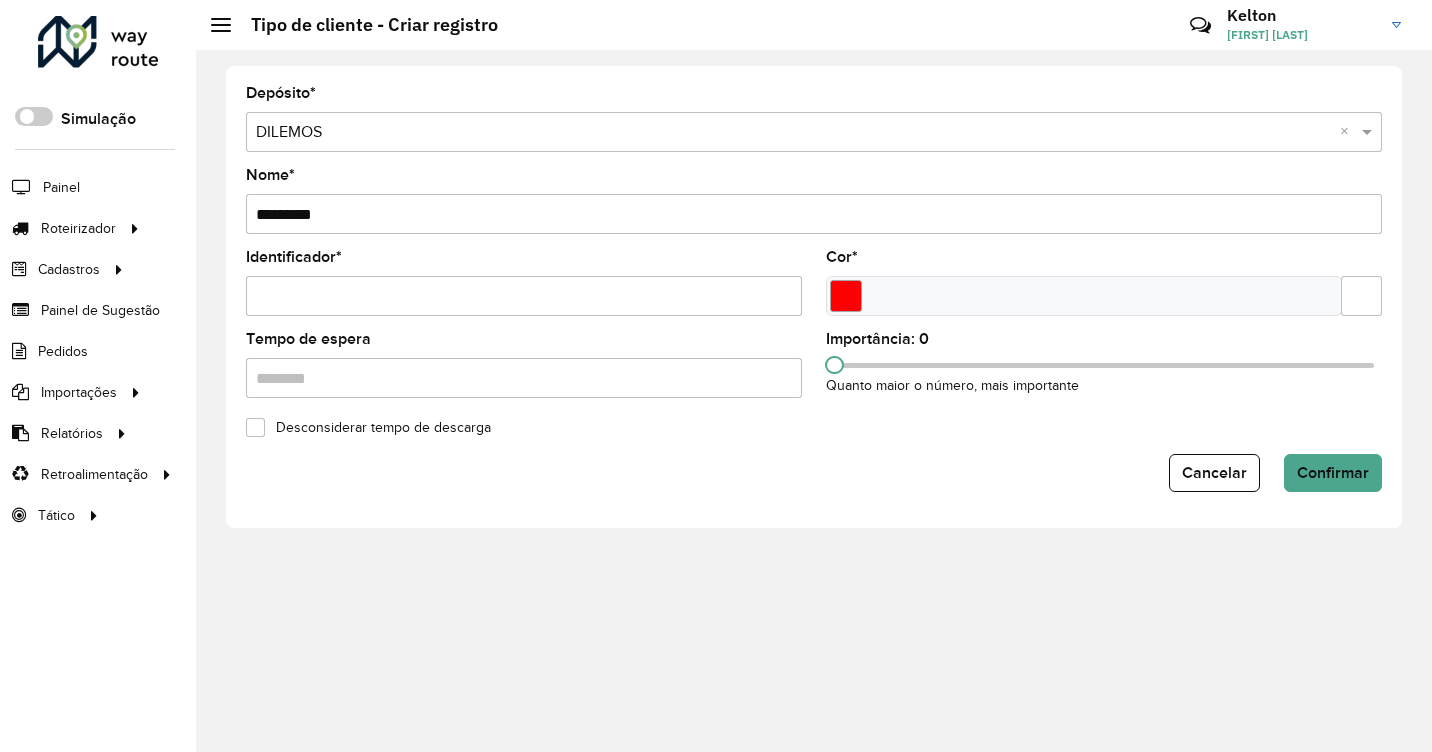 type on "*********" 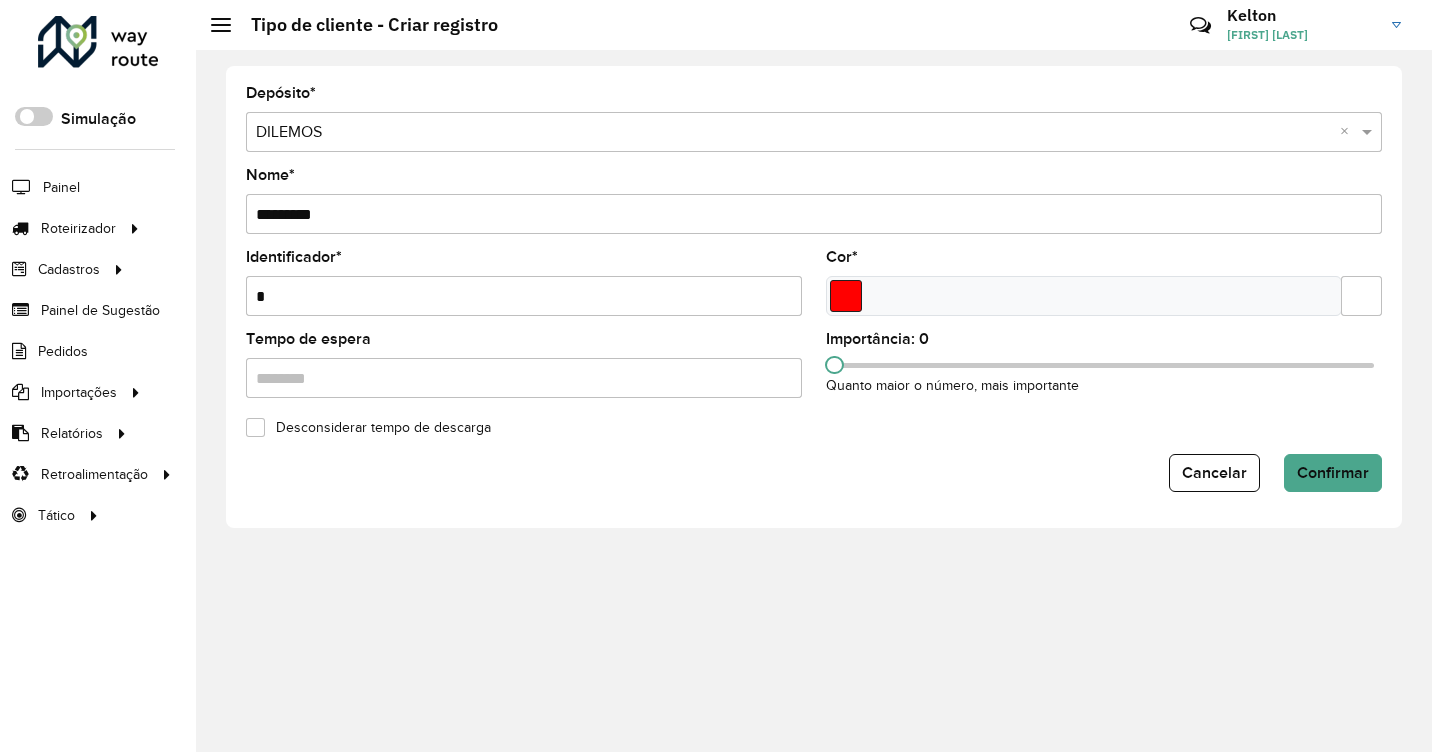 type on "*" 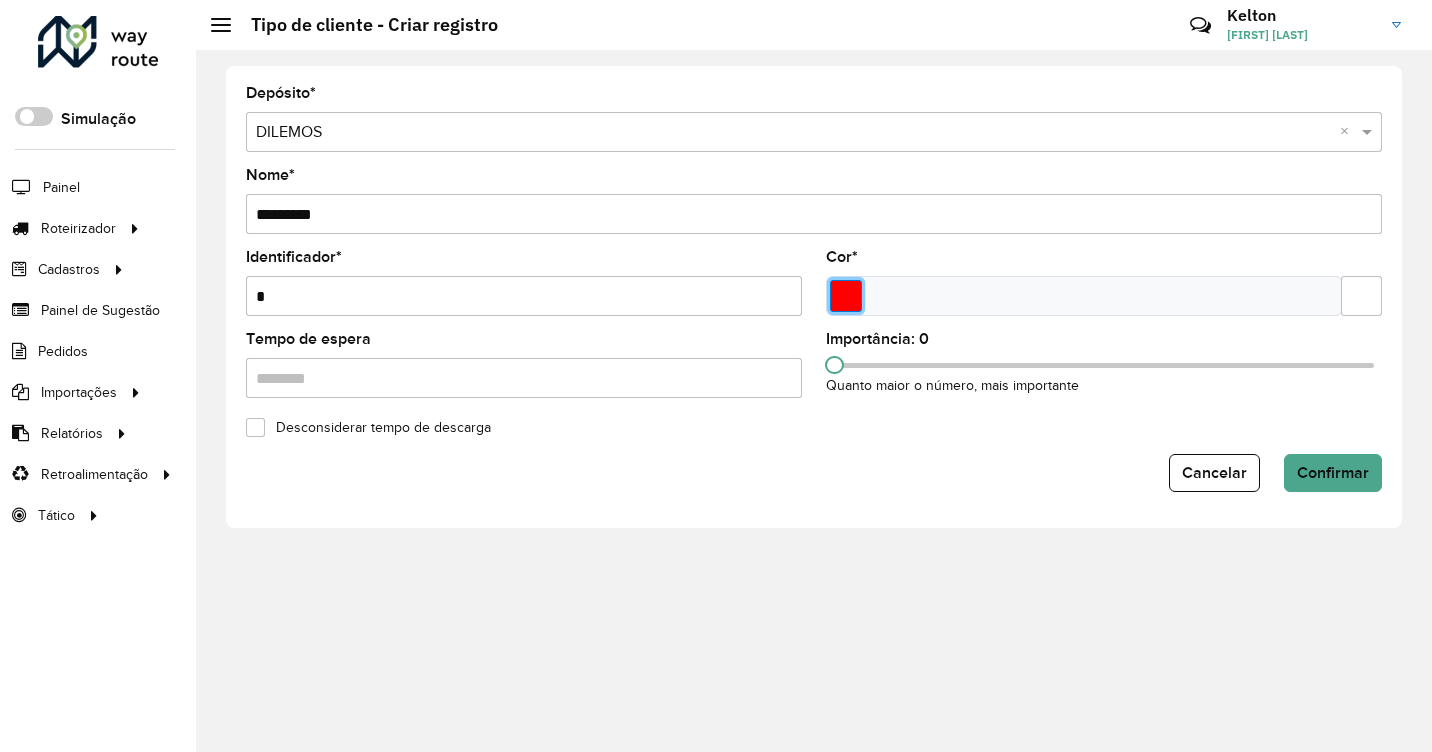 click at bounding box center (846, 296) 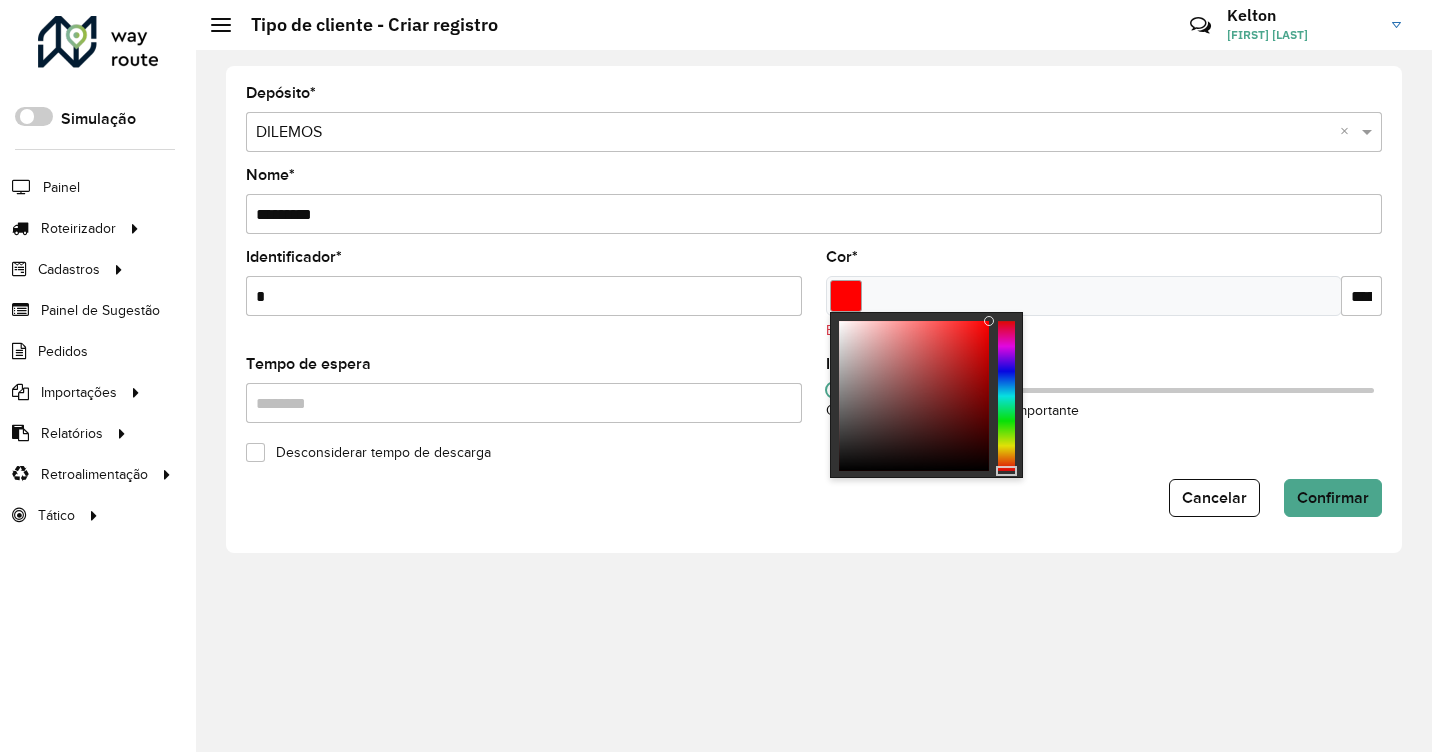 click at bounding box center (1006, 396) 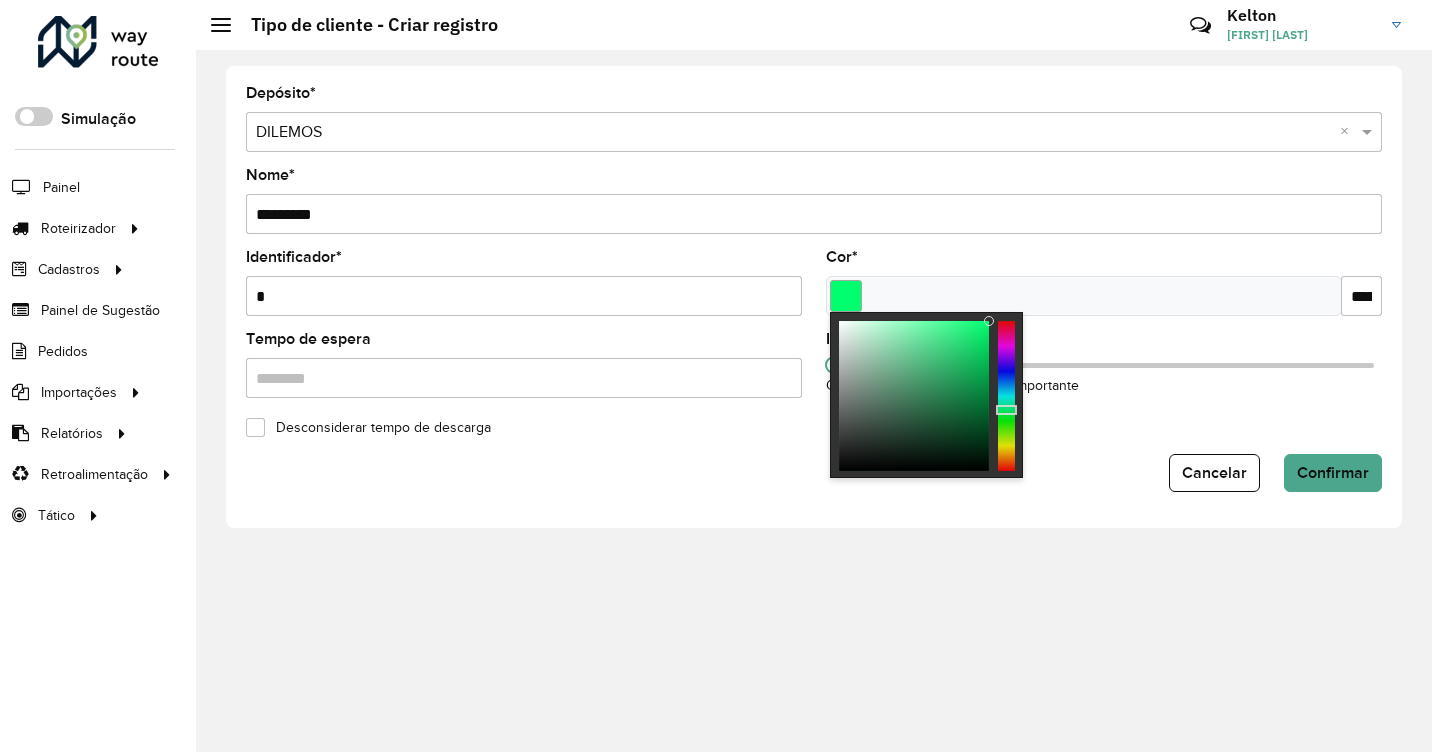 click at bounding box center (1006, 396) 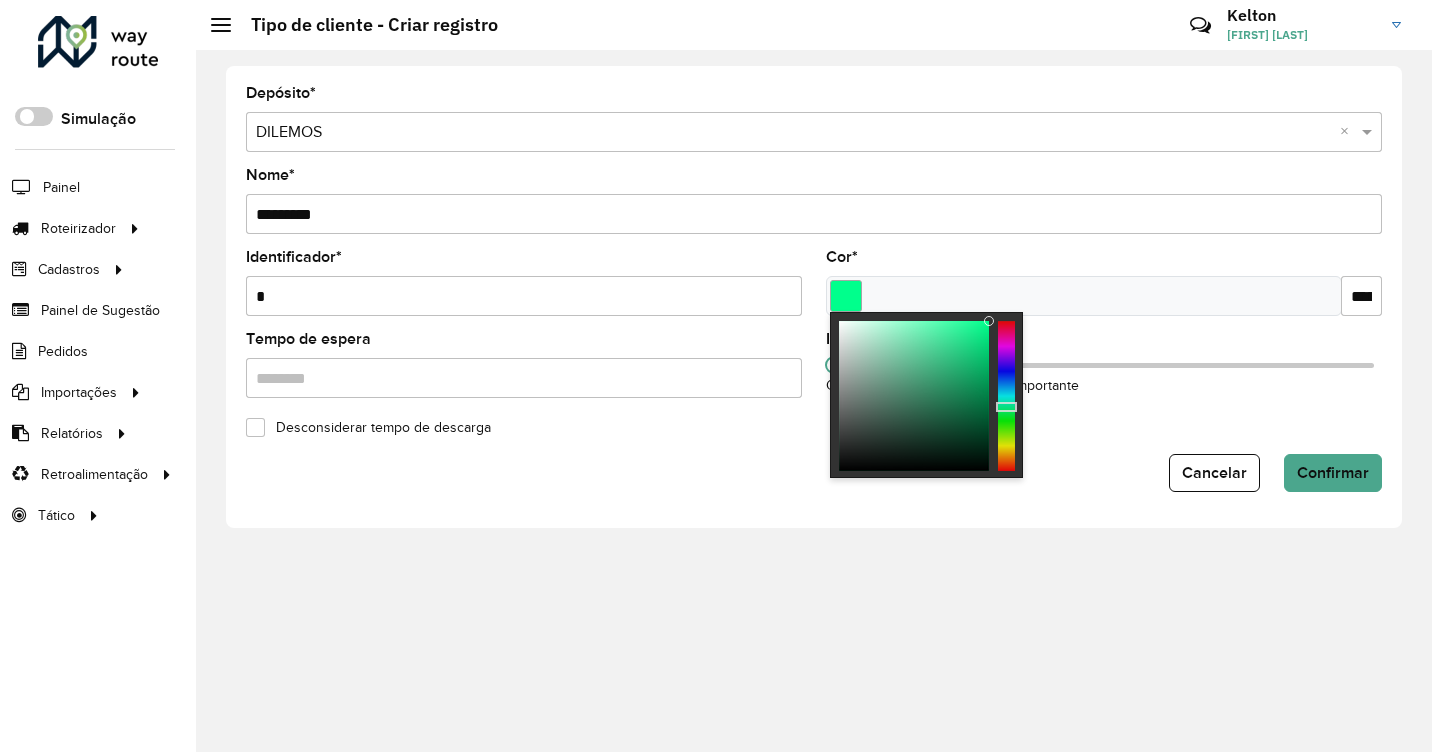 click at bounding box center [1006, 396] 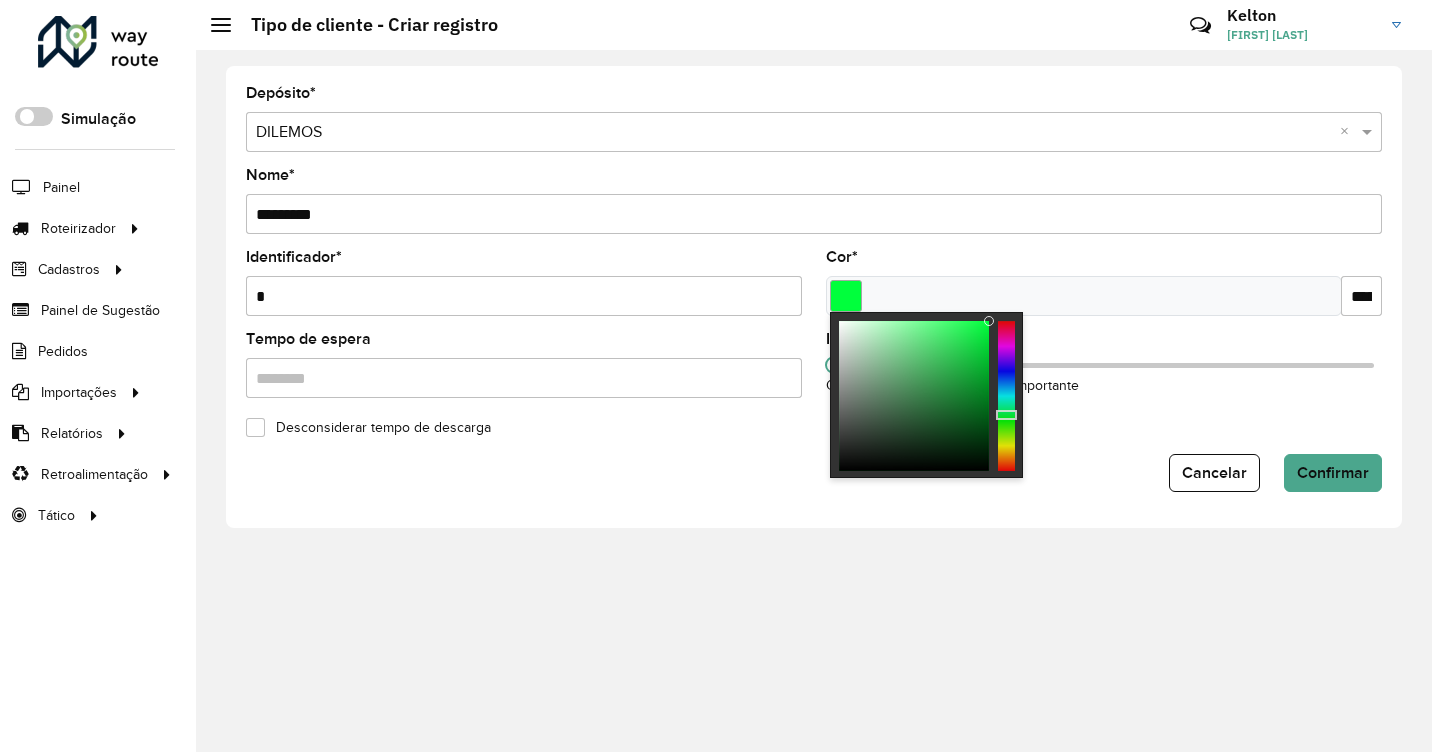 click on "Importância: 0  Quanto maior o número, mais importante" 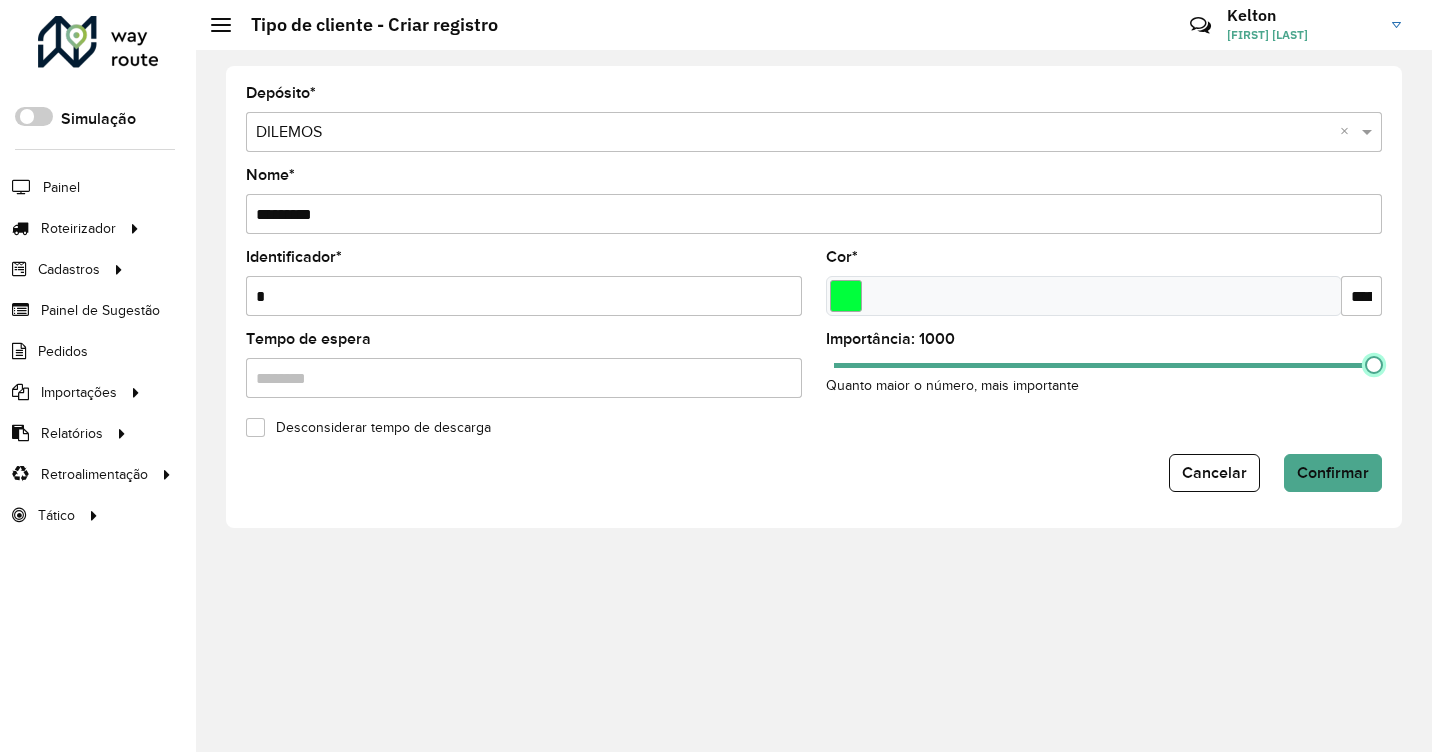 drag, startPoint x: 838, startPoint y: 370, endPoint x: 1435, endPoint y: 404, distance: 597.9674 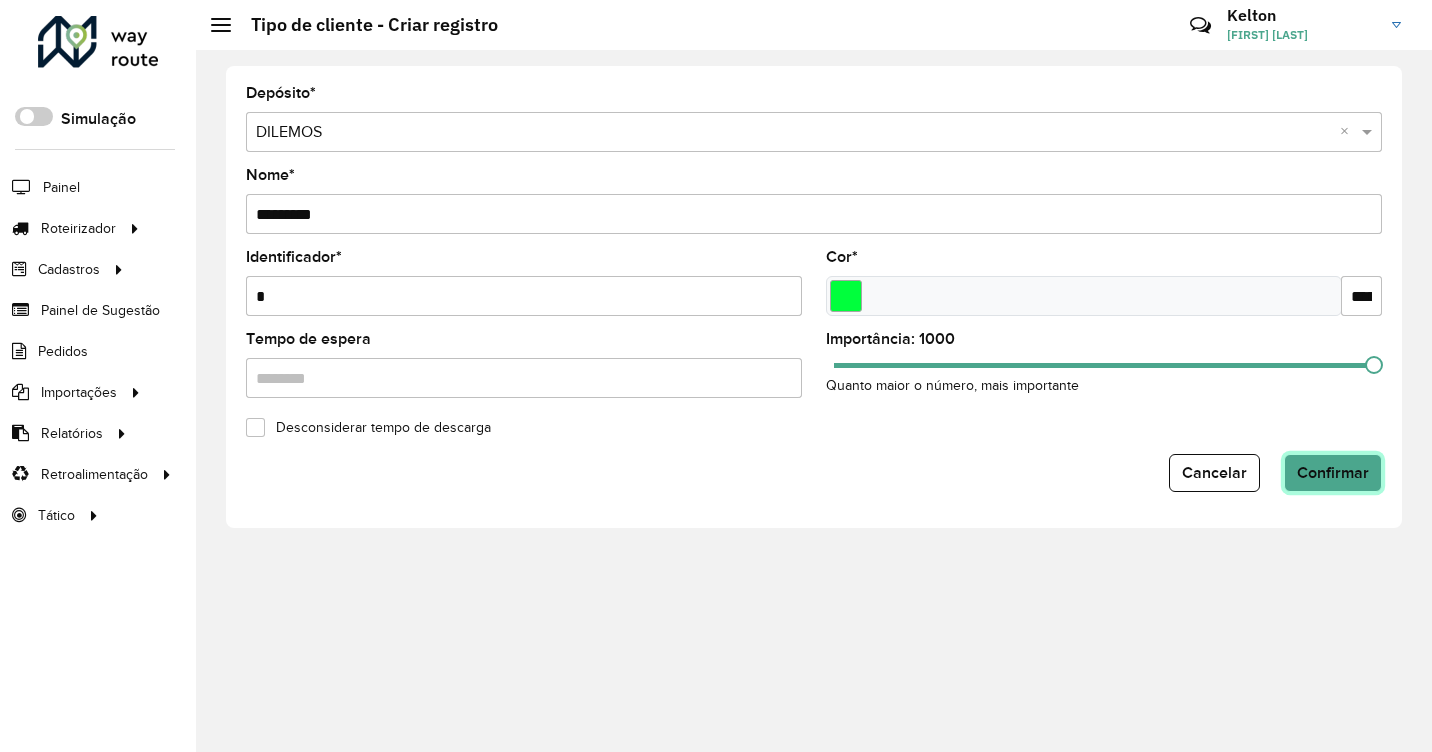 click on "Confirmar" 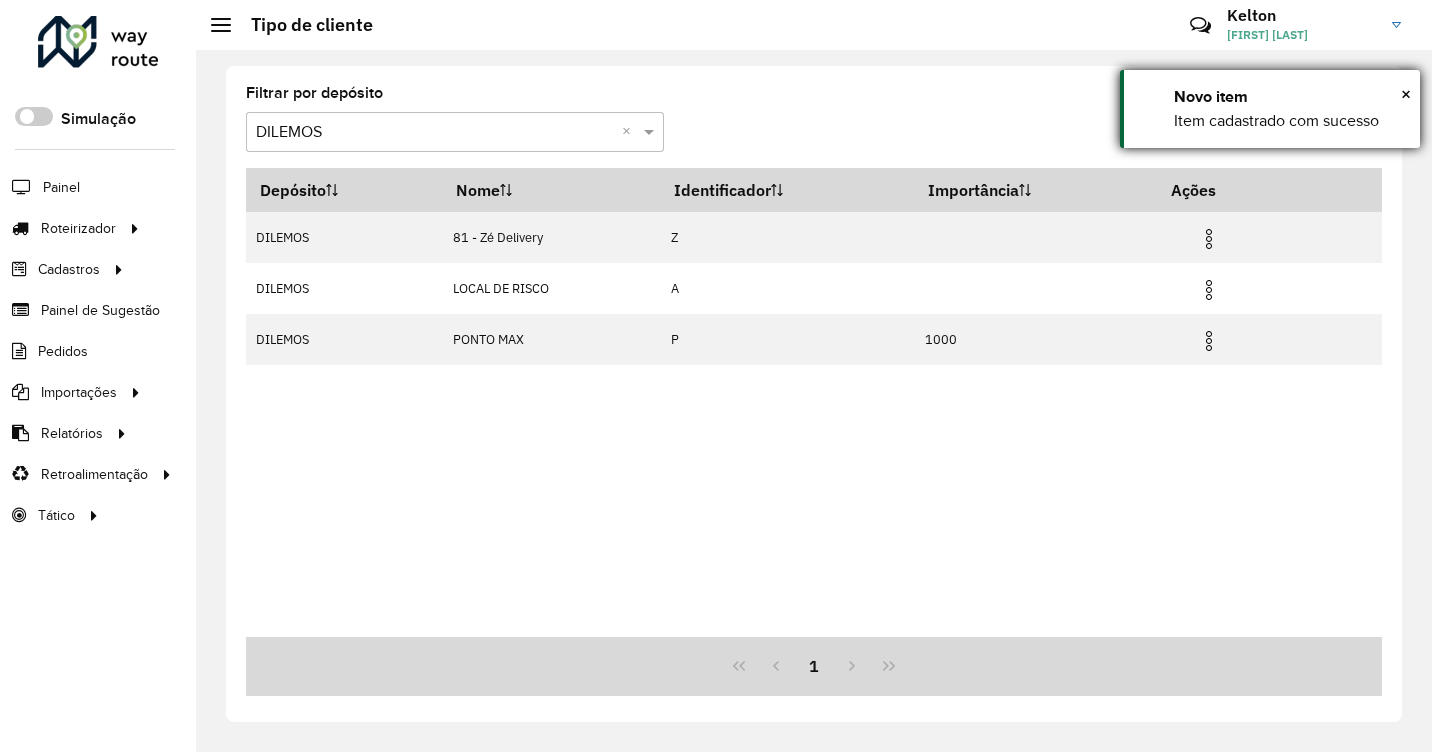 click on "×  Novo item  Item cadastrado com sucesso" at bounding box center [1270, 109] 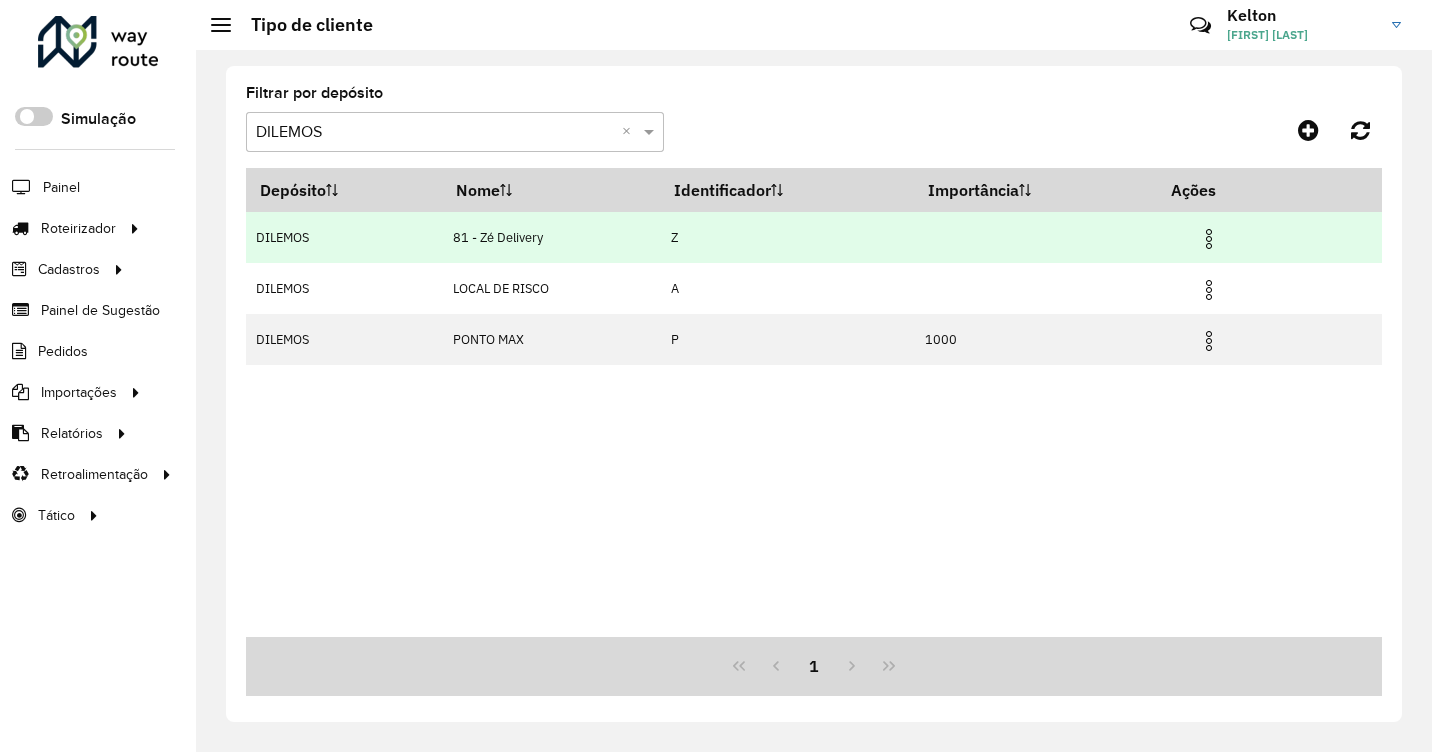 click at bounding box center (1209, 239) 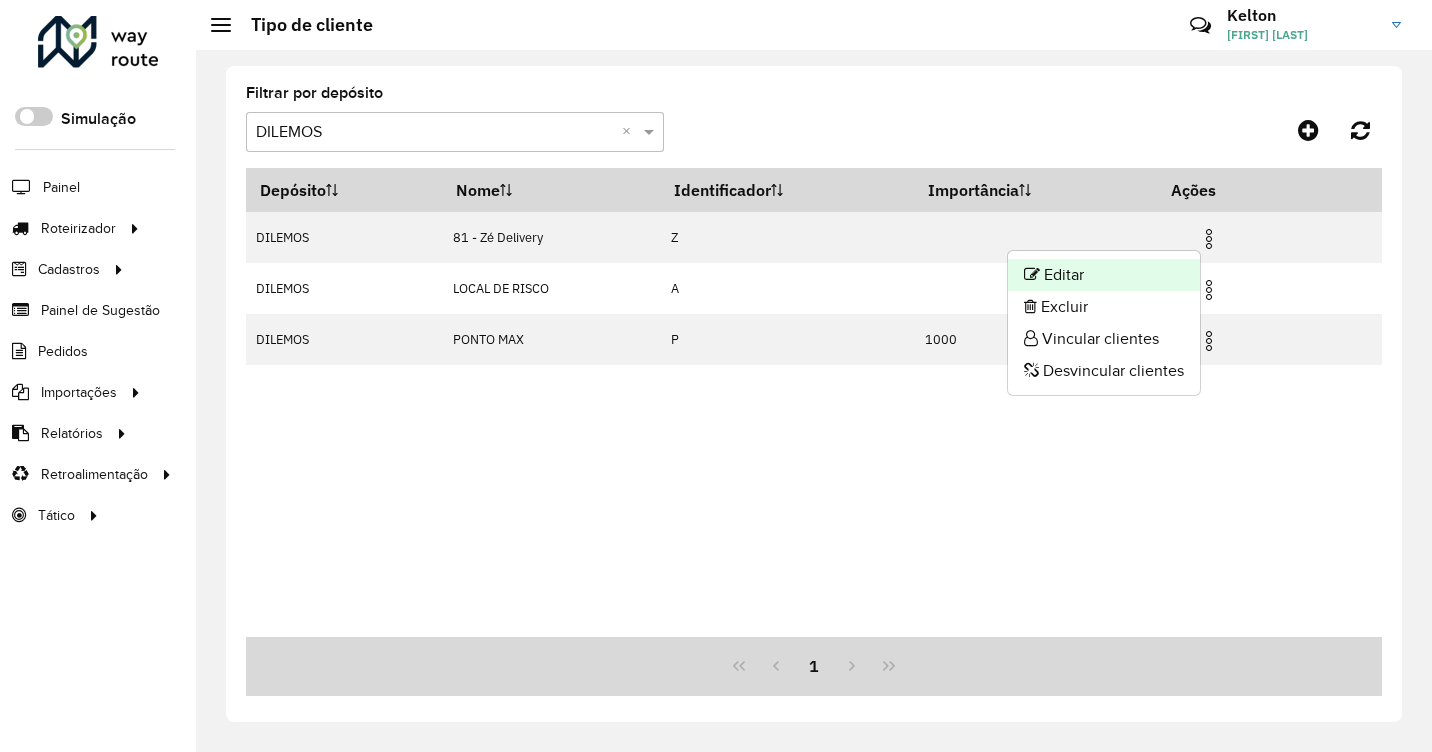 click on "Editar" 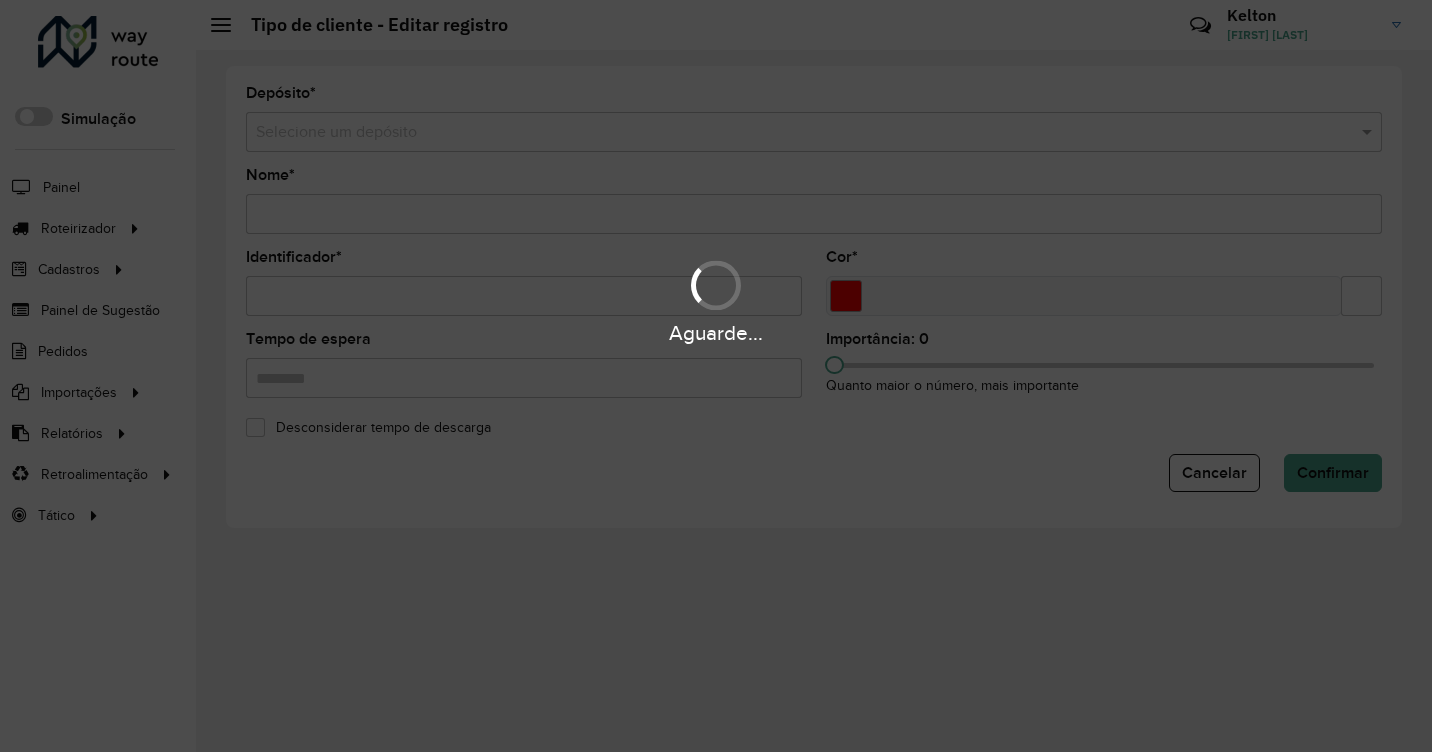 type on "**********" 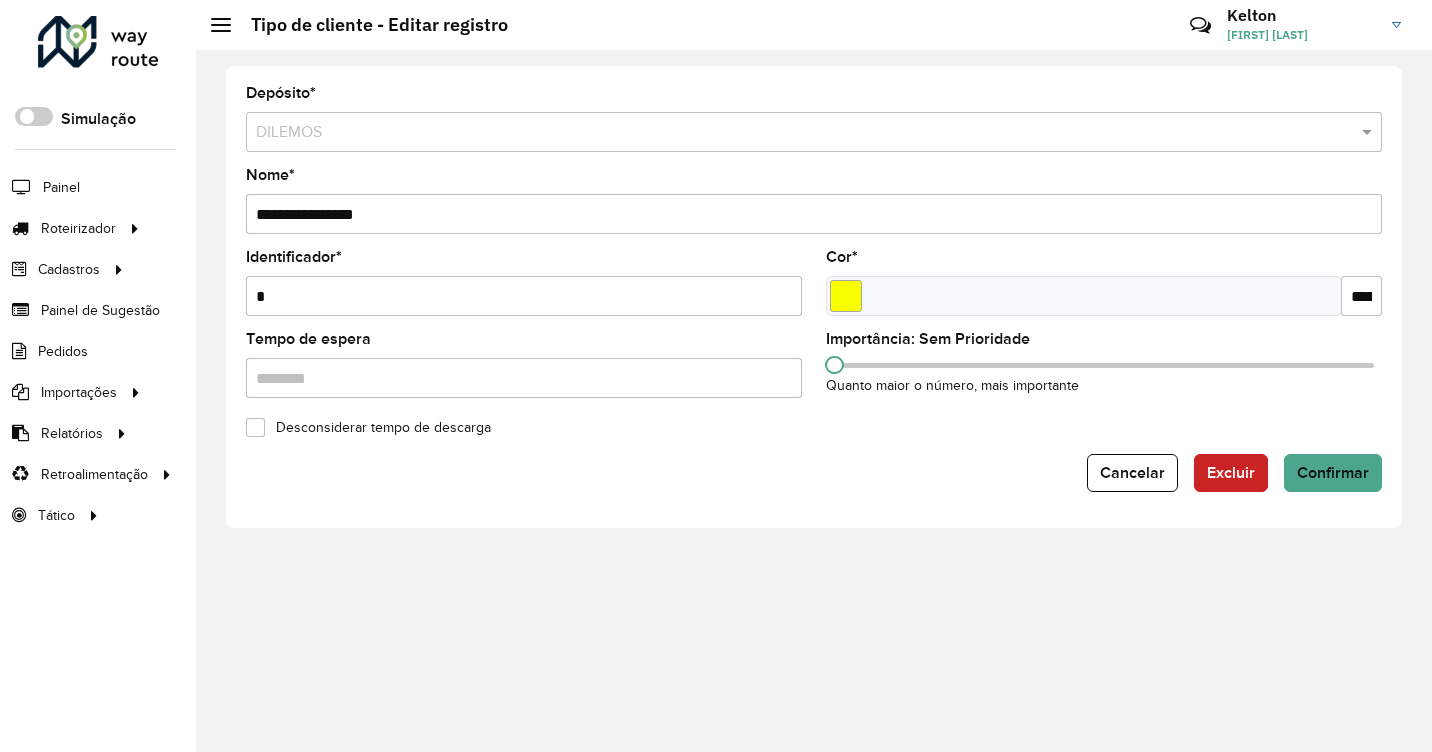 click on "*" at bounding box center (524, 296) 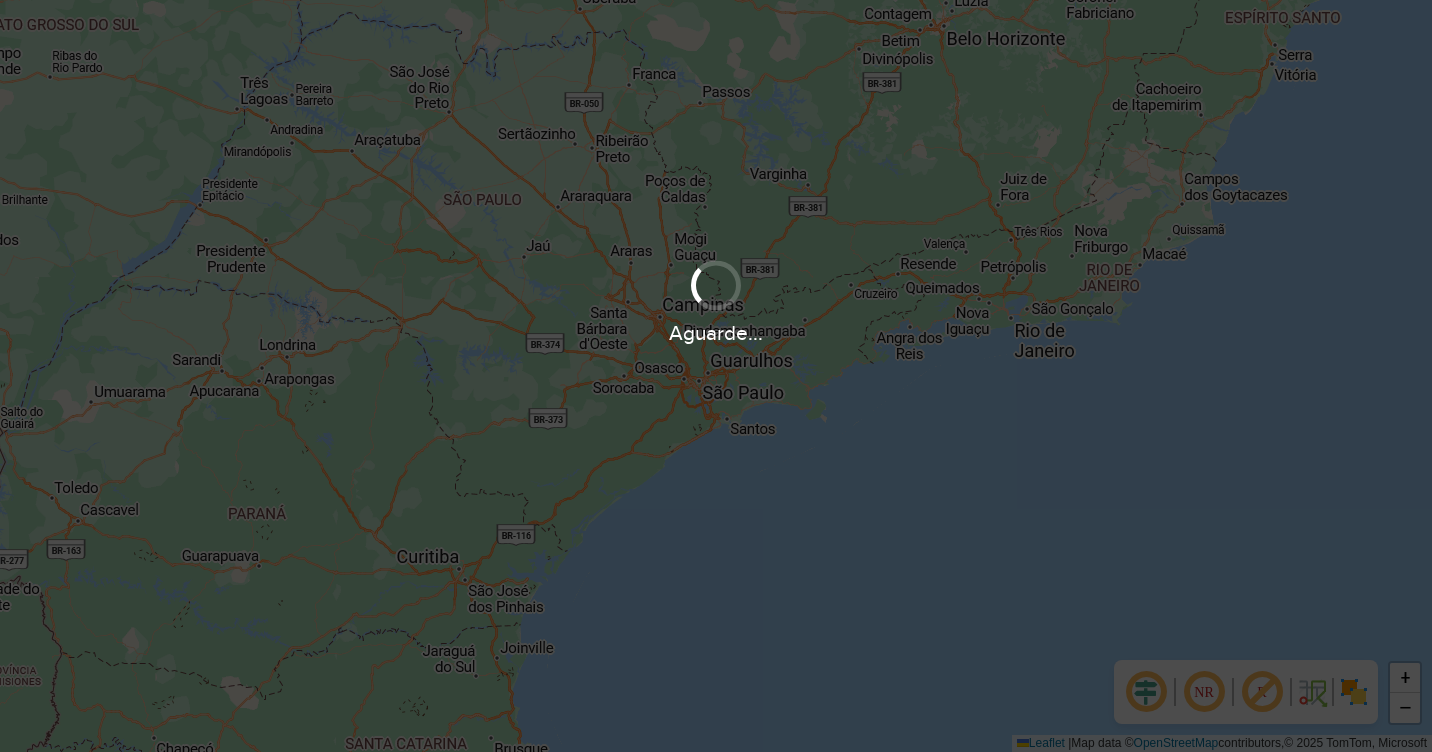 scroll, scrollTop: 0, scrollLeft: 0, axis: both 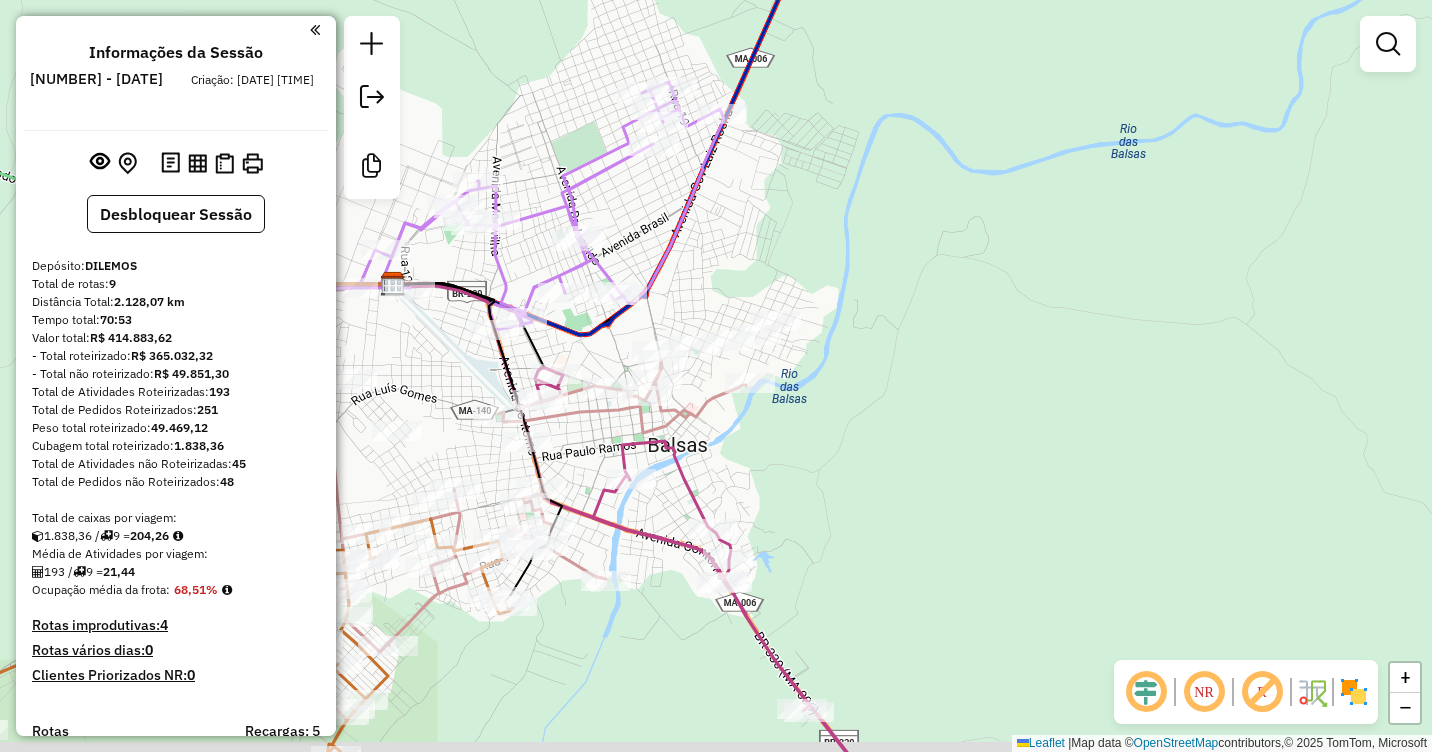 drag, startPoint x: 594, startPoint y: 442, endPoint x: 570, endPoint y: 412, distance: 38.418747 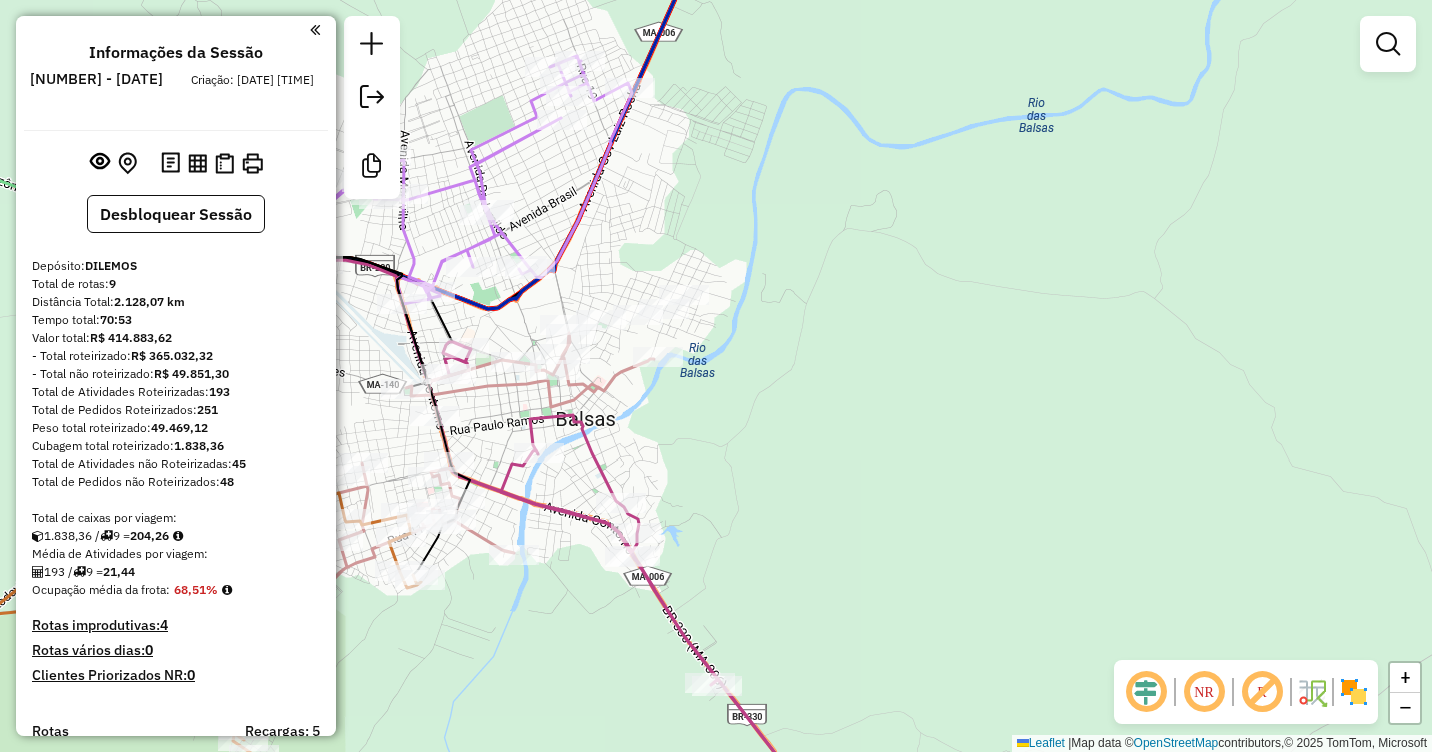 drag, startPoint x: 466, startPoint y: 379, endPoint x: 589, endPoint y: 386, distance: 123.19903 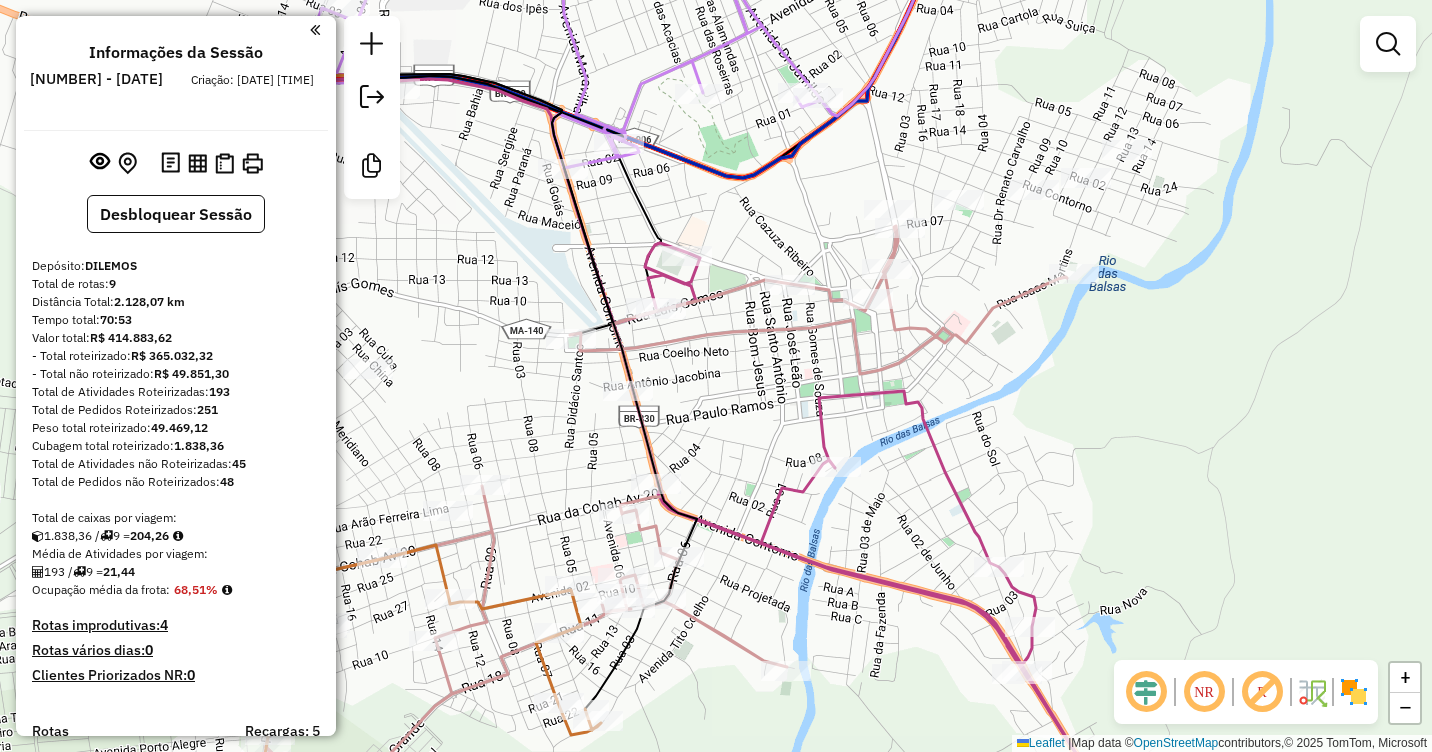 drag, startPoint x: 565, startPoint y: 431, endPoint x: 733, endPoint y: 373, distance: 177.73013 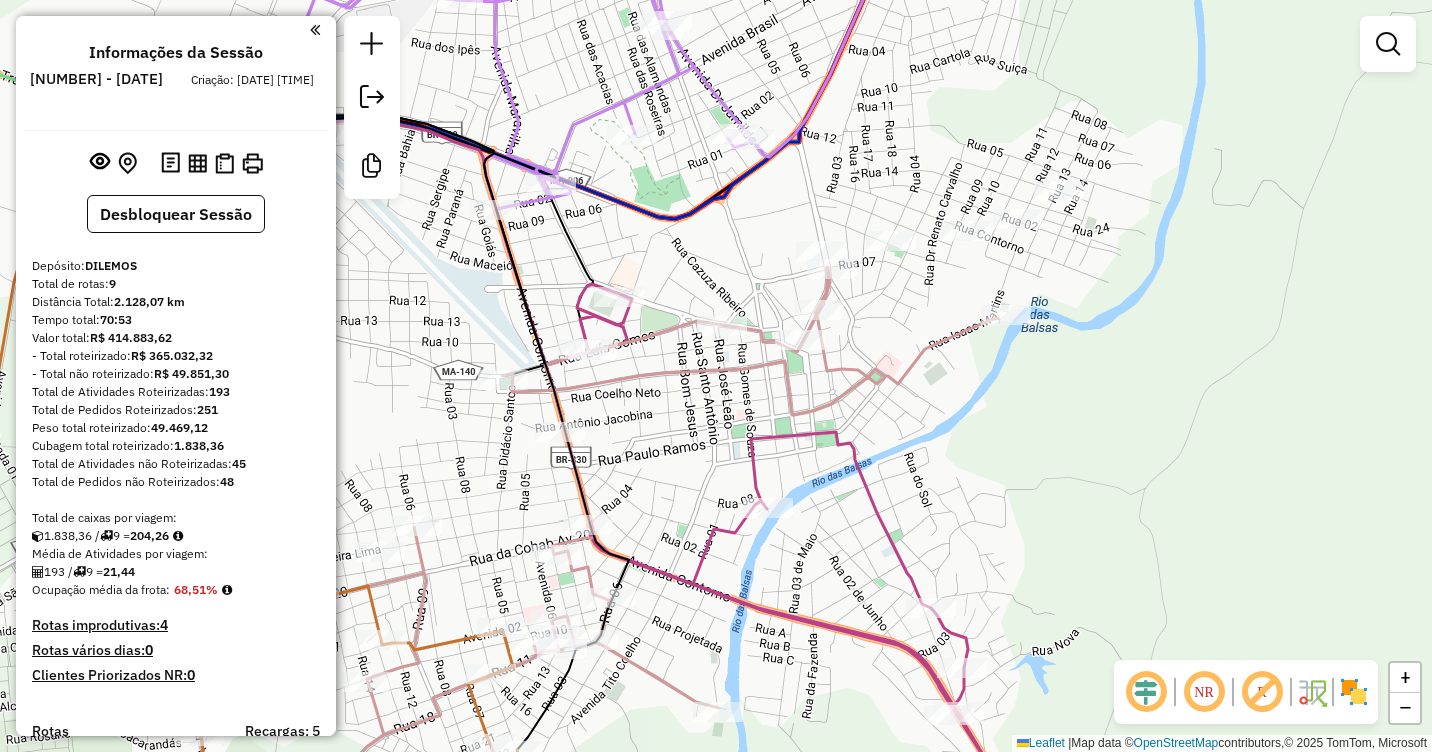 drag, startPoint x: 748, startPoint y: 364, endPoint x: 680, endPoint y: 405, distance: 79.40403 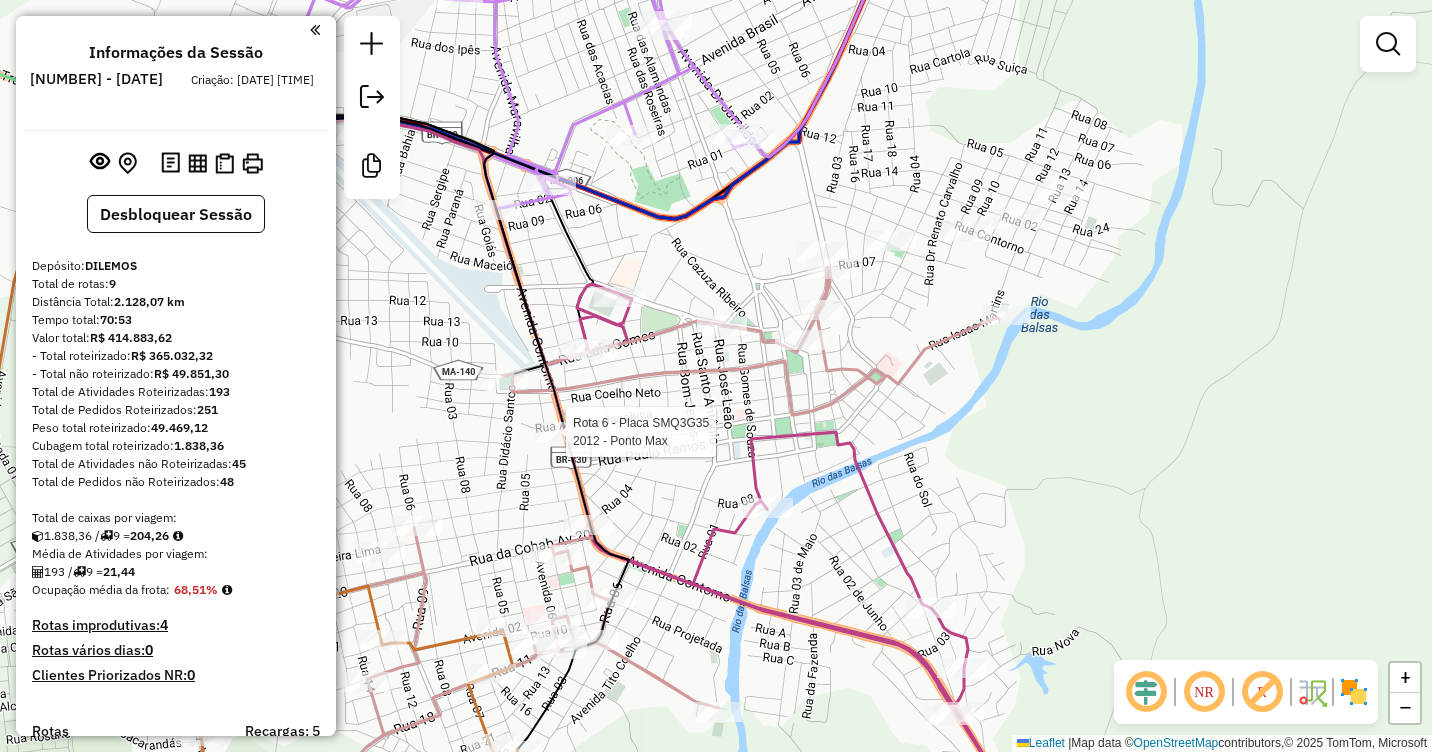select on "**********" 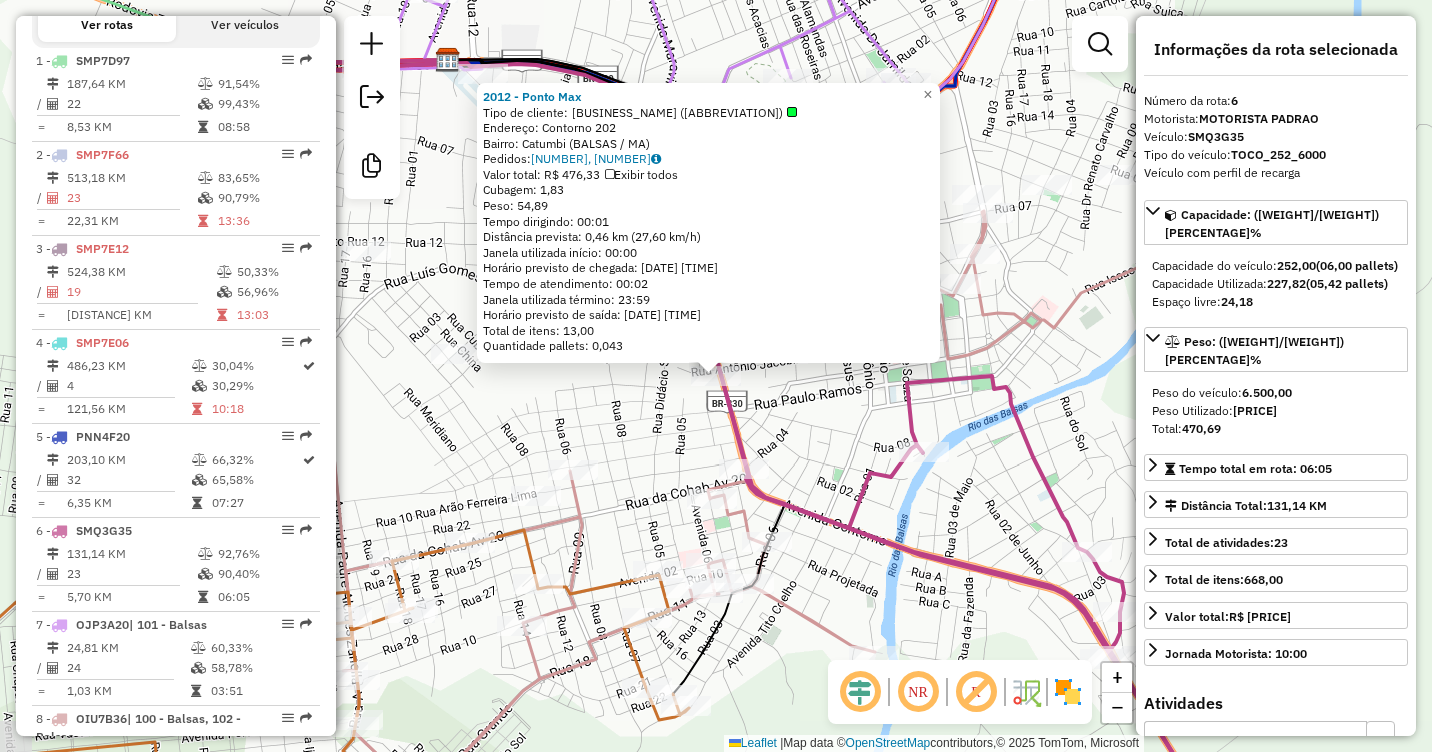 scroll, scrollTop: 1258, scrollLeft: 0, axis: vertical 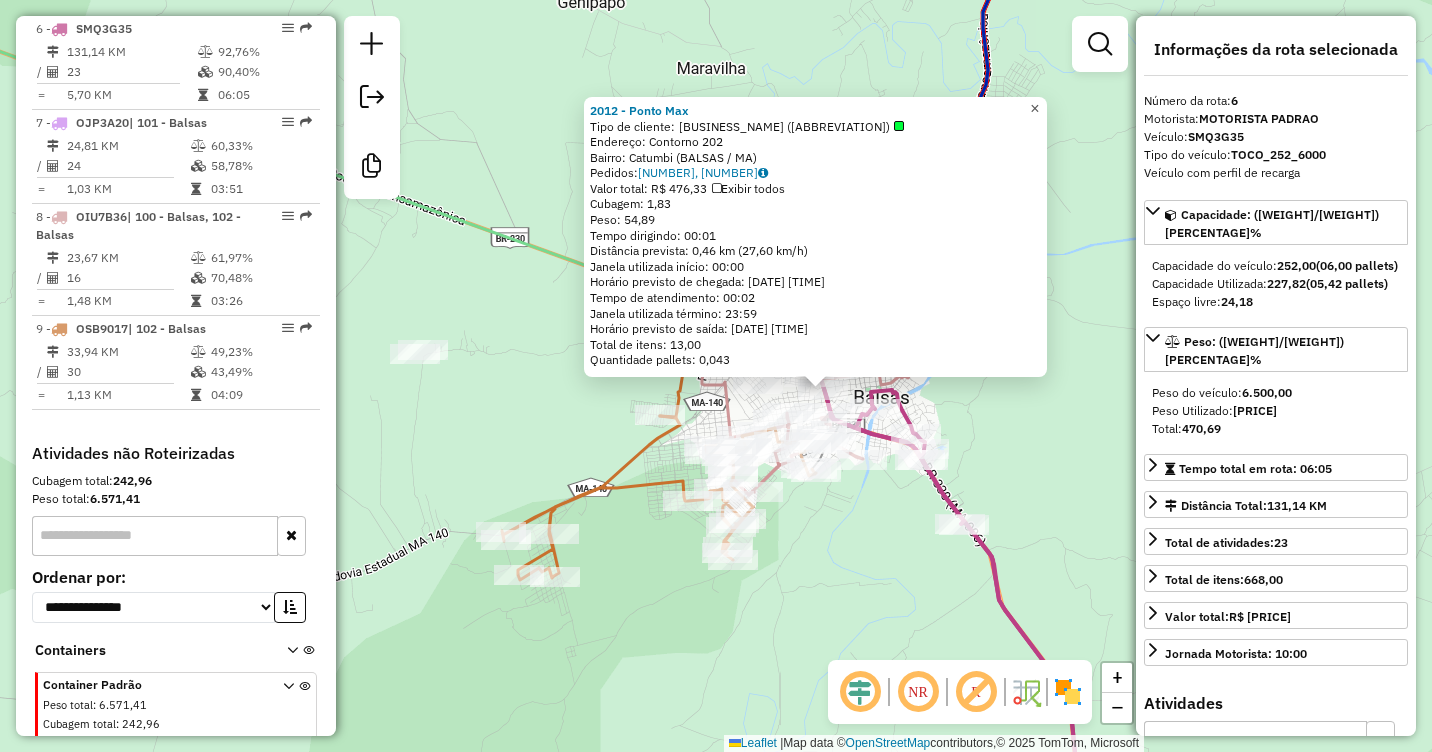 drag, startPoint x: 1045, startPoint y: 99, endPoint x: 1039, endPoint y: 111, distance: 13.416408 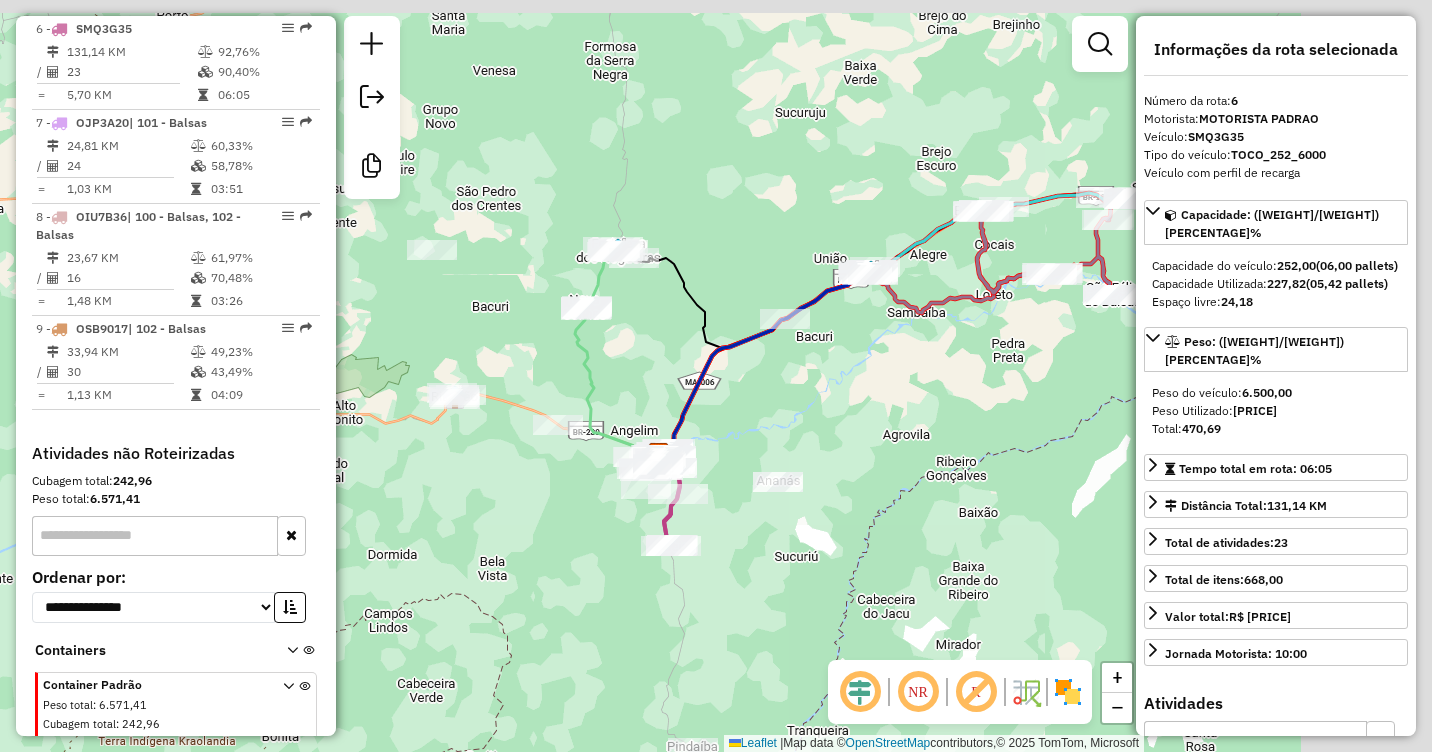 drag, startPoint x: 986, startPoint y: 313, endPoint x: 729, endPoint y: 496, distance: 315.49643 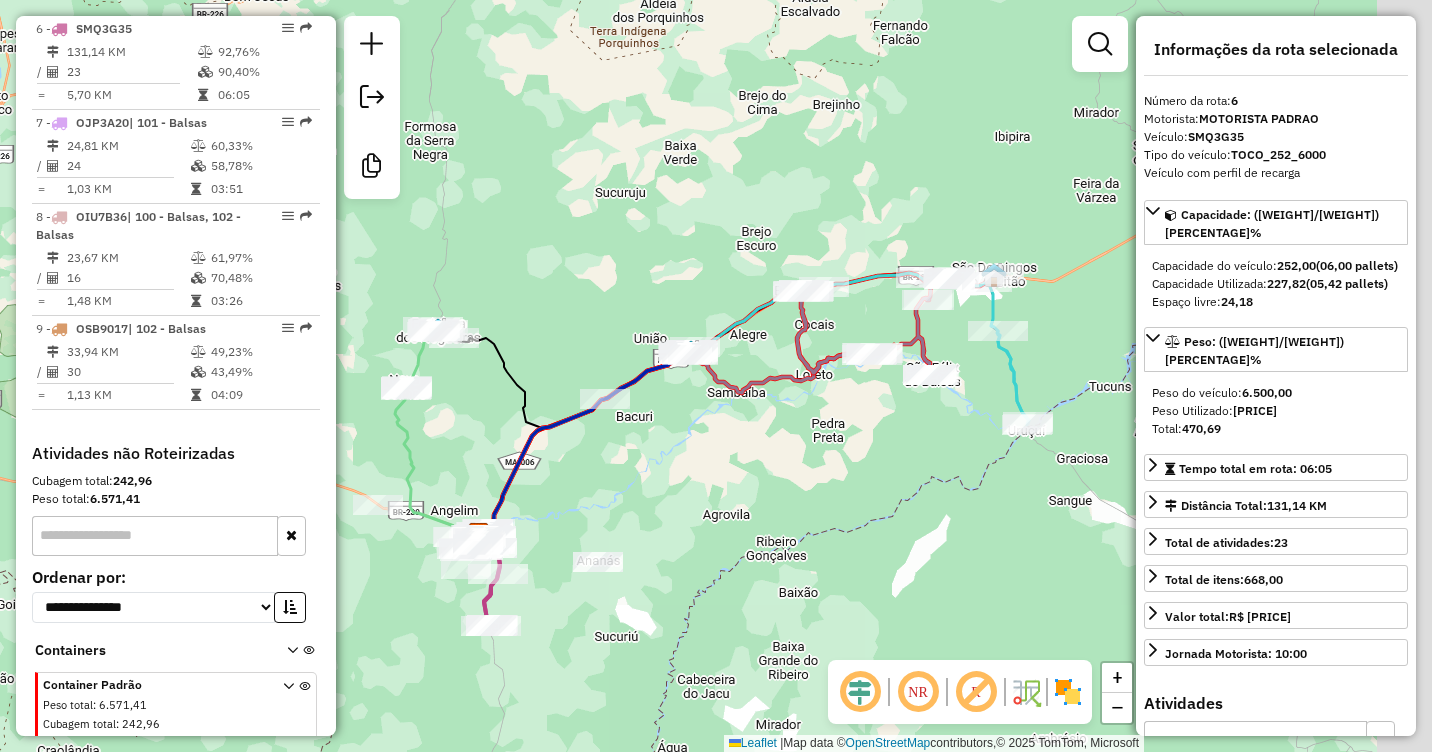 drag, startPoint x: 975, startPoint y: 483, endPoint x: 915, endPoint y: 447, distance: 69.97142 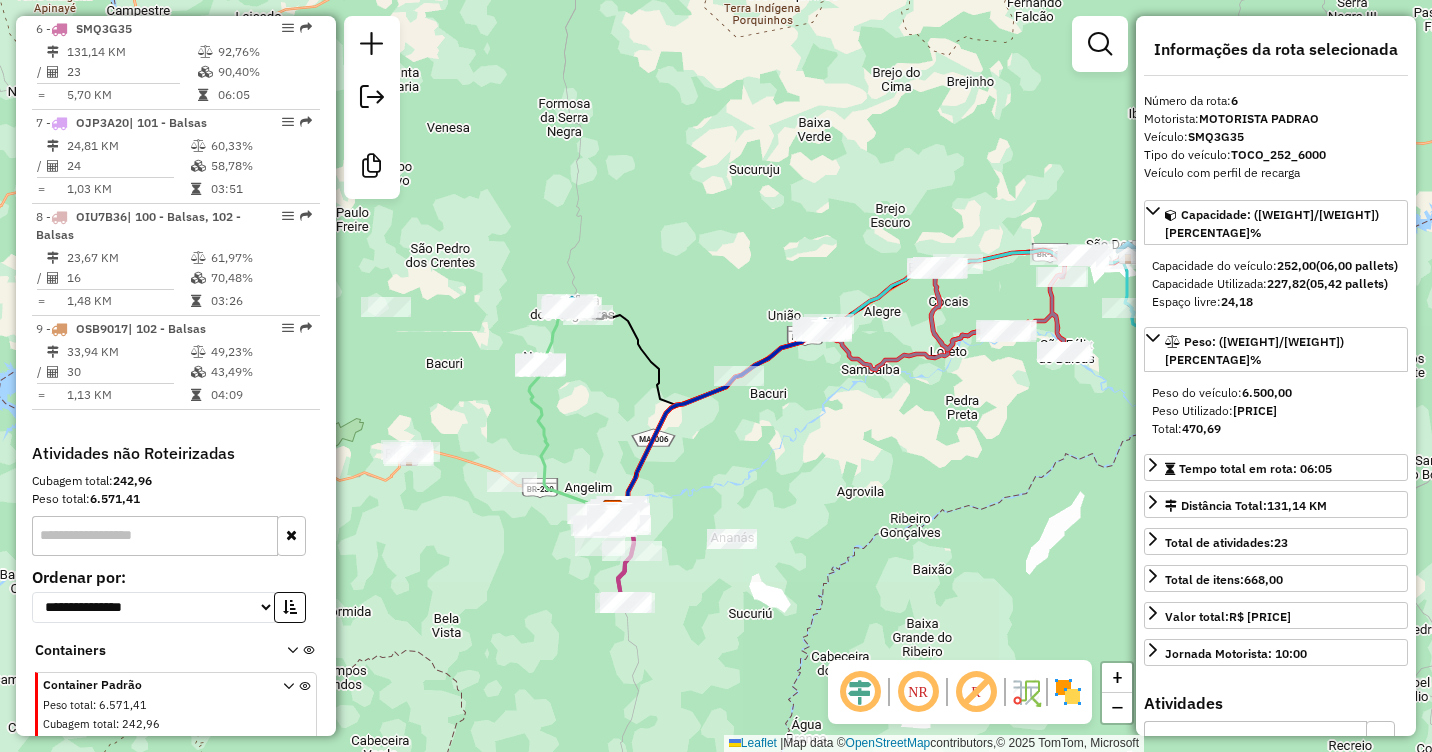 drag, startPoint x: 857, startPoint y: 439, endPoint x: 811, endPoint y: 380, distance: 74.8131 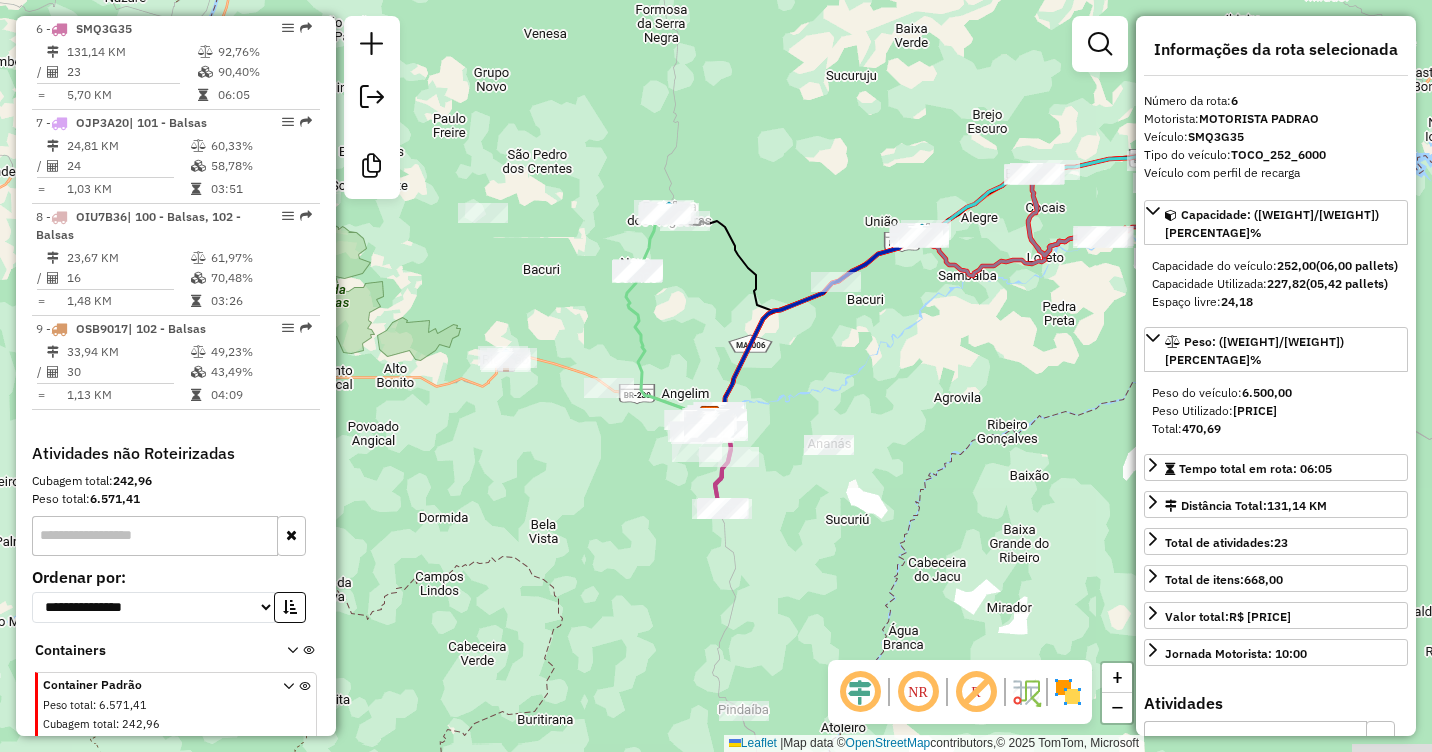 drag, startPoint x: 820, startPoint y: 433, endPoint x: 940, endPoint y: 327, distance: 160.11246 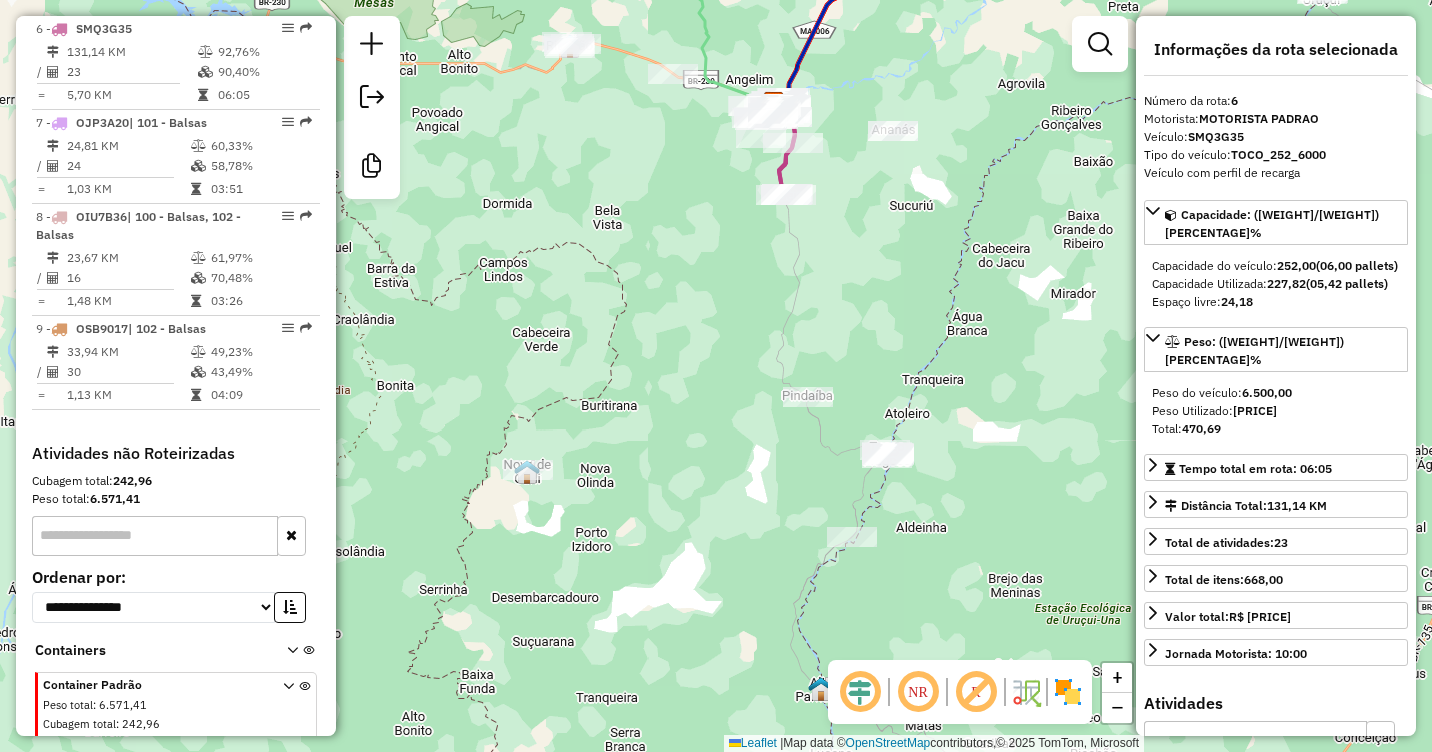 drag, startPoint x: 883, startPoint y: 516, endPoint x: 894, endPoint y: 254, distance: 262.2308 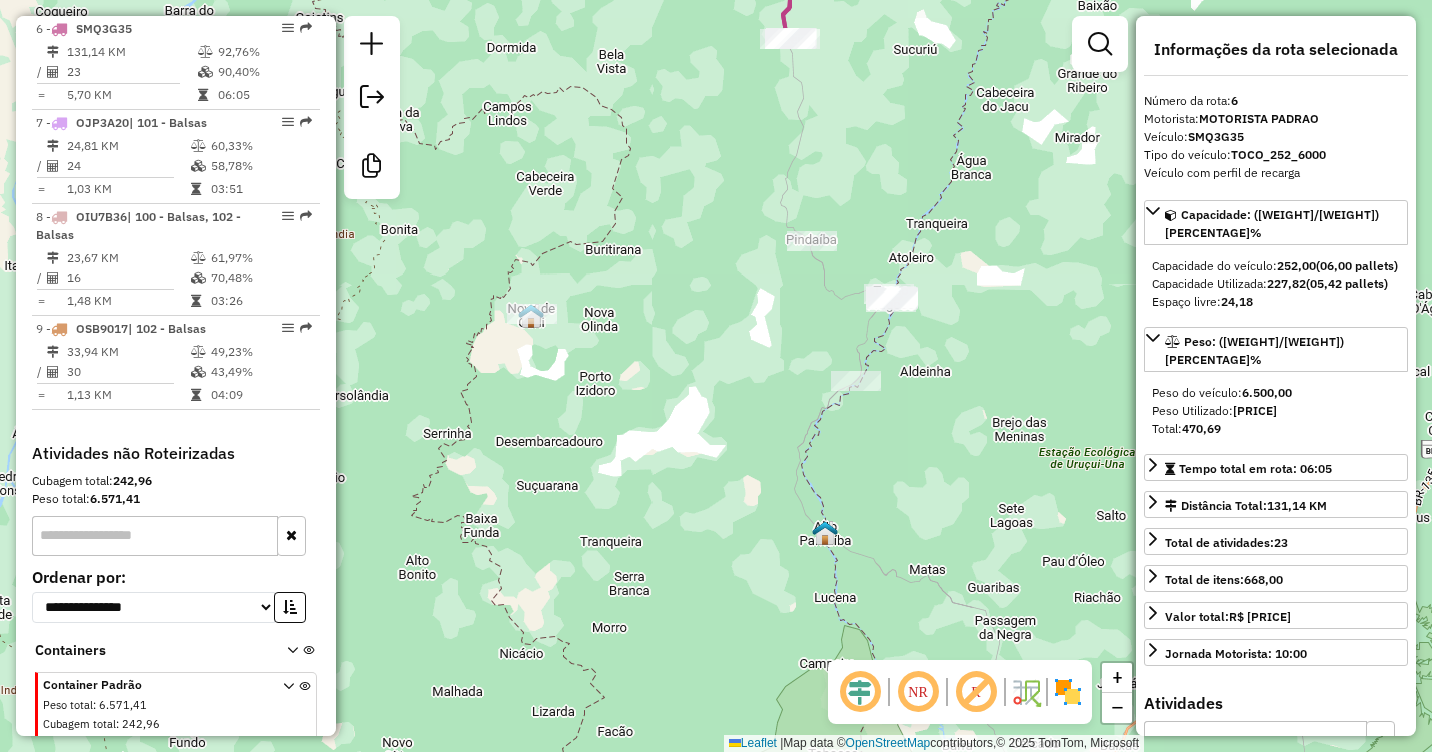 drag, startPoint x: 954, startPoint y: 563, endPoint x: 956, endPoint y: 409, distance: 154.01299 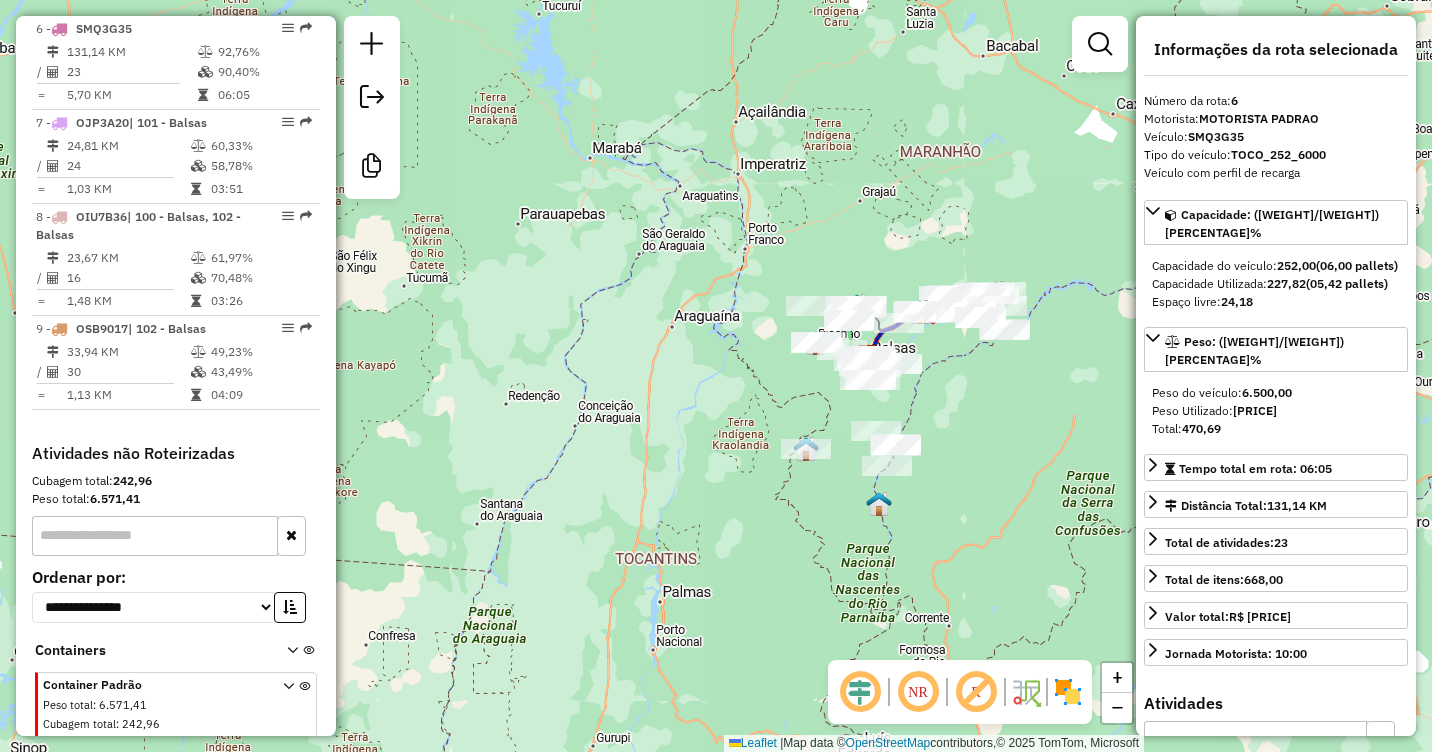 drag, startPoint x: 1001, startPoint y: 419, endPoint x: 984, endPoint y: 520, distance: 102.4207 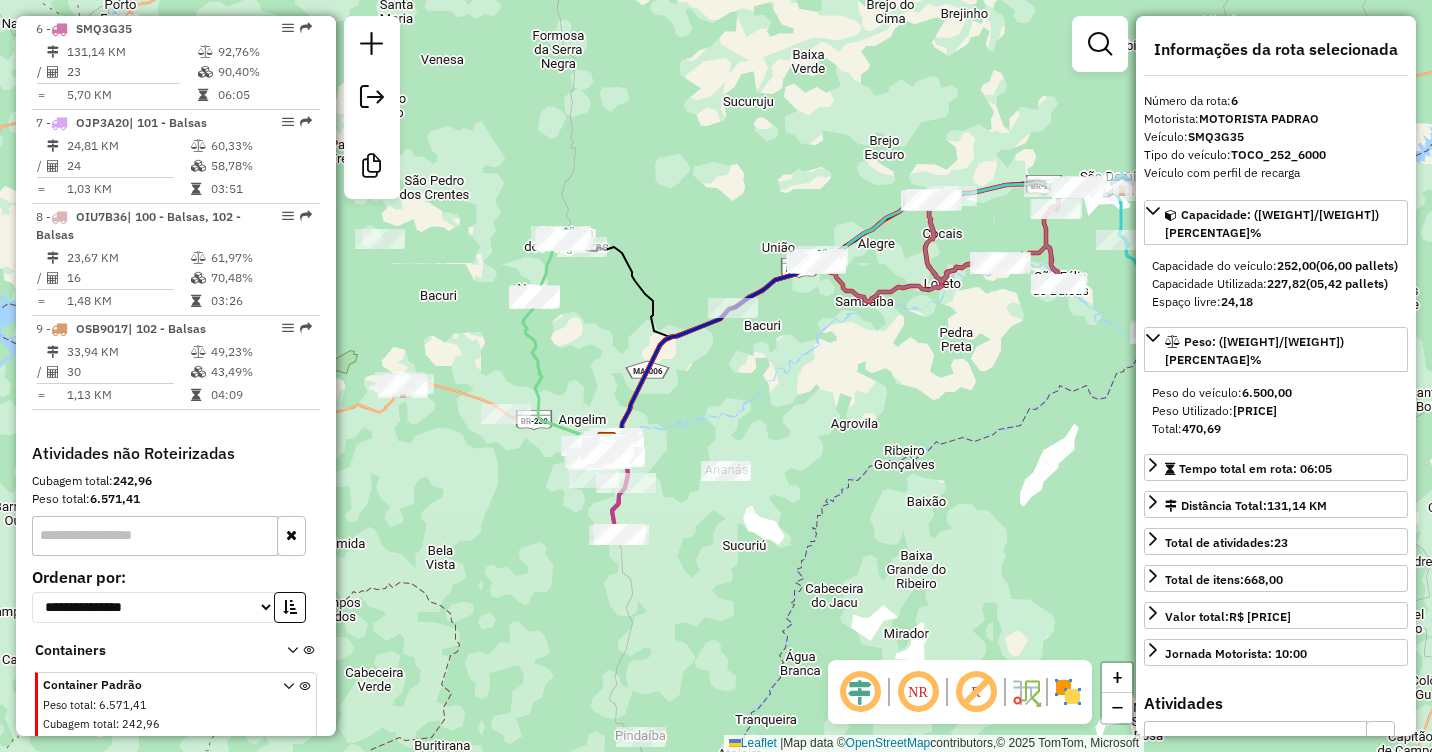 drag, startPoint x: 729, startPoint y: 438, endPoint x: 828, endPoint y: 374, distance: 117.88554 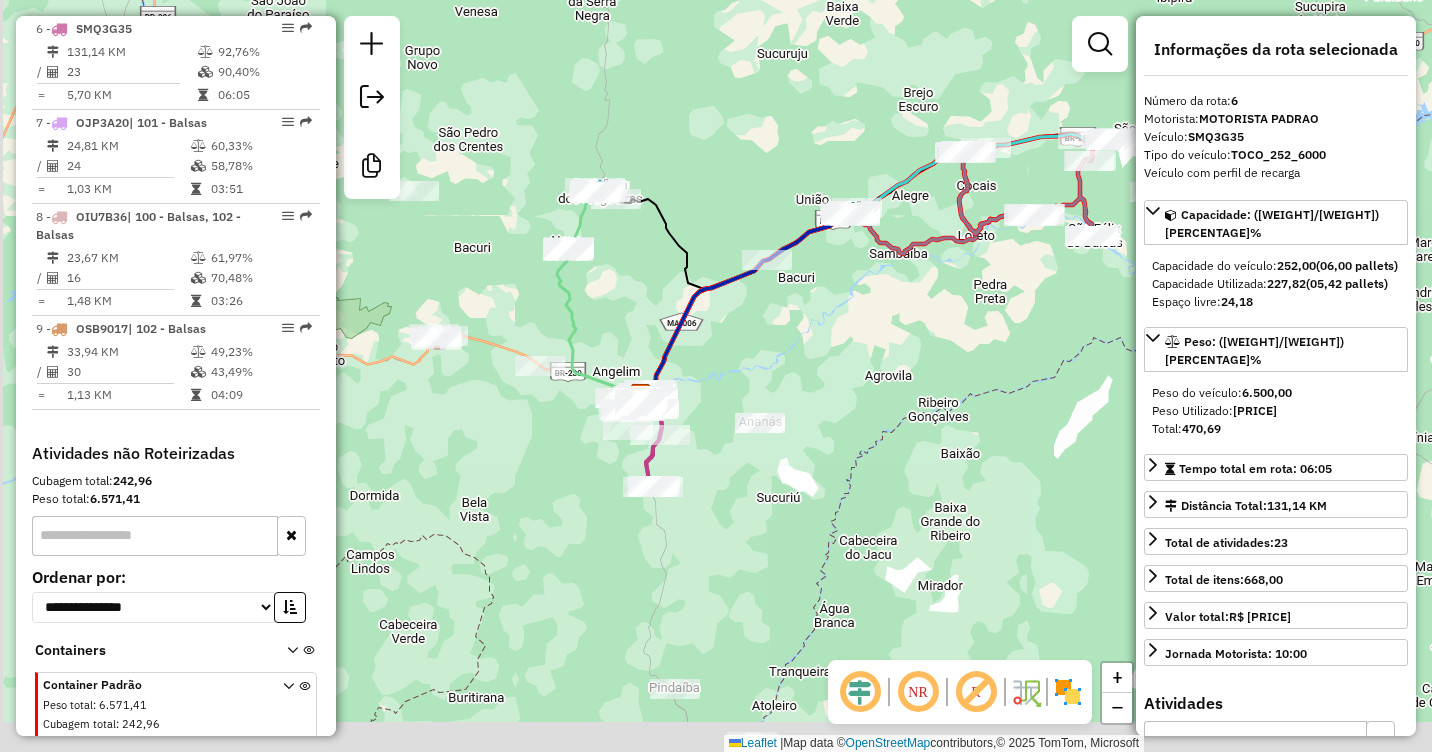 drag, startPoint x: 803, startPoint y: 397, endPoint x: 896, endPoint y: 250, distance: 173.94827 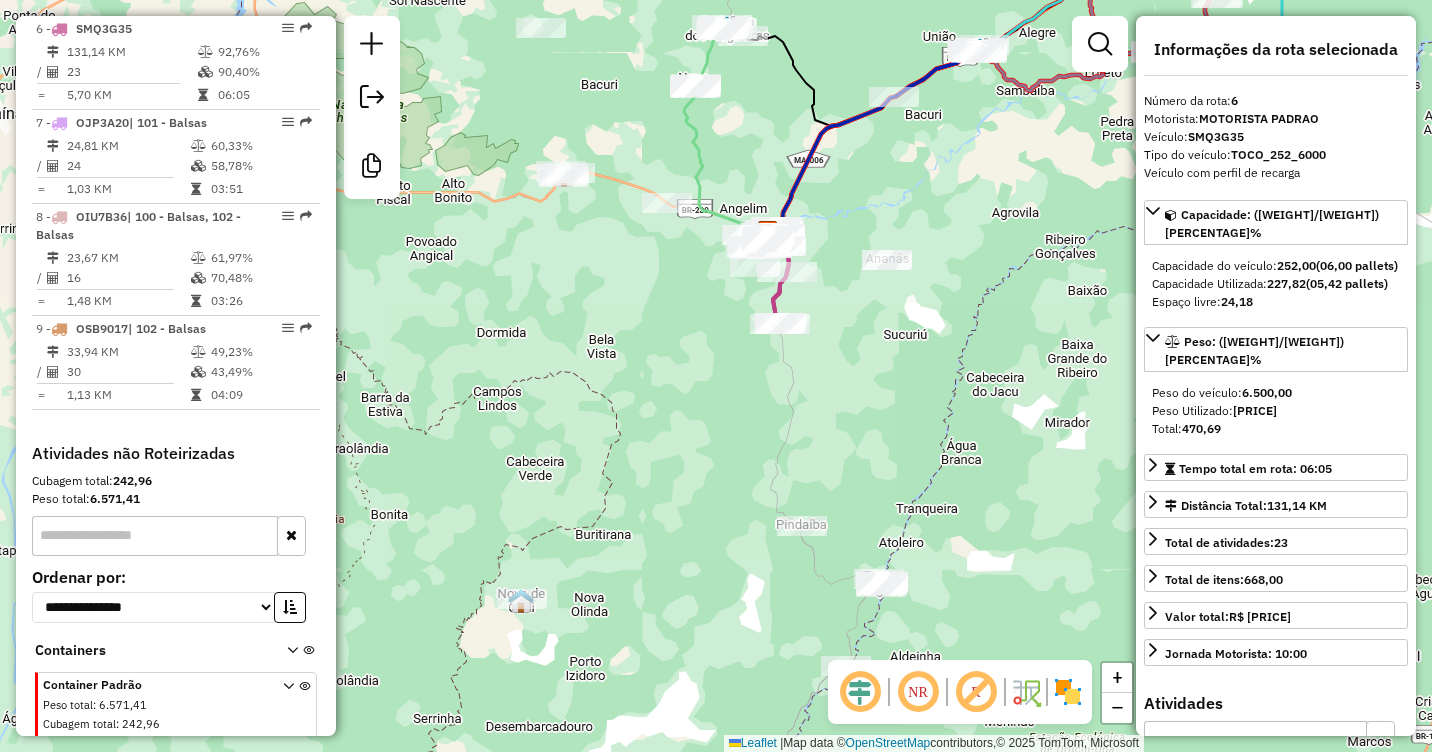 drag, startPoint x: 791, startPoint y: 410, endPoint x: 848, endPoint y: 349, distance: 83.48653 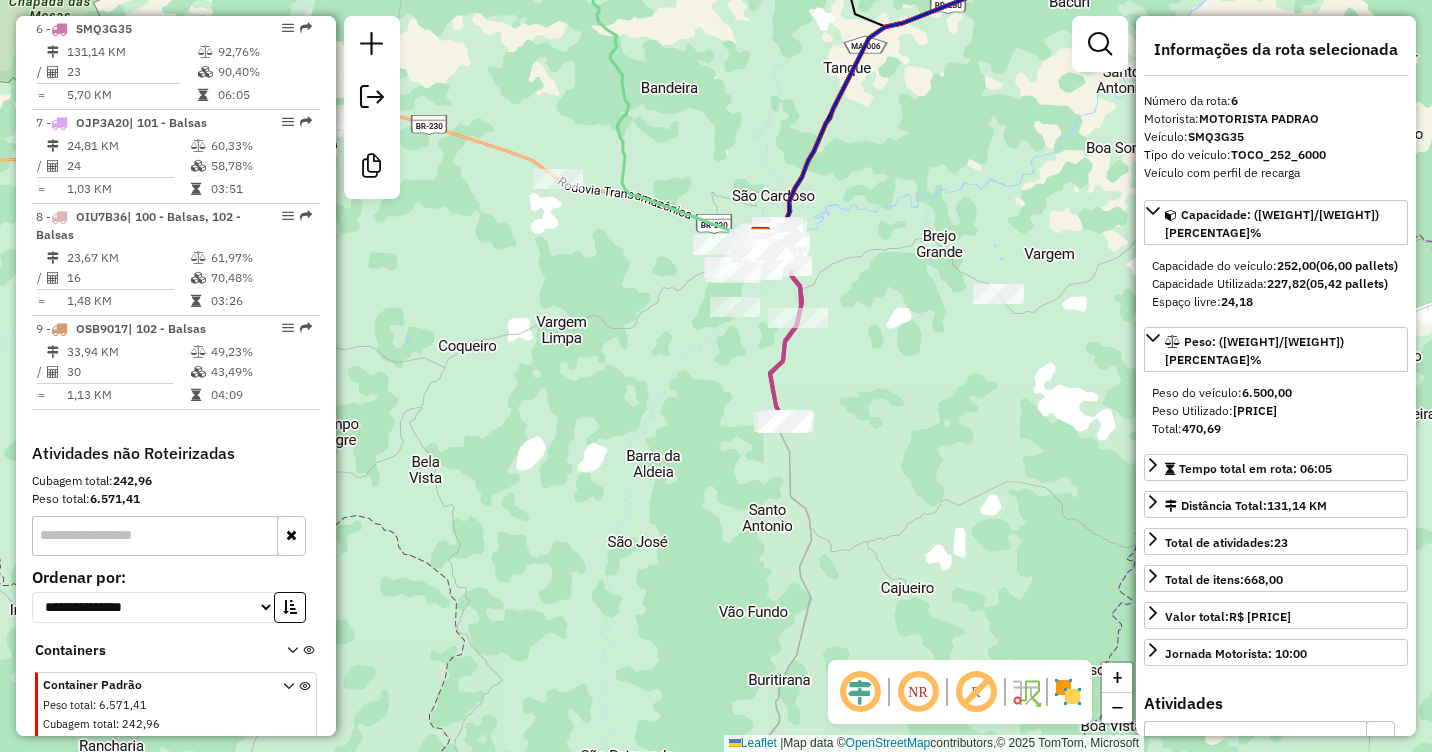 drag, startPoint x: 862, startPoint y: 245, endPoint x: 892, endPoint y: 288, distance: 52.43091 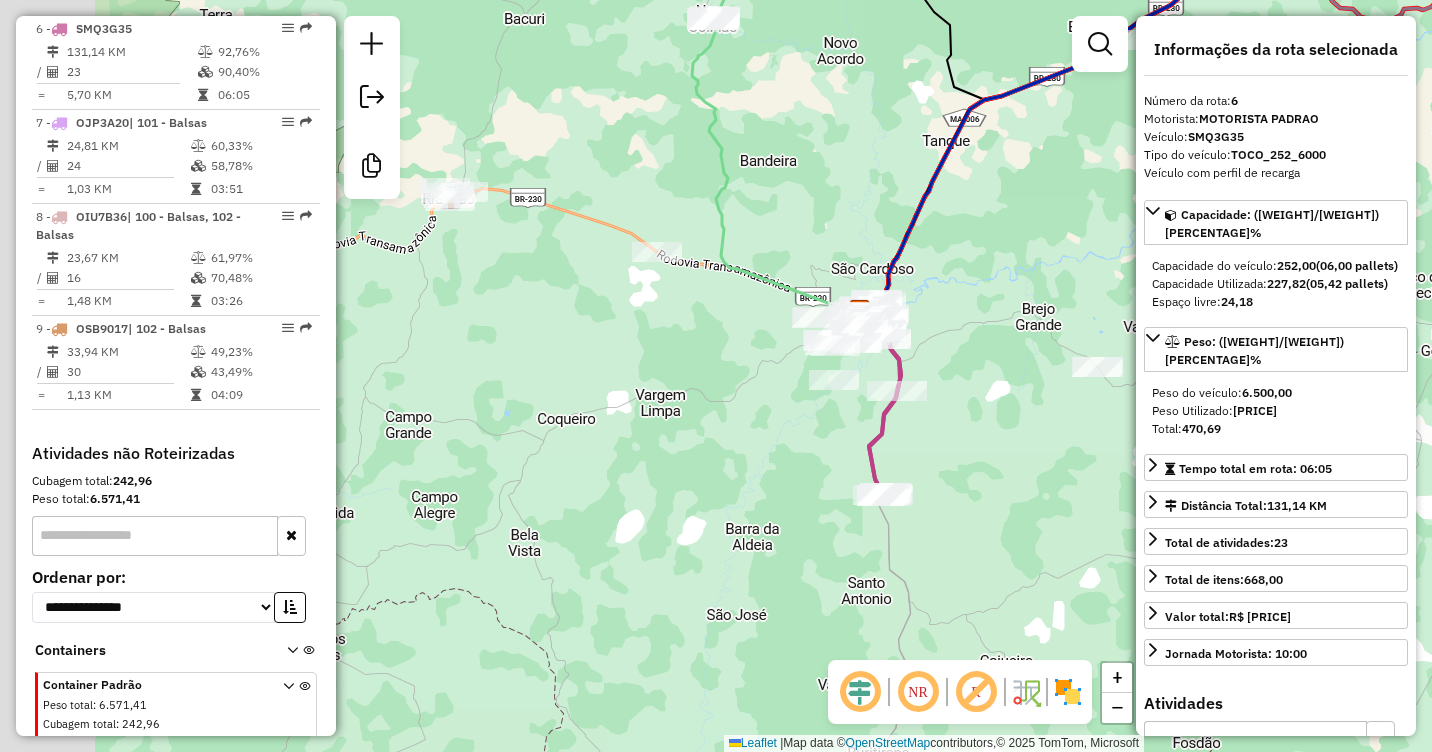 drag, startPoint x: 870, startPoint y: 297, endPoint x: 968, endPoint y: 371, distance: 122.80065 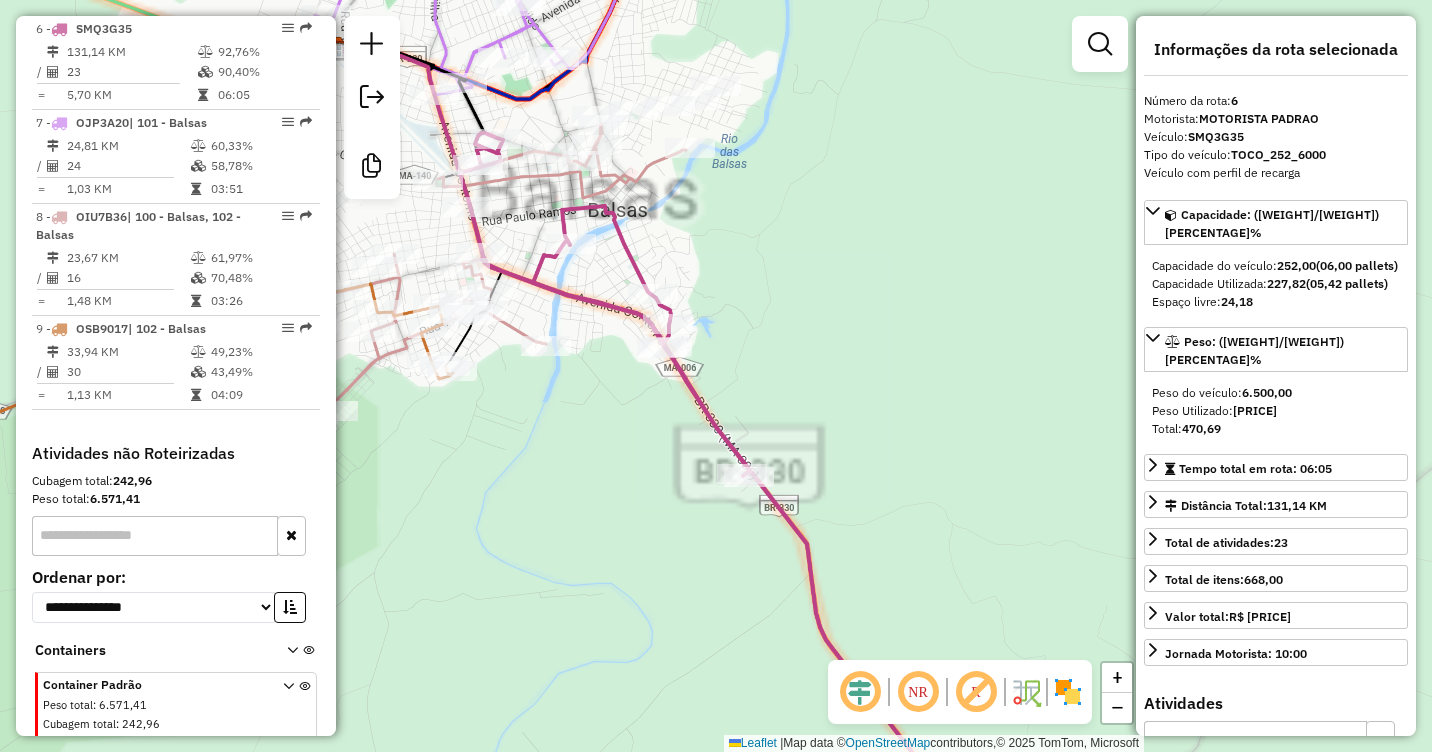 drag, startPoint x: 792, startPoint y: 268, endPoint x: 939, endPoint y: 287, distance: 148.22281 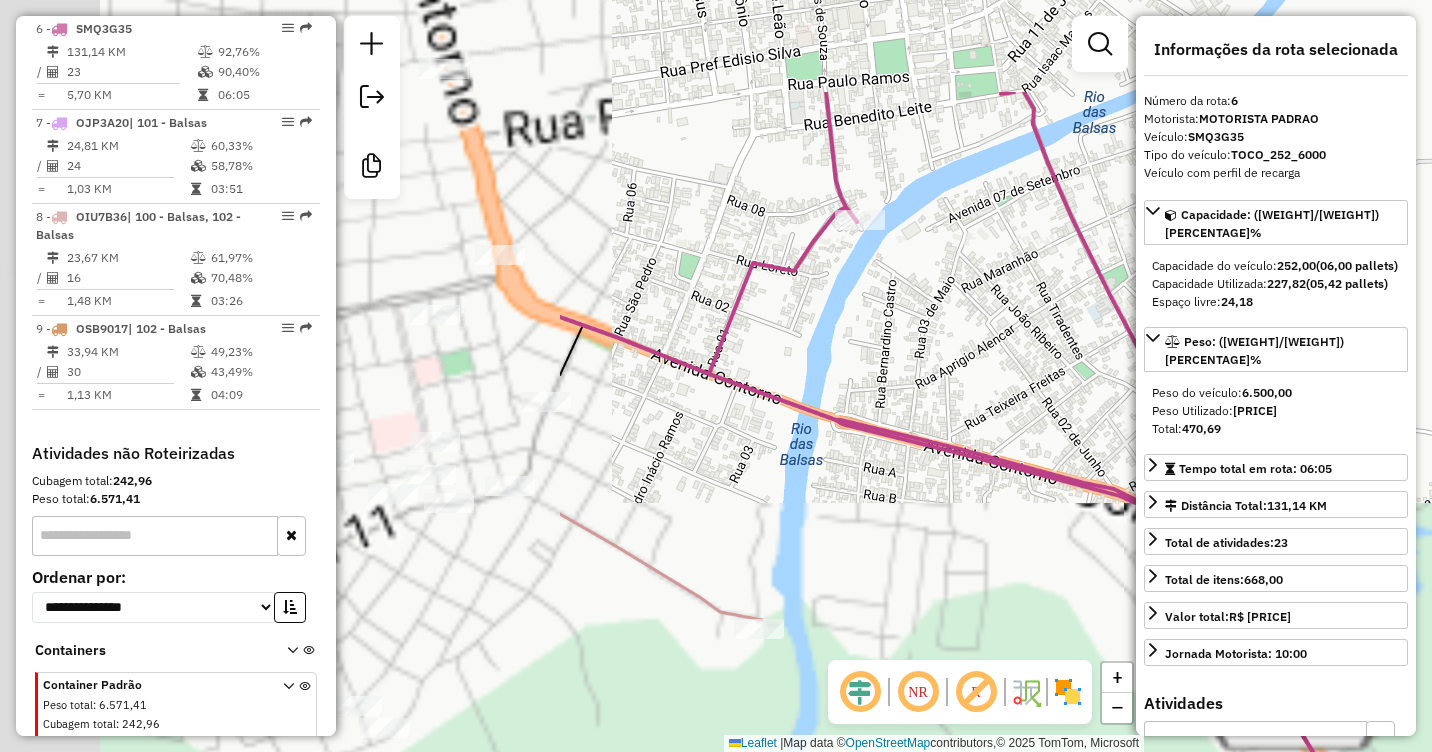 drag, startPoint x: 732, startPoint y: 216, endPoint x: 1398, endPoint y: 382, distance: 686.376 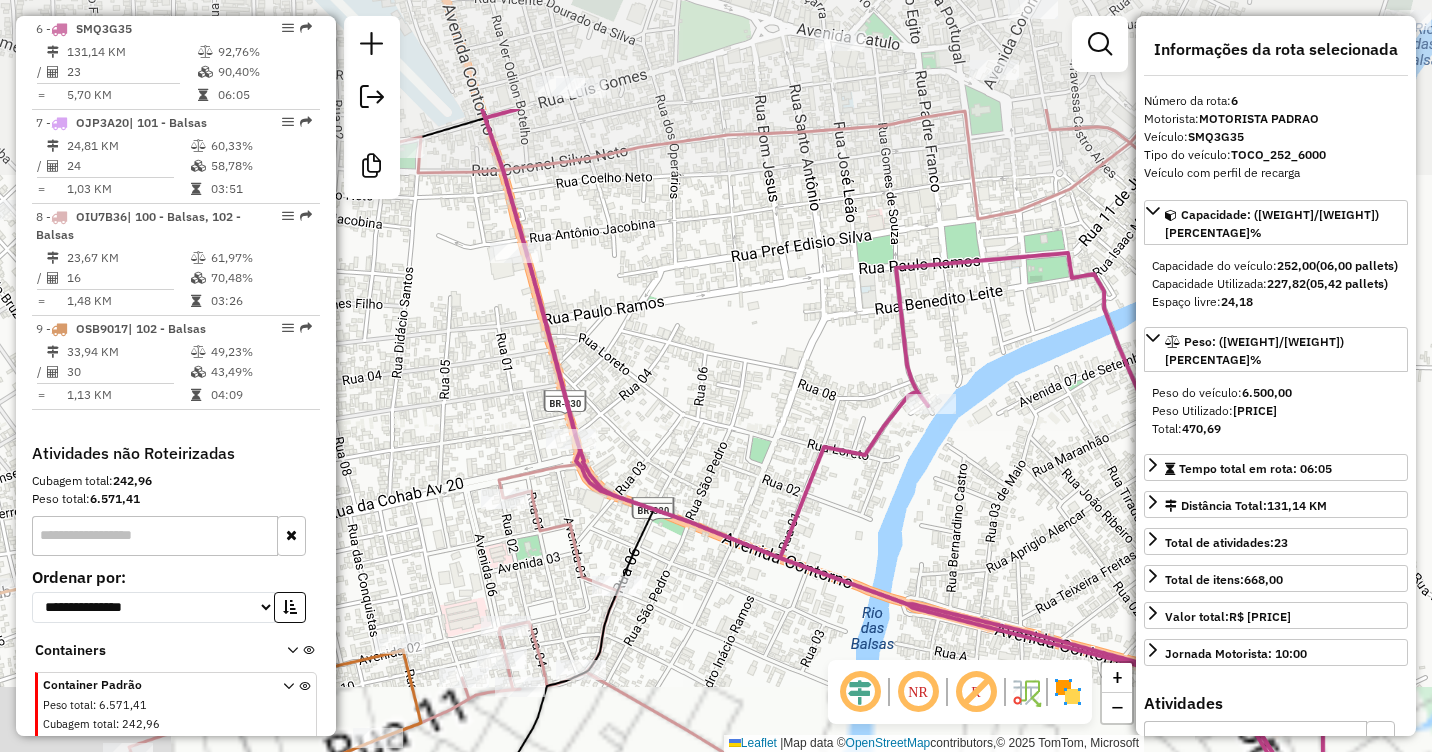 drag, startPoint x: 940, startPoint y: 304, endPoint x: 1057, endPoint y: 476, distance: 208.02164 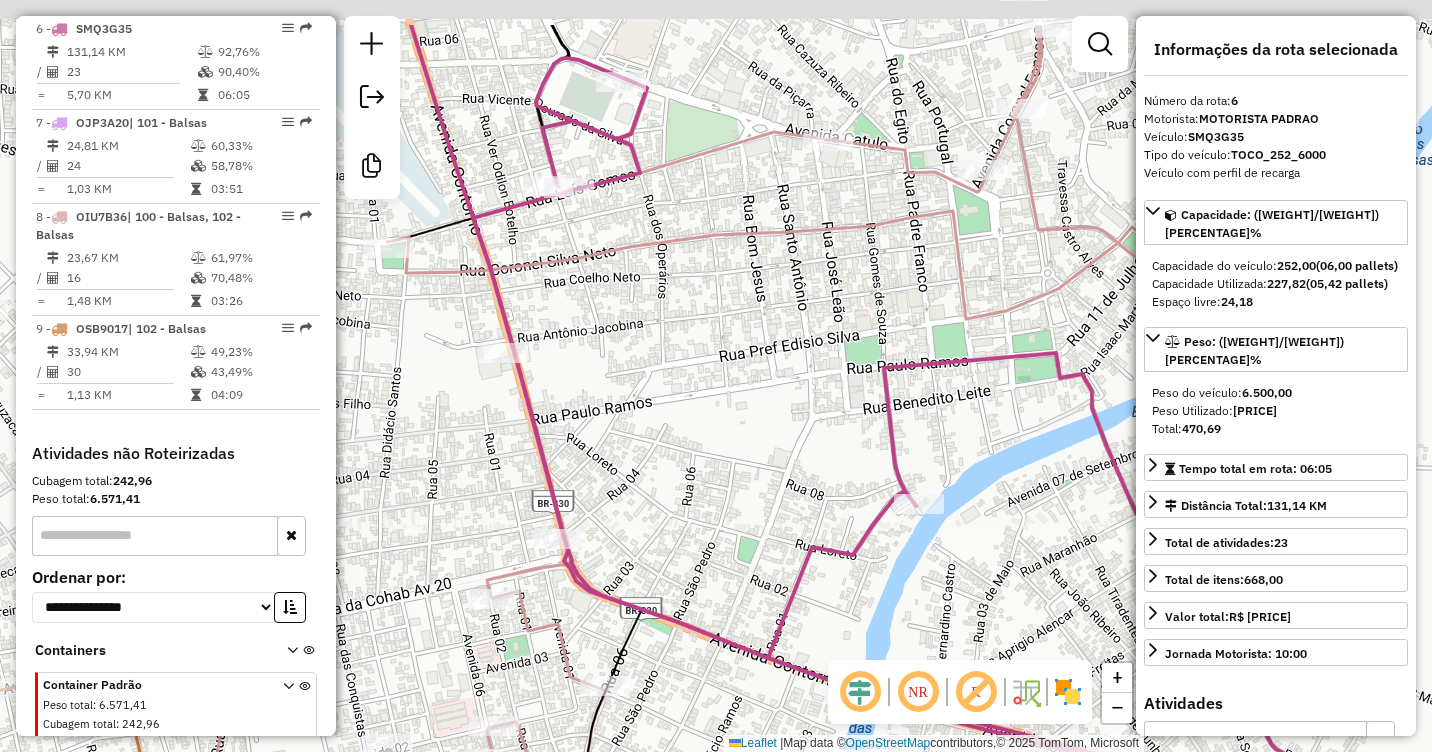drag, startPoint x: 872, startPoint y: 225, endPoint x: 879, endPoint y: 299, distance: 74.330345 